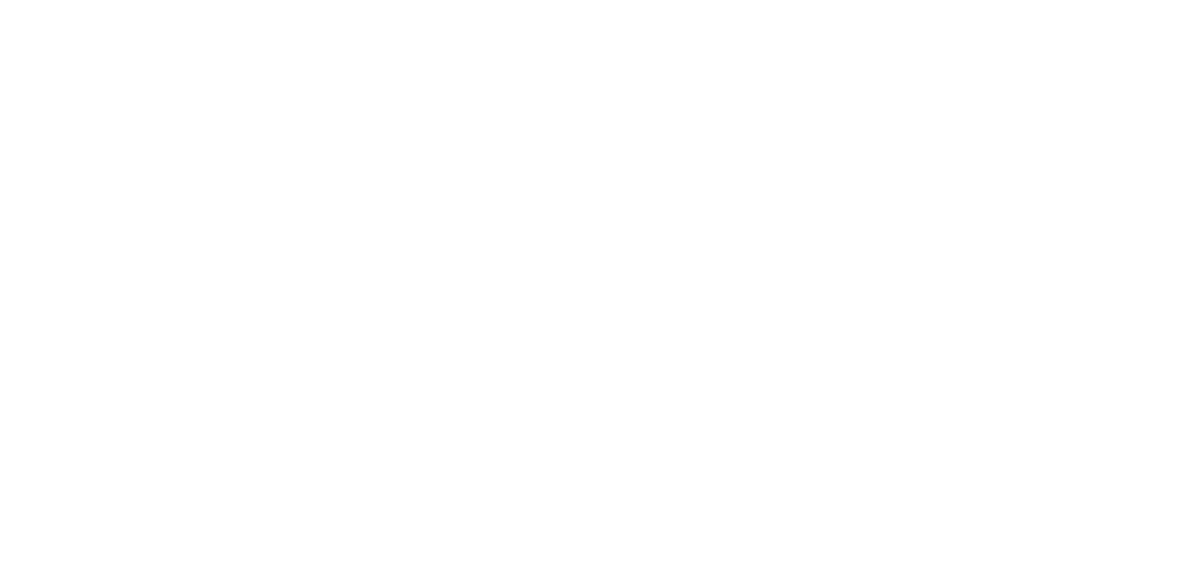 scroll, scrollTop: 0, scrollLeft: 0, axis: both 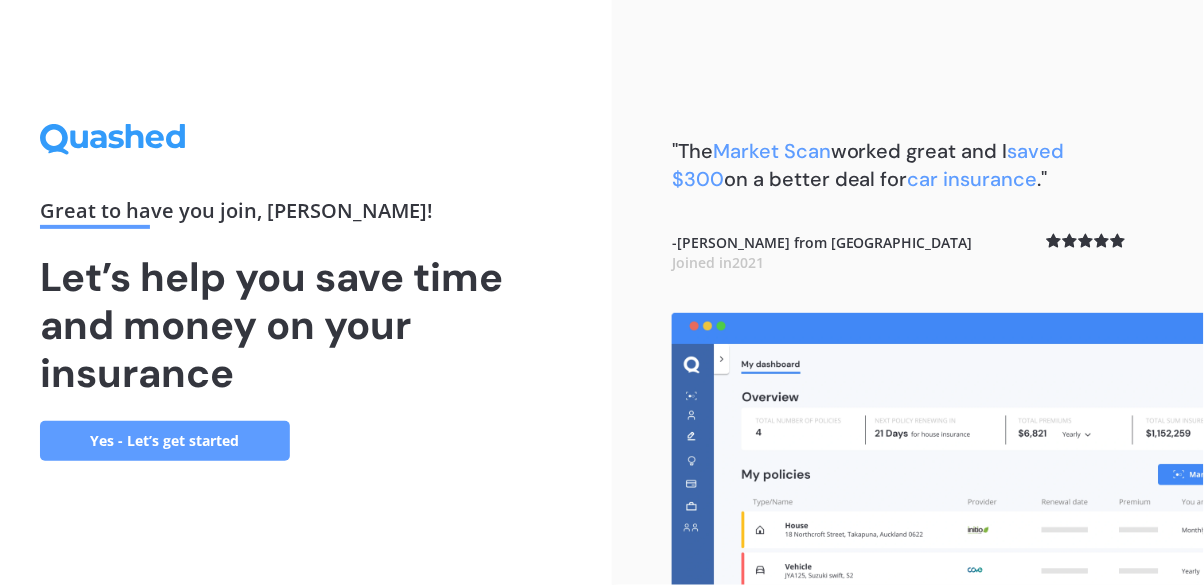 click on "Yes - Let’s get started" at bounding box center [165, 441] 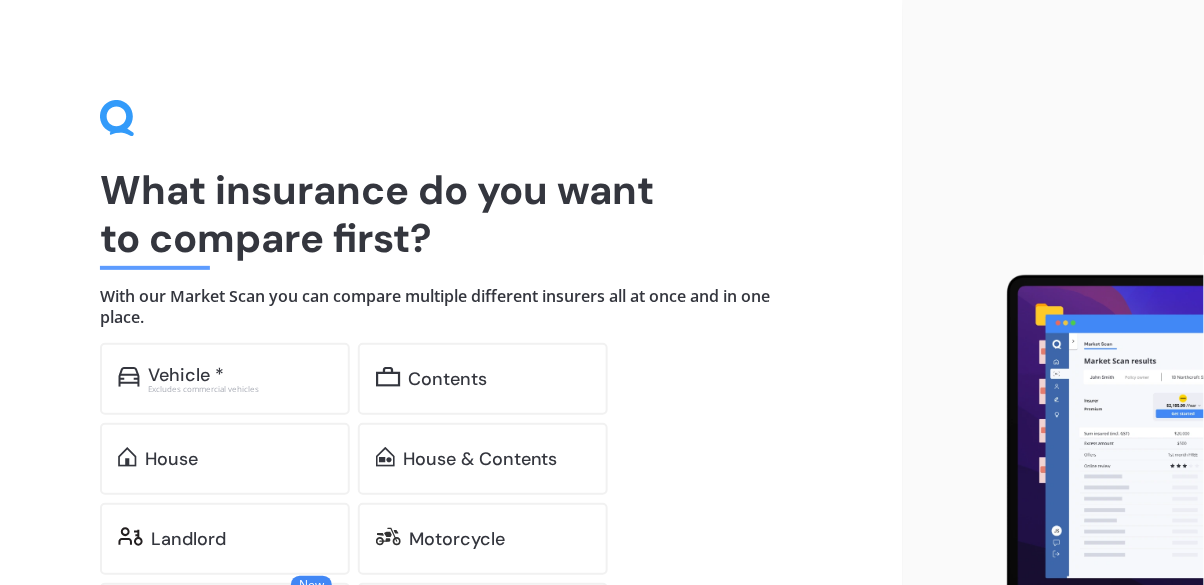 click on "Vehicle *" at bounding box center (186, 375) 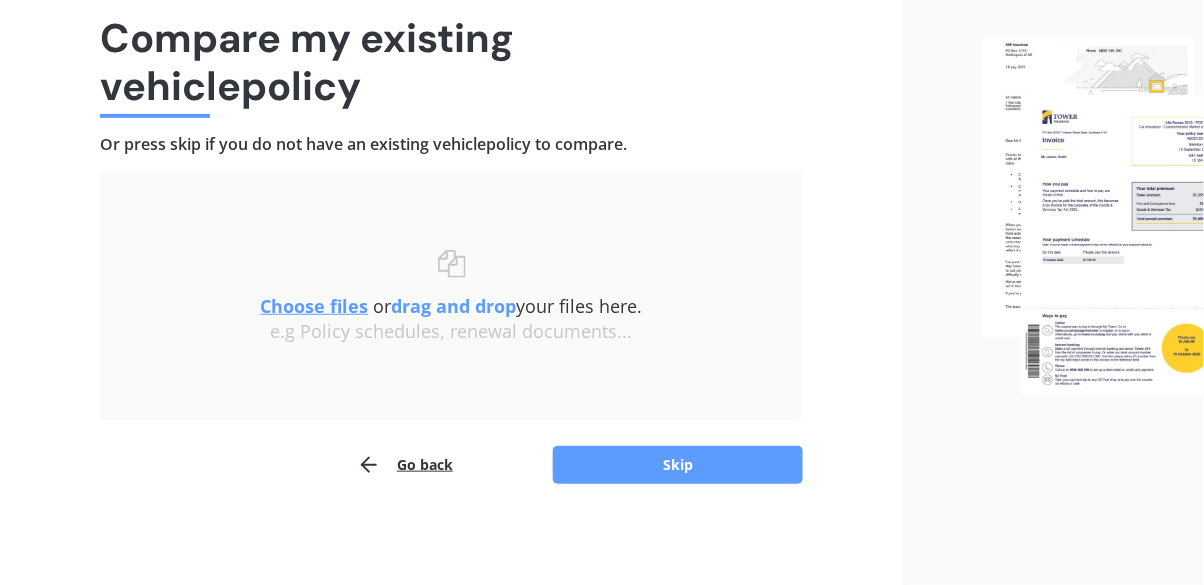 scroll, scrollTop: 147, scrollLeft: 0, axis: vertical 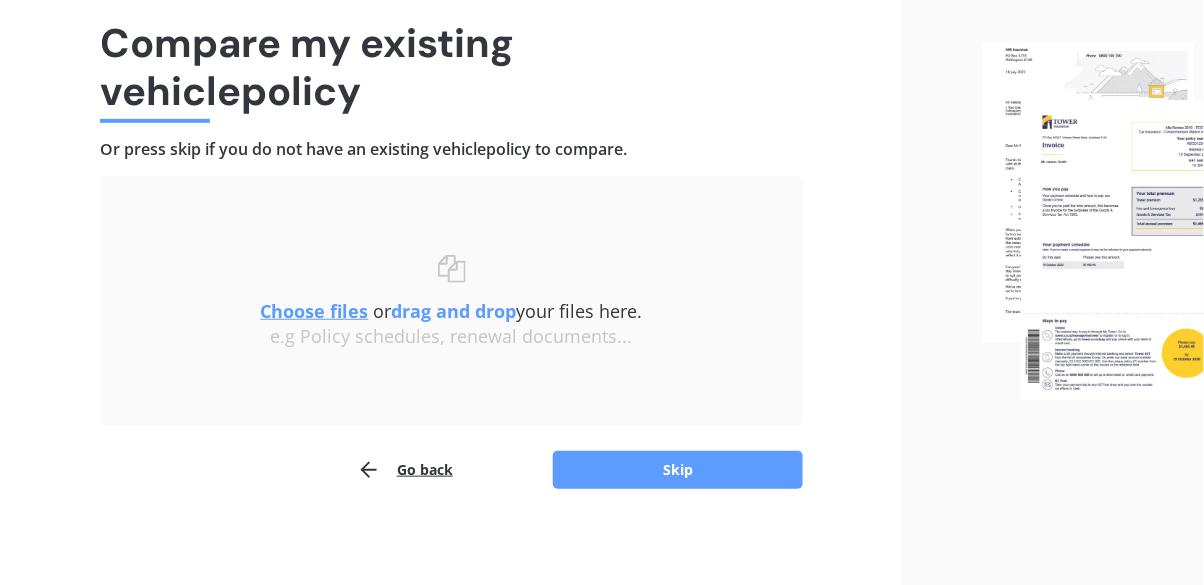click on "Skip" at bounding box center [678, 470] 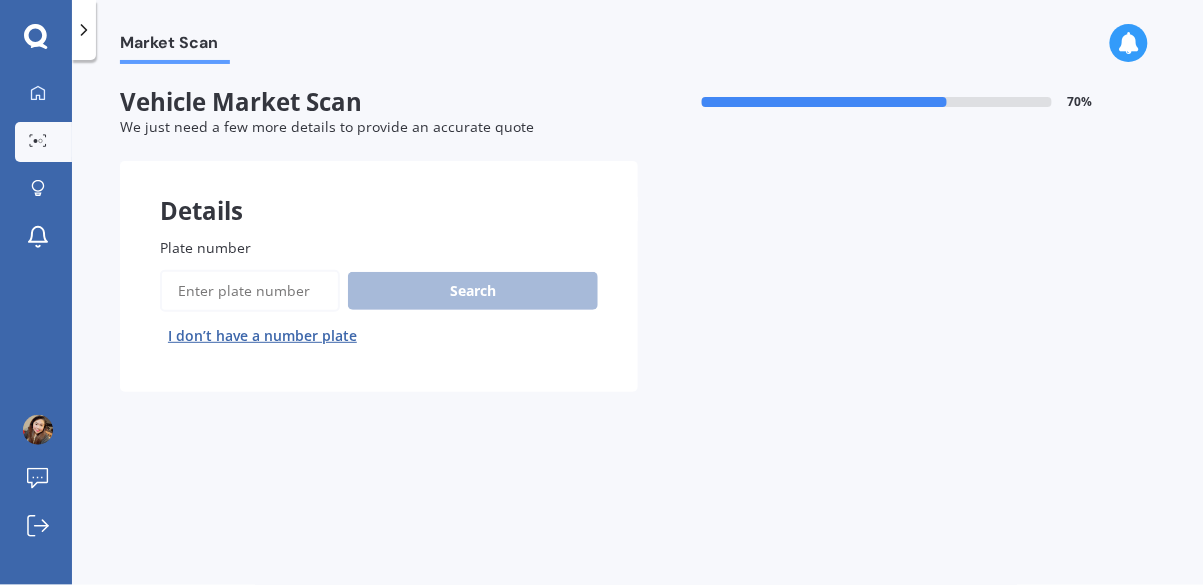 click on "Plate number" at bounding box center [250, 291] 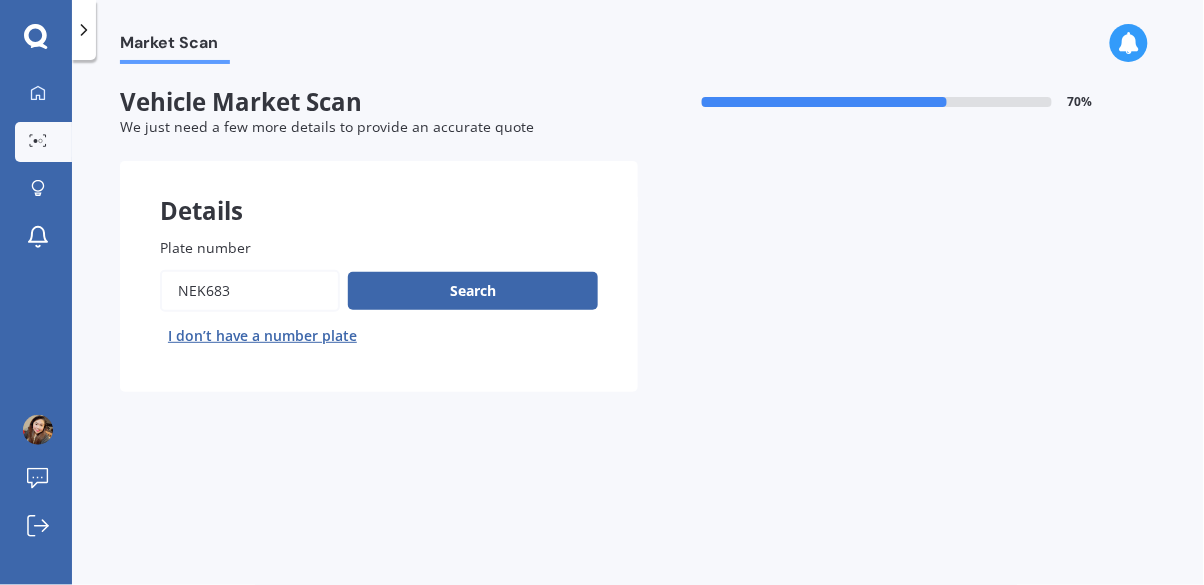 type on "Nek683" 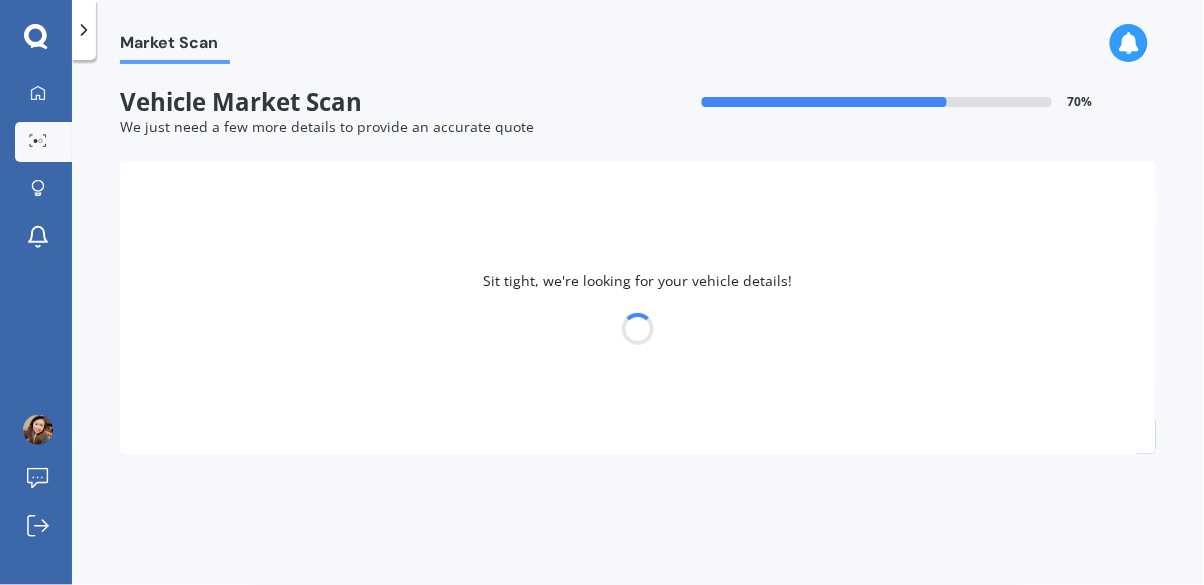 select on "TOYOTA" 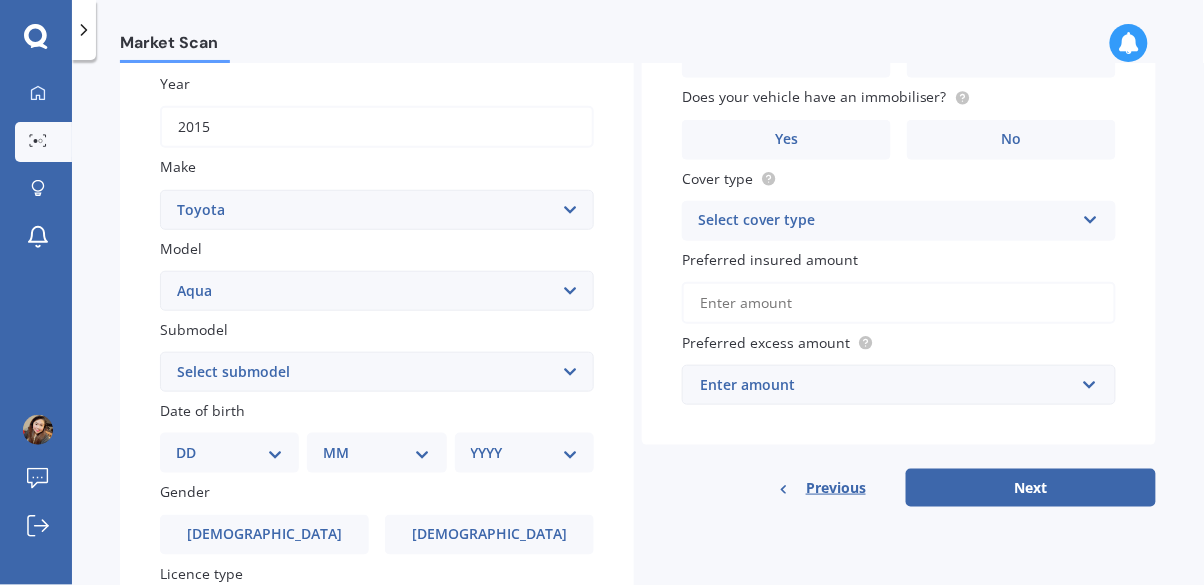 scroll, scrollTop: 290, scrollLeft: 0, axis: vertical 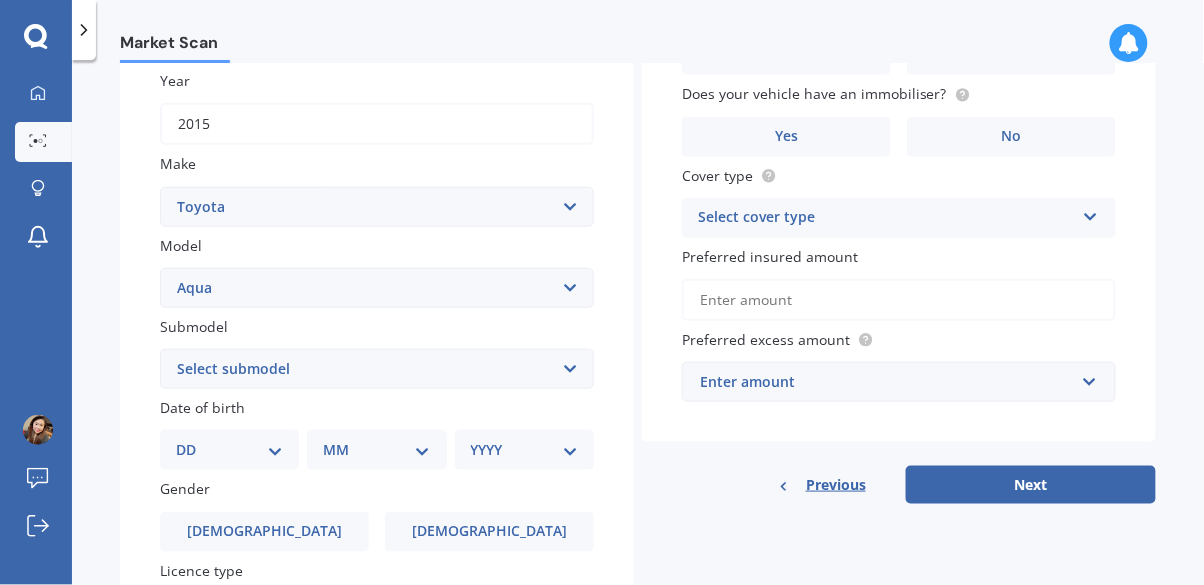 click on "Select submodel Hatchback Hybrid" at bounding box center (377, 369) 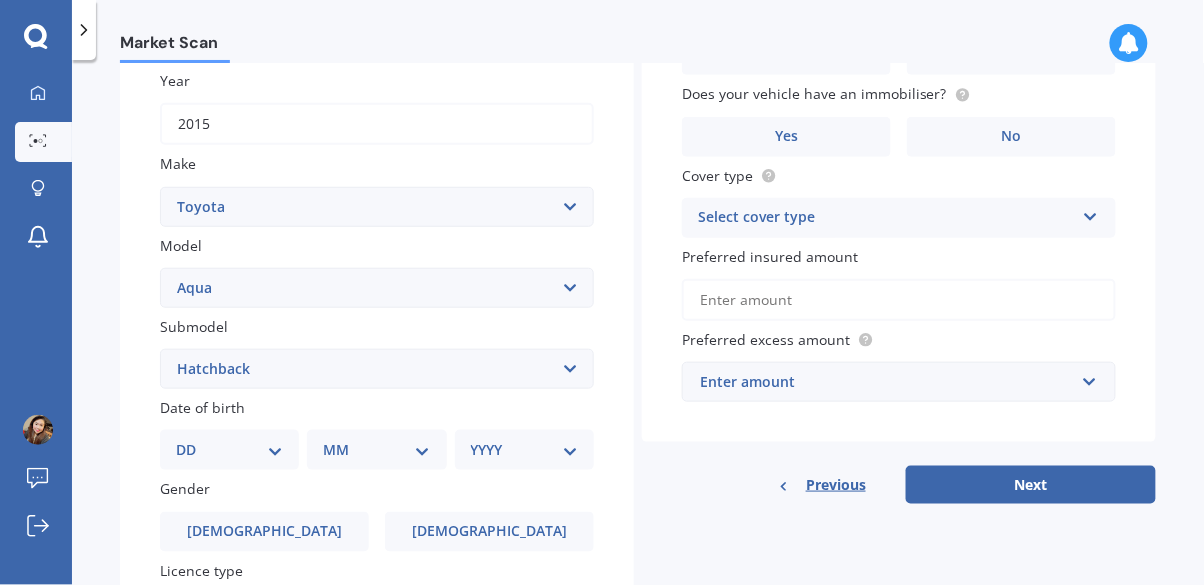 click on "DD 01 02 03 04 05 06 07 08 09 10 11 12 13 14 15 16 17 18 19 20 21 22 23 24 25 26 27 28 29 30 31" at bounding box center (229, 450) 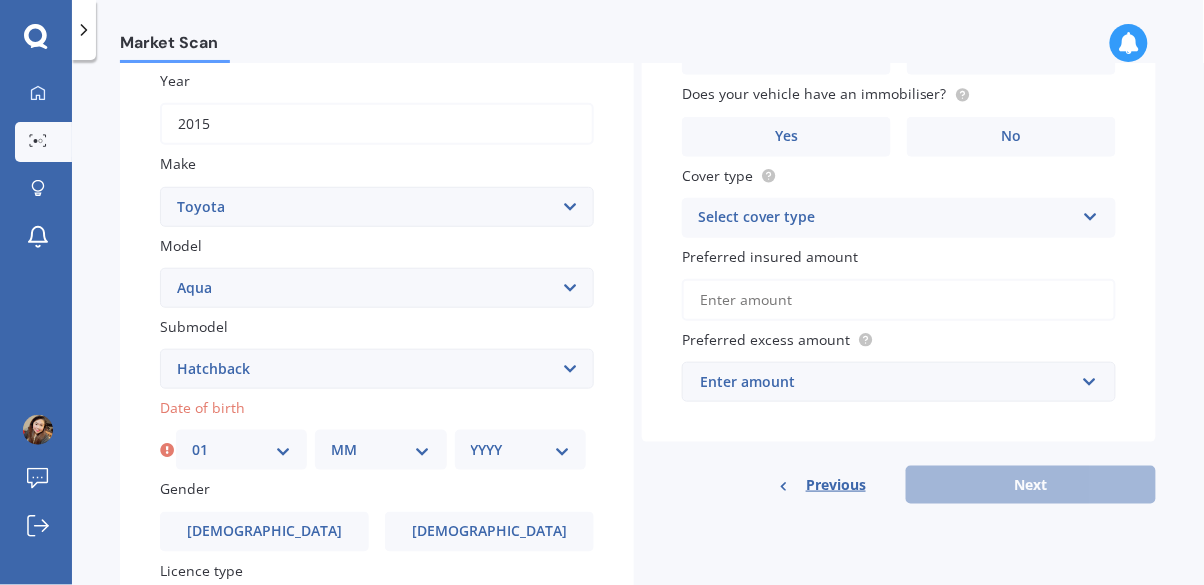 click on "MM 01 02 03 04 05 06 07 08 09 10 11 12" at bounding box center (380, 450) 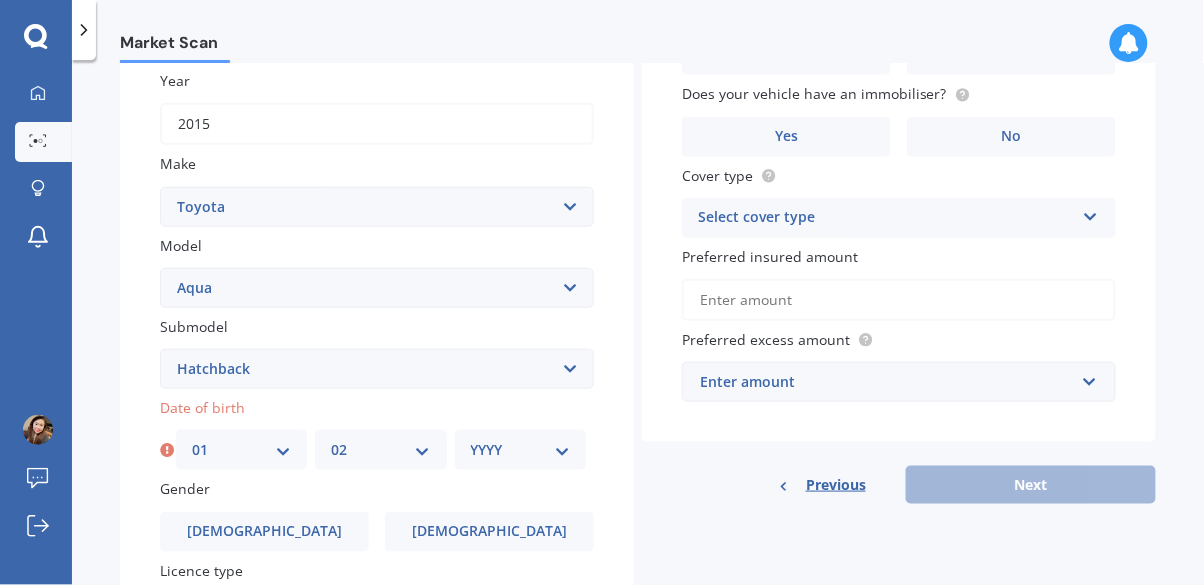 click on "YYYY 2025 2024 2023 2022 2021 2020 2019 2018 2017 2016 2015 2014 2013 2012 2011 2010 2009 2008 2007 2006 2005 2004 2003 2002 2001 2000 1999 1998 1997 1996 1995 1994 1993 1992 1991 1990 1989 1988 1987 1986 1985 1984 1983 1982 1981 1980 1979 1978 1977 1976 1975 1974 1973 1972 1971 1970 1969 1968 1967 1966 1965 1964 1963 1962 1961 1960 1959 1958 1957 1956 1955 1954 1953 1952 1951 1950 1949 1948 1947 1946 1945 1944 1943 1942 1941 1940 1939 1938 1937 1936 1935 1934 1933 1932 1931 1930 1929 1928 1927 1926" at bounding box center (520, 450) 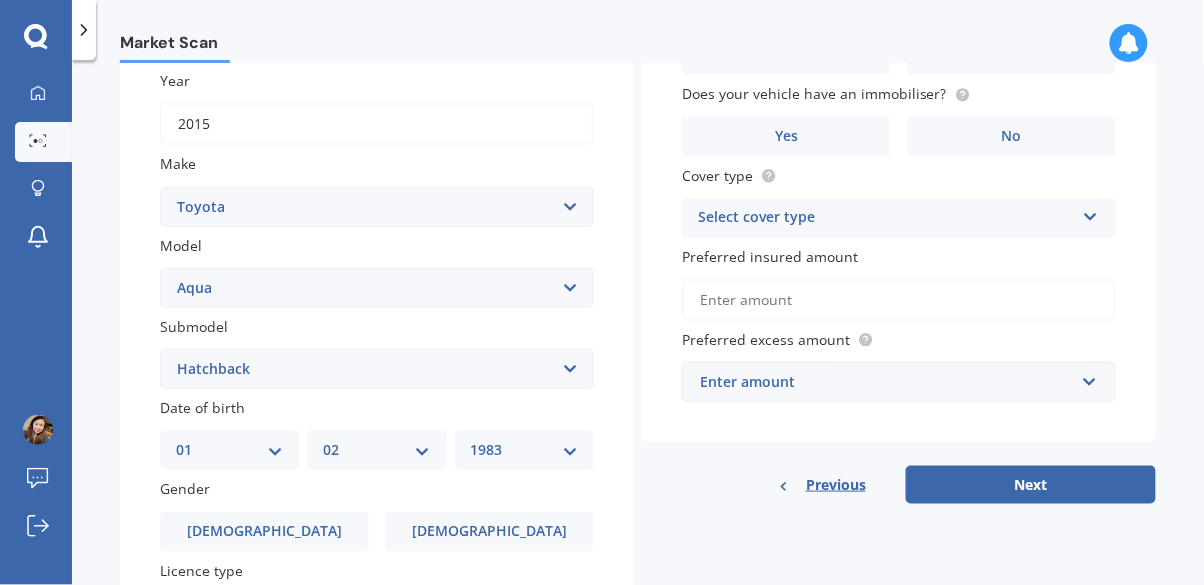 click on "[DEMOGRAPHIC_DATA]" at bounding box center (489, 531) 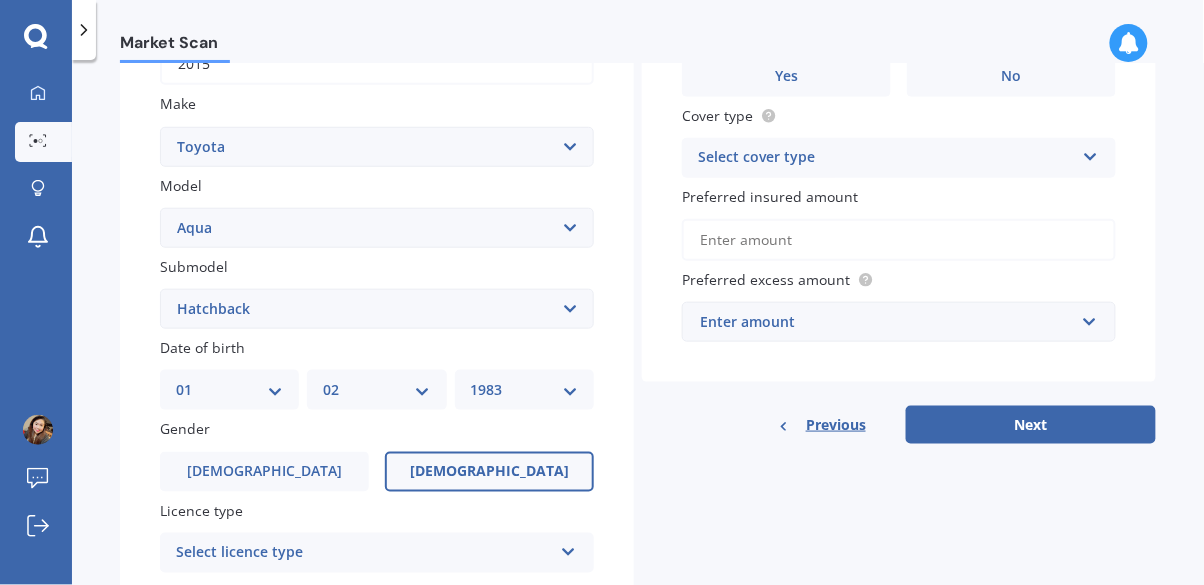 scroll, scrollTop: 496, scrollLeft: 0, axis: vertical 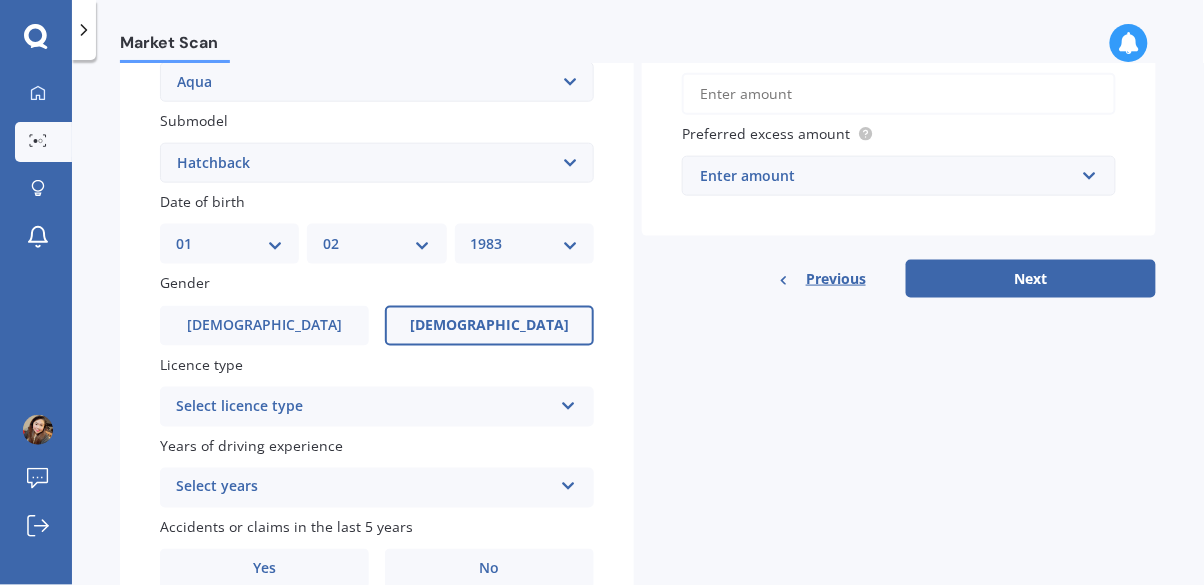 click at bounding box center [568, 402] 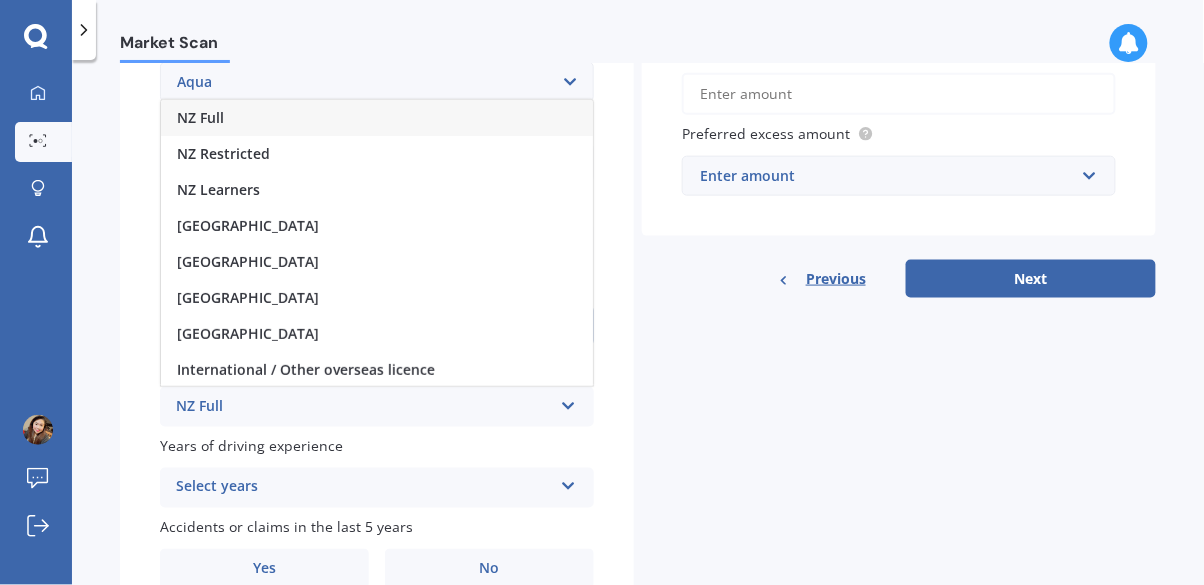 click on "NZ Full" at bounding box center (377, 118) 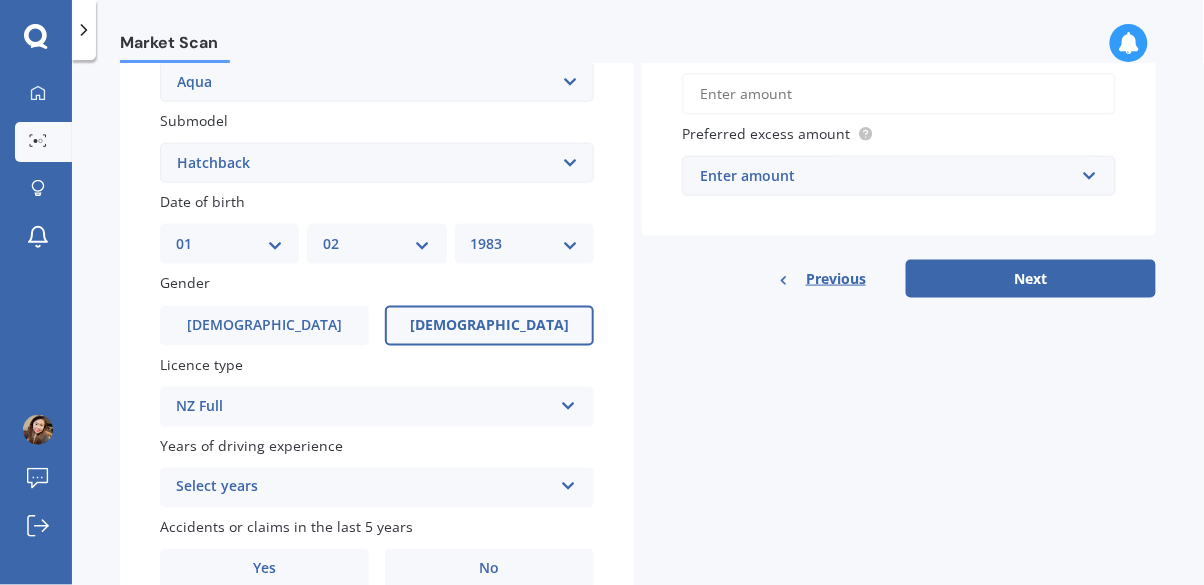 click on "Select years" at bounding box center [364, 488] 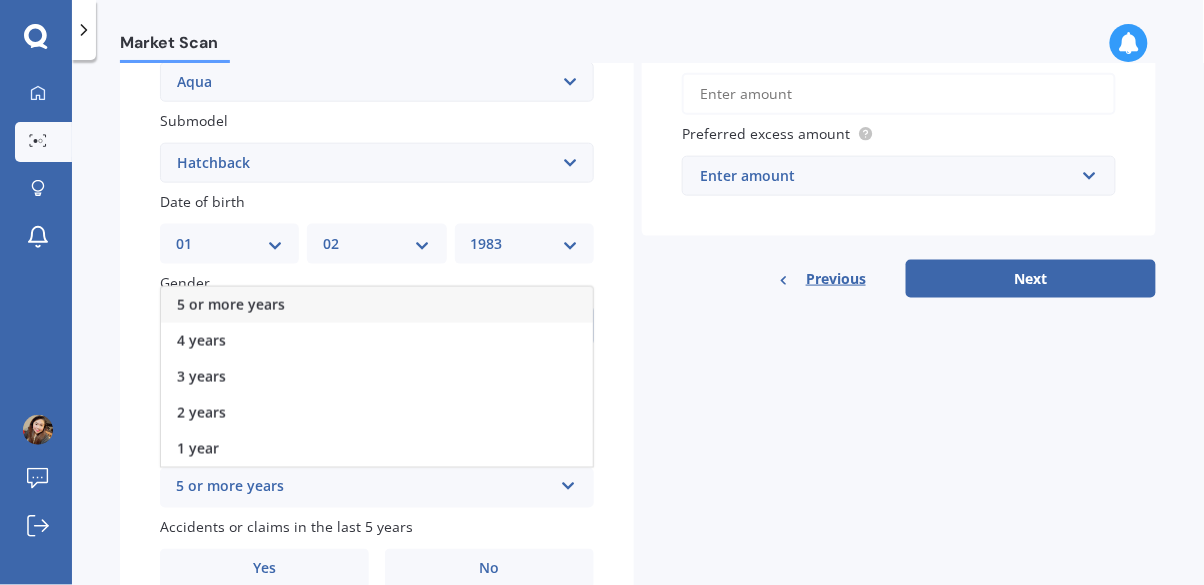 click on "Details Plate number Search I don’t have a number plate Year [DATE] Make Select make AC ALFA ROMEO ASTON [PERSON_NAME] AUDI AUSTIN BEDFORD Bentley BMW BYD CADILLAC CAN-AM CHERY CHEVROLET CHRYSLER Citroen CRUISEAIR CUPRA DAEWOO DAIHATSU DAIMLER DAMON DIAHATSU DODGE EXOCET FACTORY FIVE FERRARI FIAT Fiord FLEETWOOD FORD FOTON FRASER GEELY GENESIS GEORGIE BOY GMC GREAT WALL GWM [PERSON_NAME] HINO [PERSON_NAME] HOLIDAY RAMBLER HONDA HUMMER HYUNDAI INFINITI ISUZU IVECO JAC JAECOO JAGUAR JEEP KGM KIA LADA LAMBORGHINI LANCIA LANDROVER LDV LEXUS LINCOLN LOTUS LUNAR M.G M.G. MAHINDRA MASERATI MAZDA MCLAREN MERCEDES AMG Mercedes Benz MERCEDES-AMG MERCURY MINI MITSUBISHI [PERSON_NAME] NEWMAR NISSAN OMODA OPEL OXFORD PEUGEOT Plymouth Polestar PONTIAC PORSCHE PROTON RAM Range Rover Rayne RENAULT ROLLS ROYCE ROVER SAAB SATURN SEAT SHELBY SKODA SMART SSANGYONG SUBARU SUZUKI TATA TESLA TIFFIN Toyota TRIUMPH TVR Vauxhall VOLKSWAGEN VOLVO WESTFIELD WINNEBAGO ZX Model Select model 4 Runner 86 [PERSON_NAME] Alphard Altezza Aqua Aristo Aurion bB" at bounding box center (638, 147) 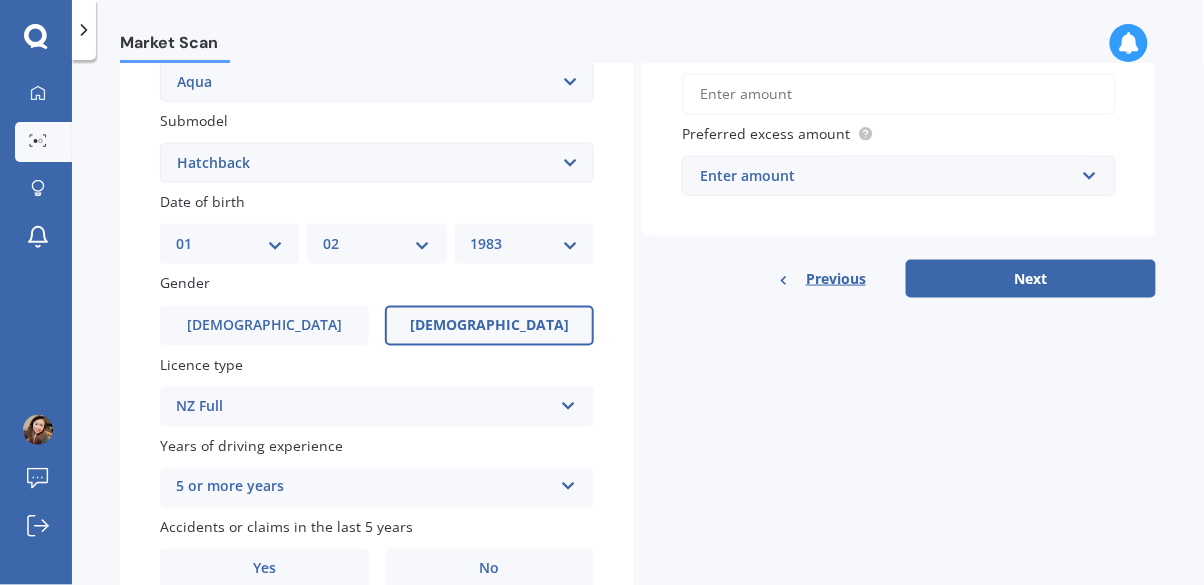 click on "5 or more years" at bounding box center [364, 488] 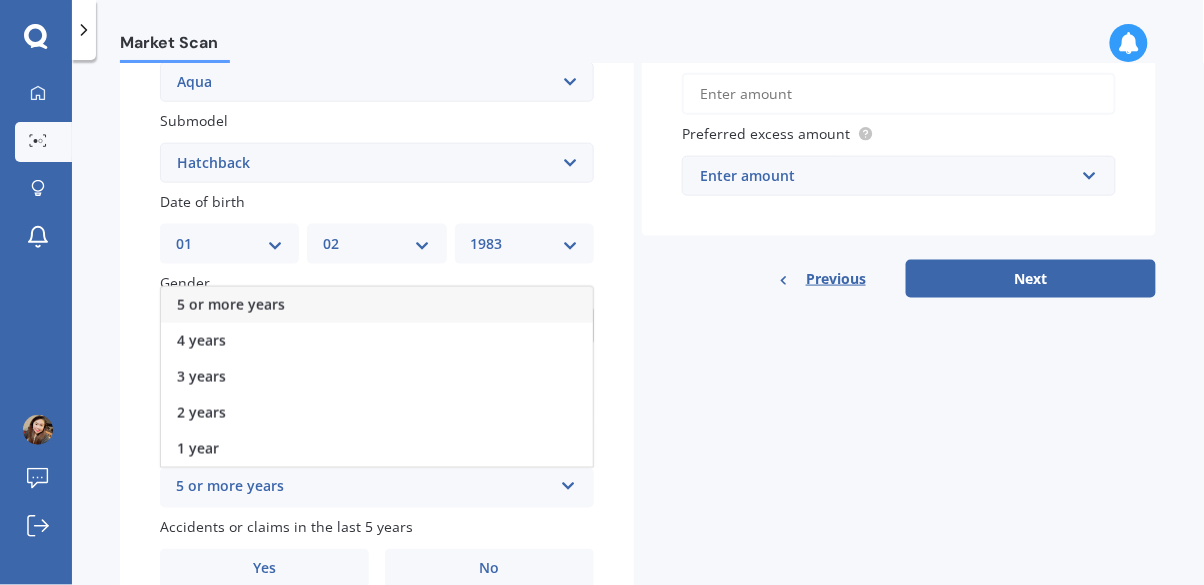 click on "5 or more years" at bounding box center (377, 305) 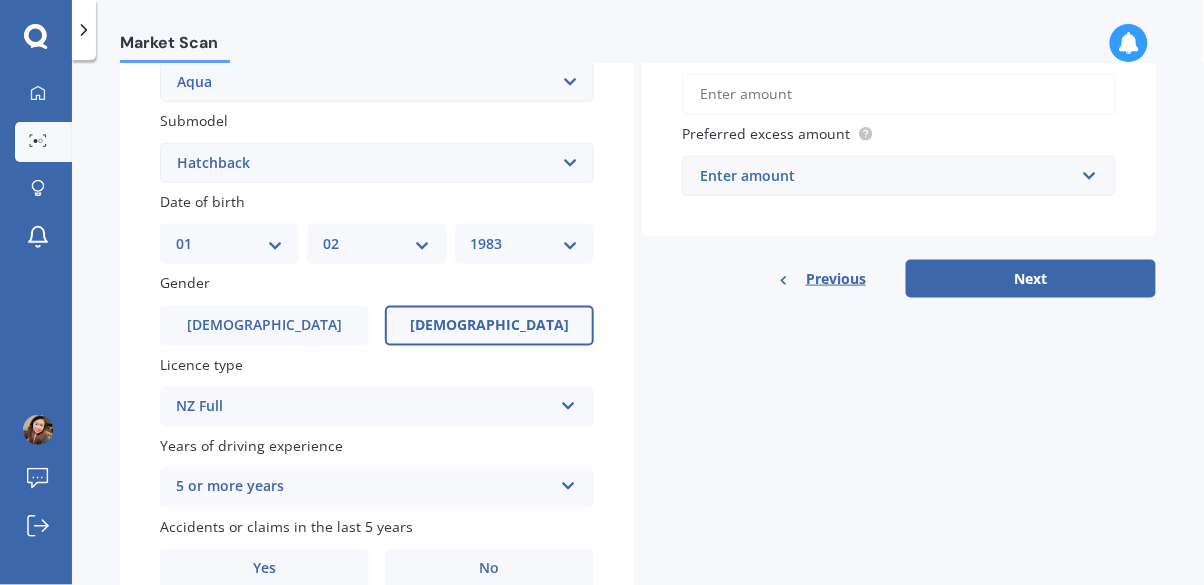 click on "Yes" at bounding box center [264, 569] 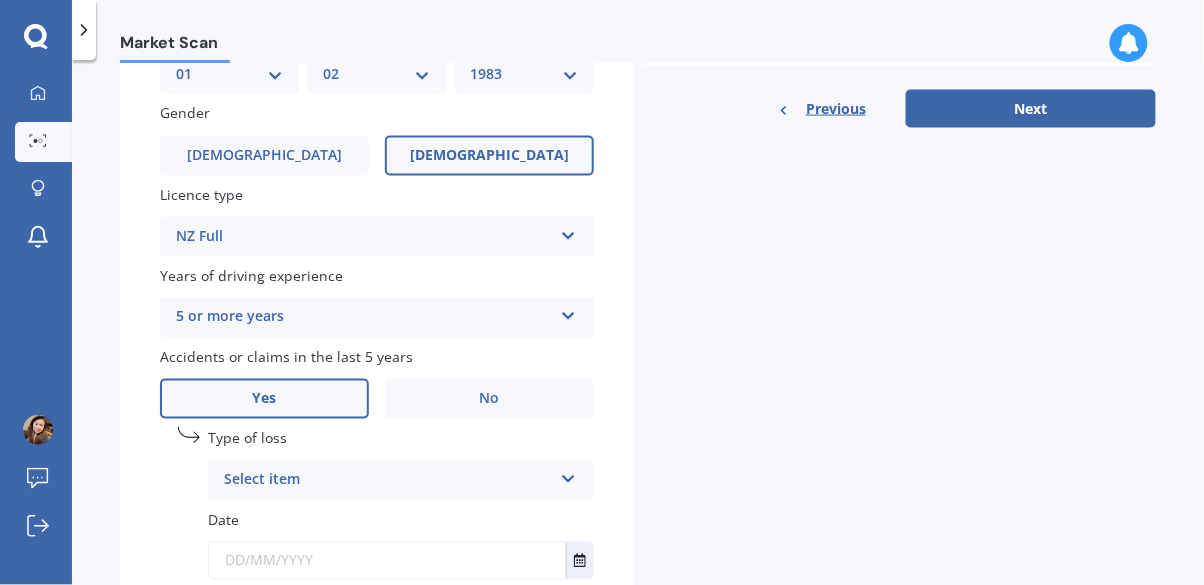 scroll, scrollTop: 669, scrollLeft: 0, axis: vertical 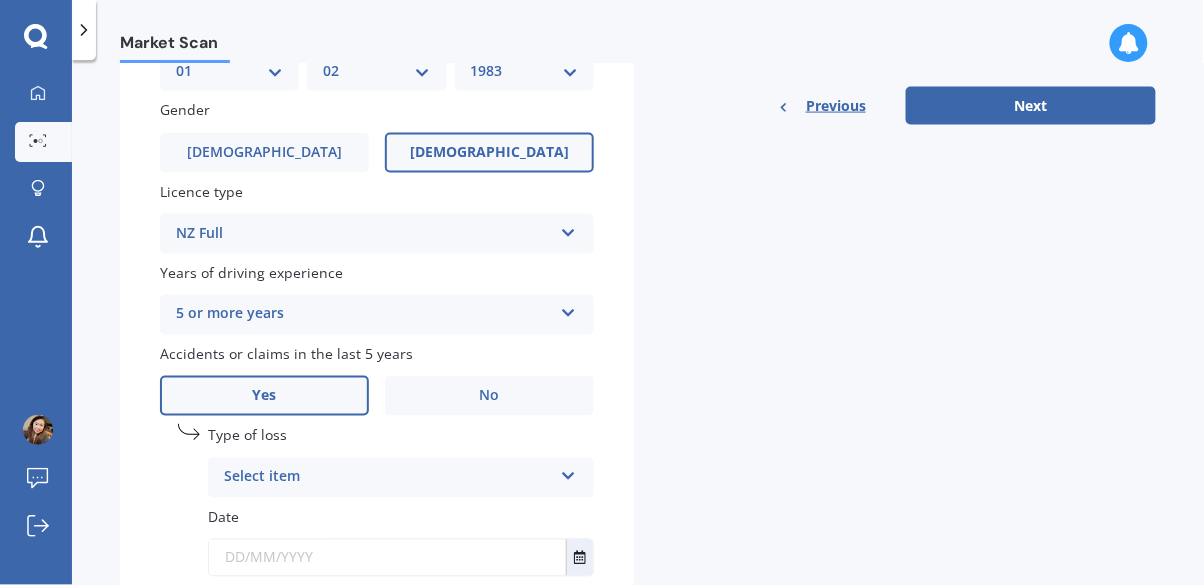 click on "Select item" at bounding box center [388, 478] 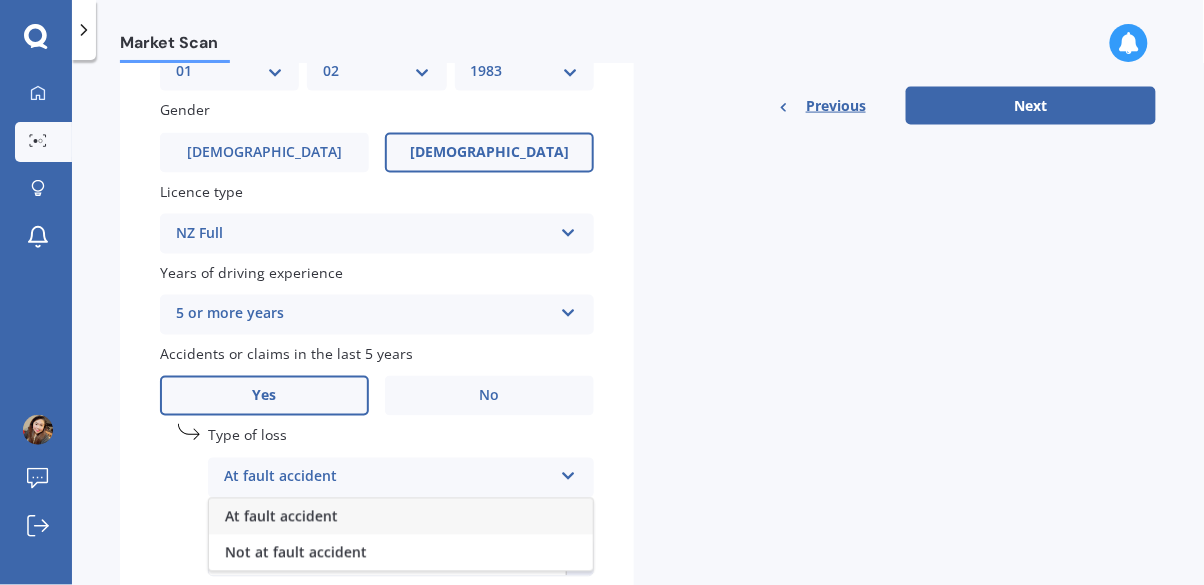 click on "Not at fault accident" at bounding box center (401, 553) 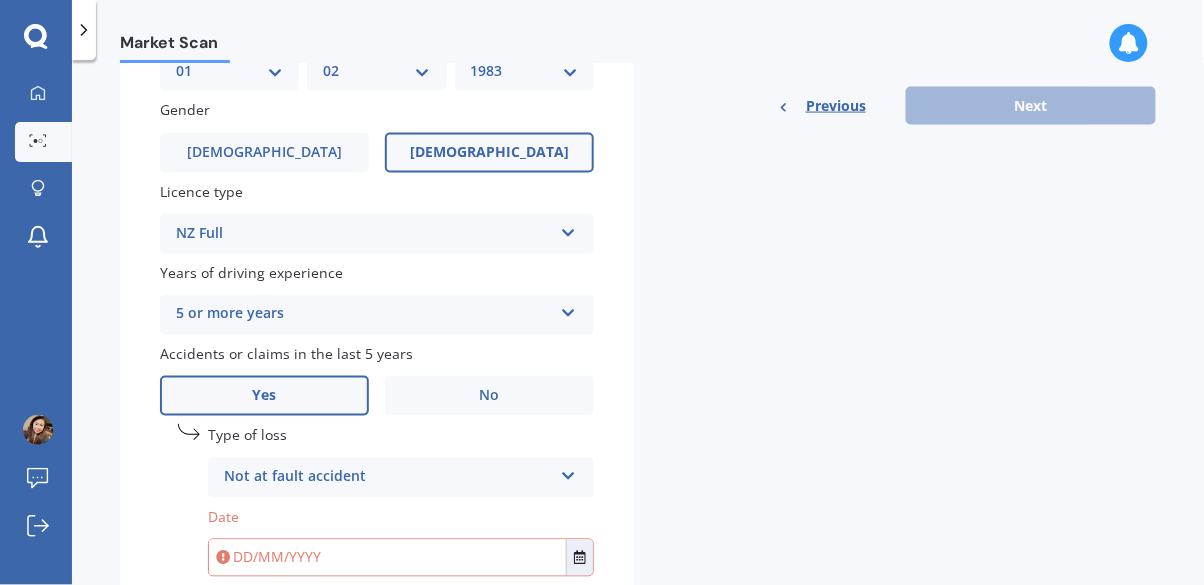 click at bounding box center [387, 558] 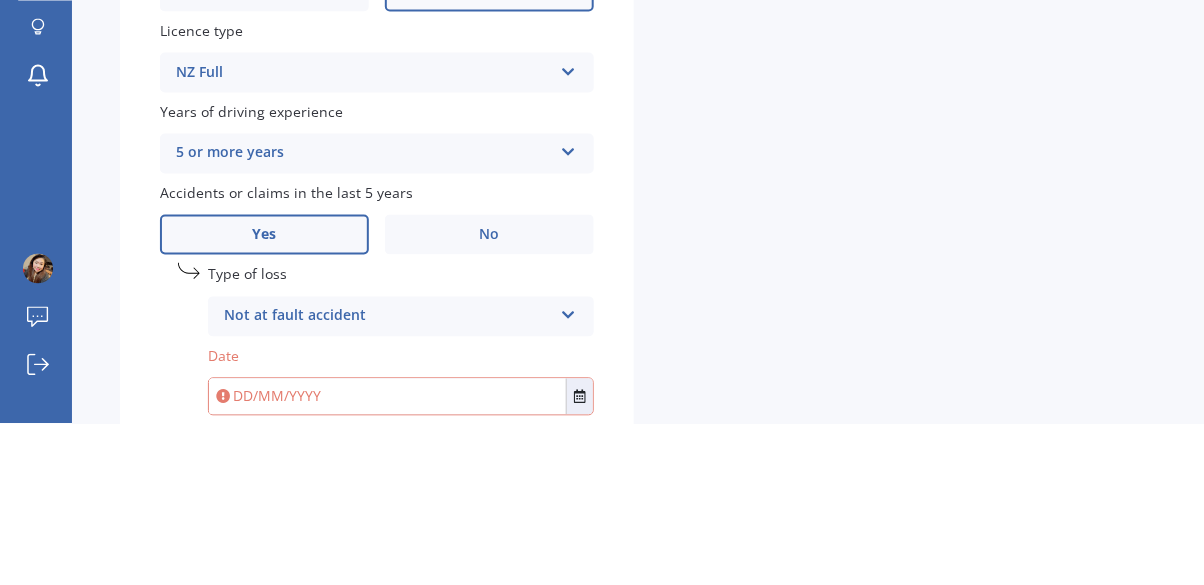 scroll, scrollTop: 96, scrollLeft: 0, axis: vertical 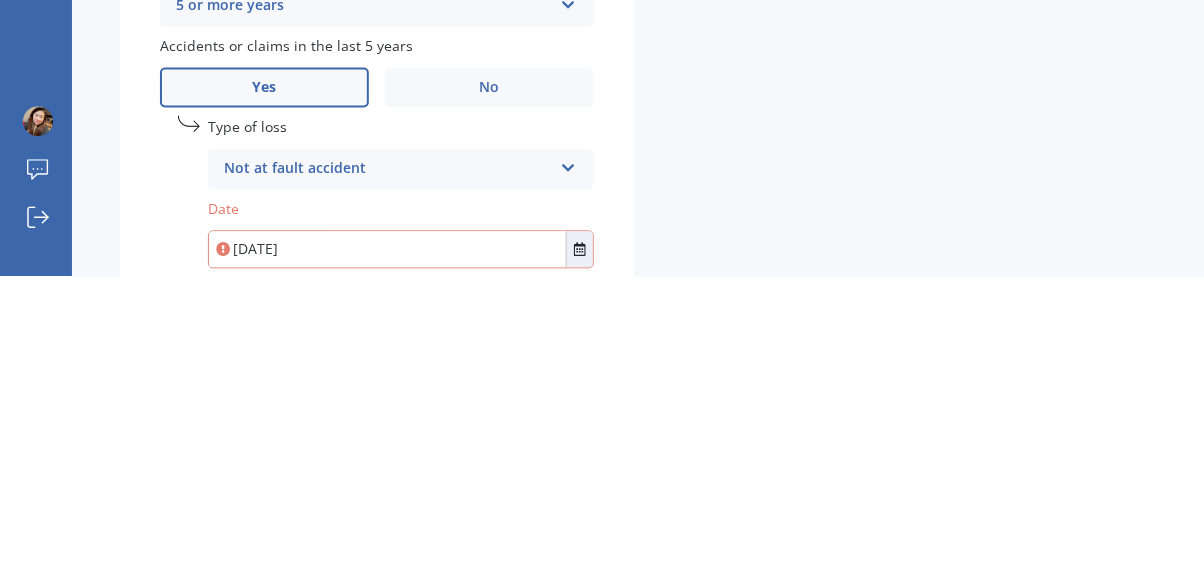 type on "[DATE]" 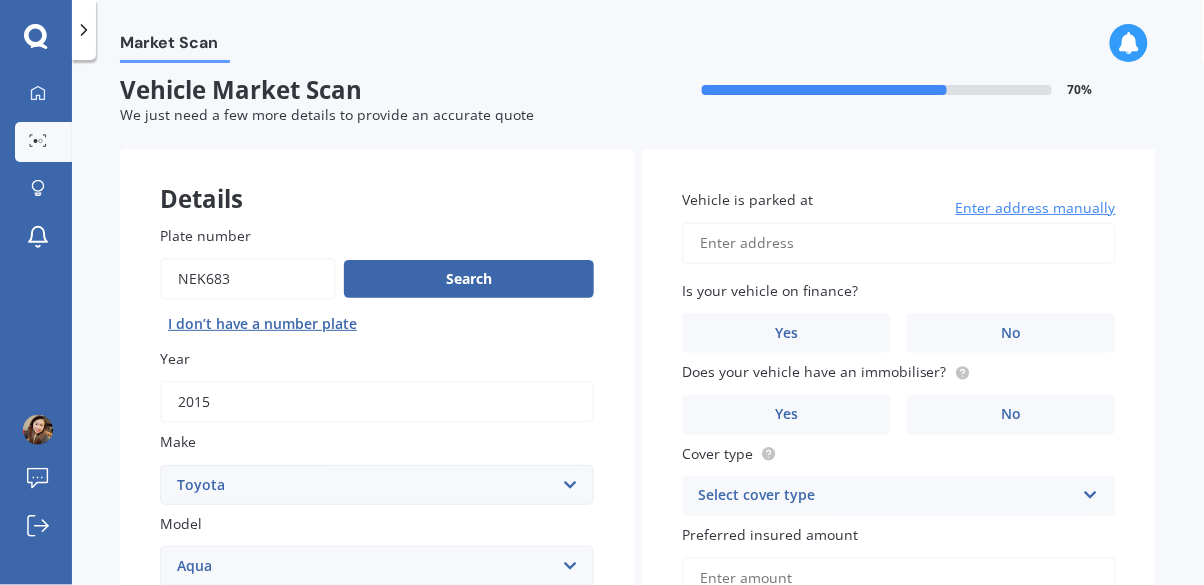 scroll, scrollTop: 0, scrollLeft: 0, axis: both 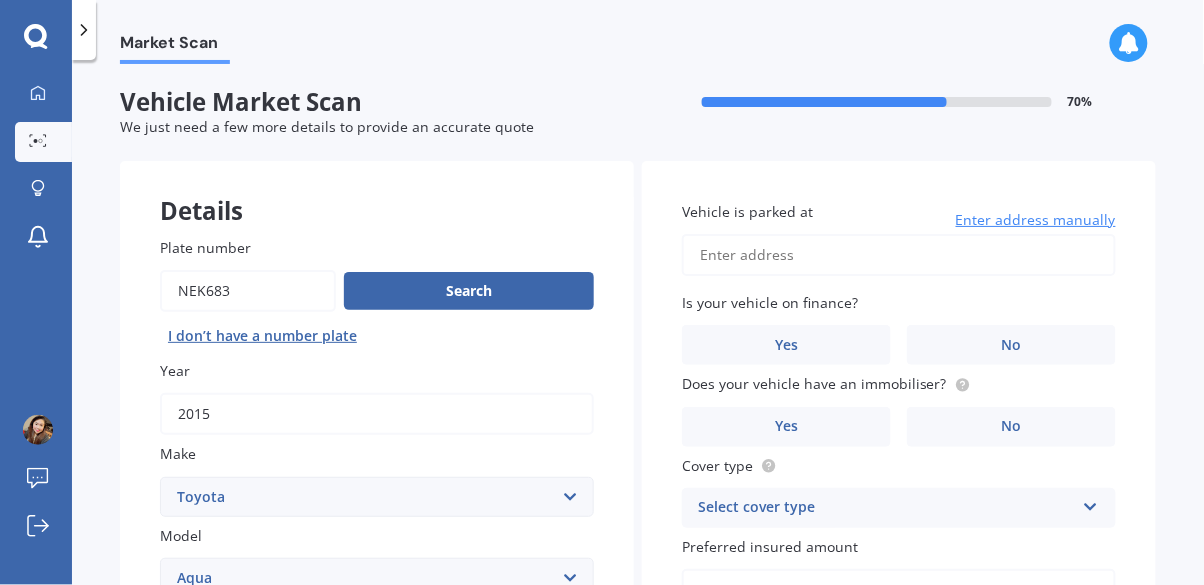 click on "Vehicle is parked at" at bounding box center [899, 255] 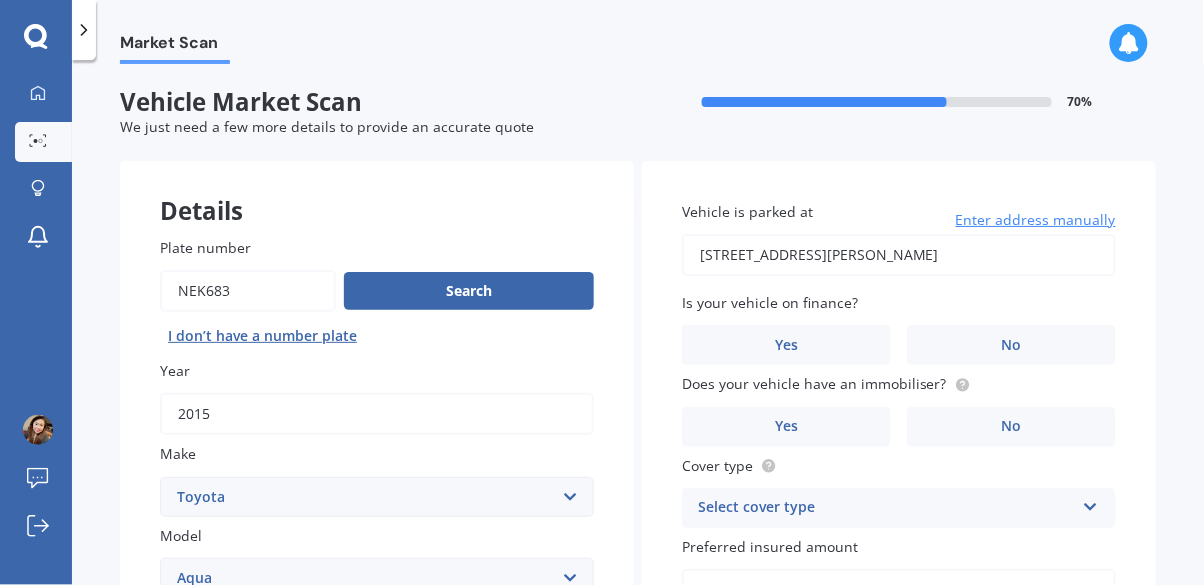 type on "[STREET_ADDRESS][PERSON_NAME]" 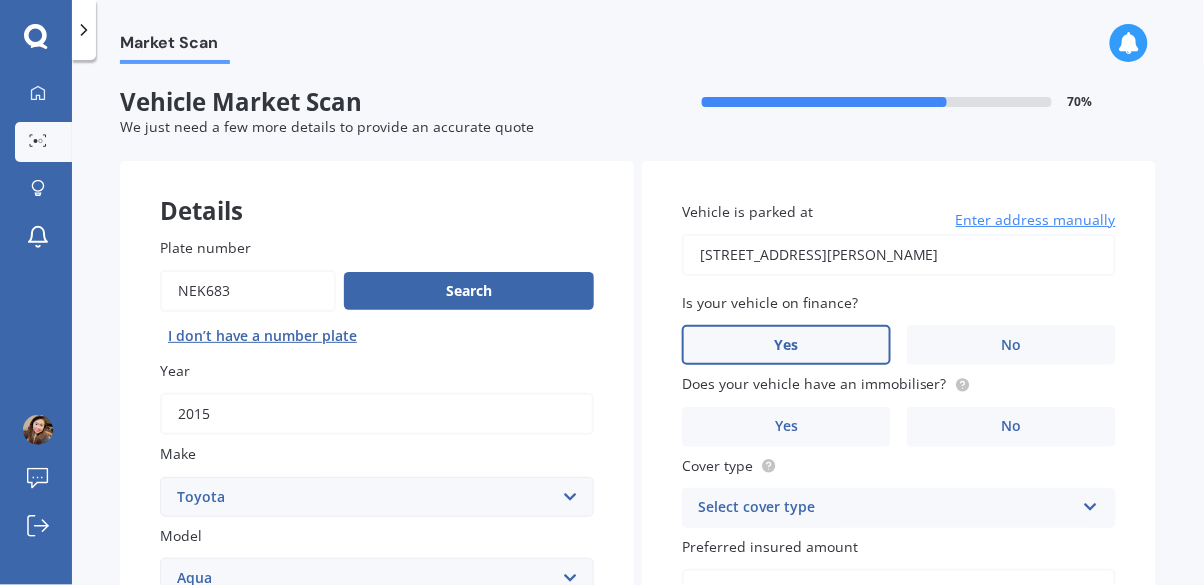 click 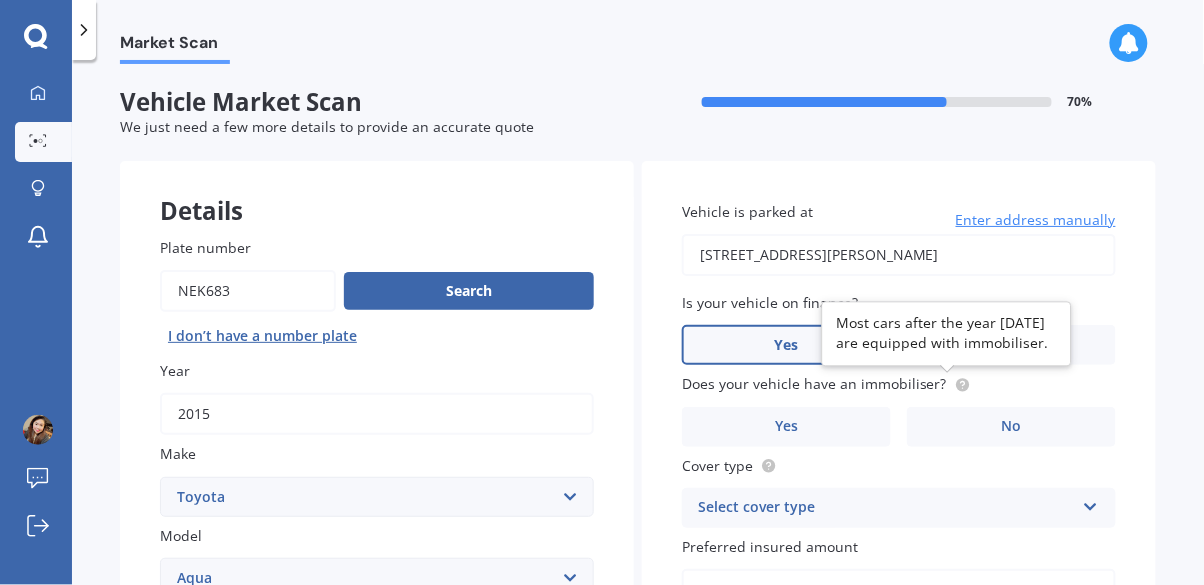 click 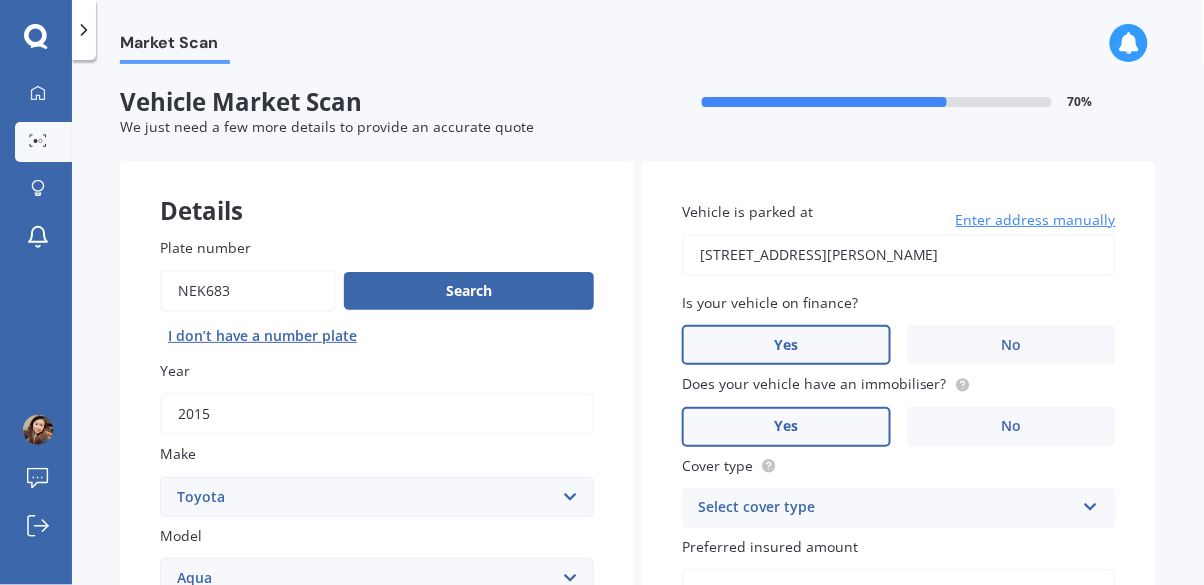 click 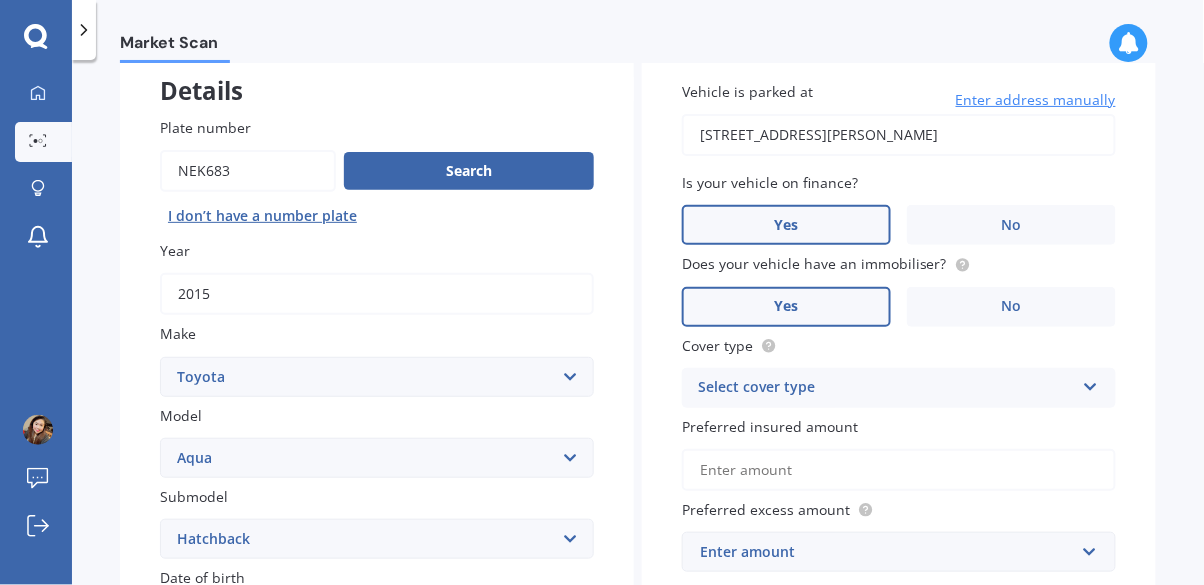 scroll, scrollTop: 123, scrollLeft: 0, axis: vertical 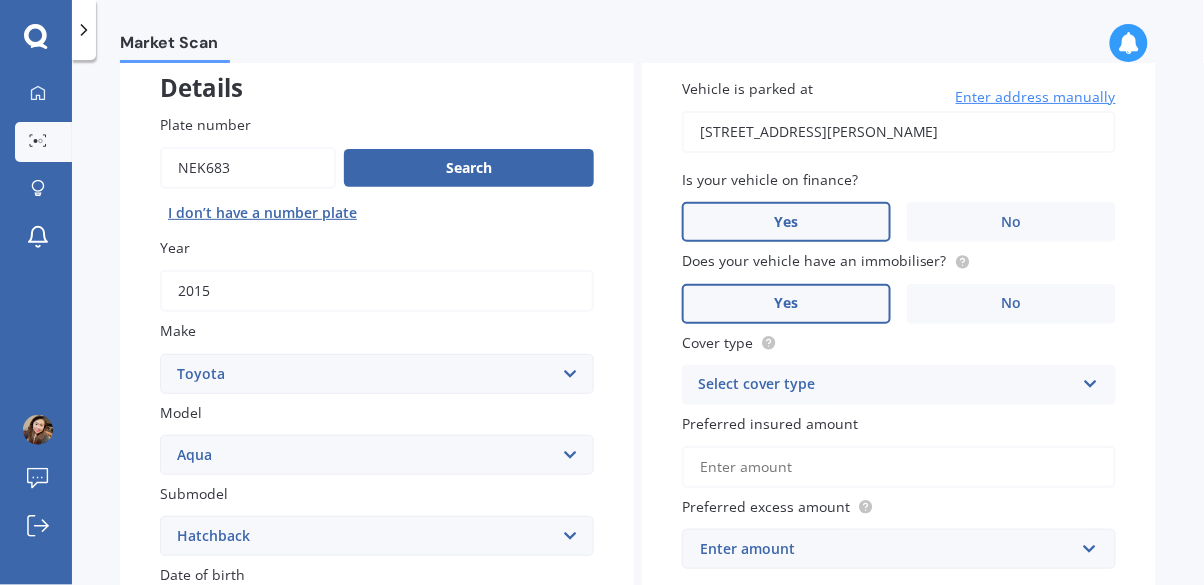 click at bounding box center [1090, 380] 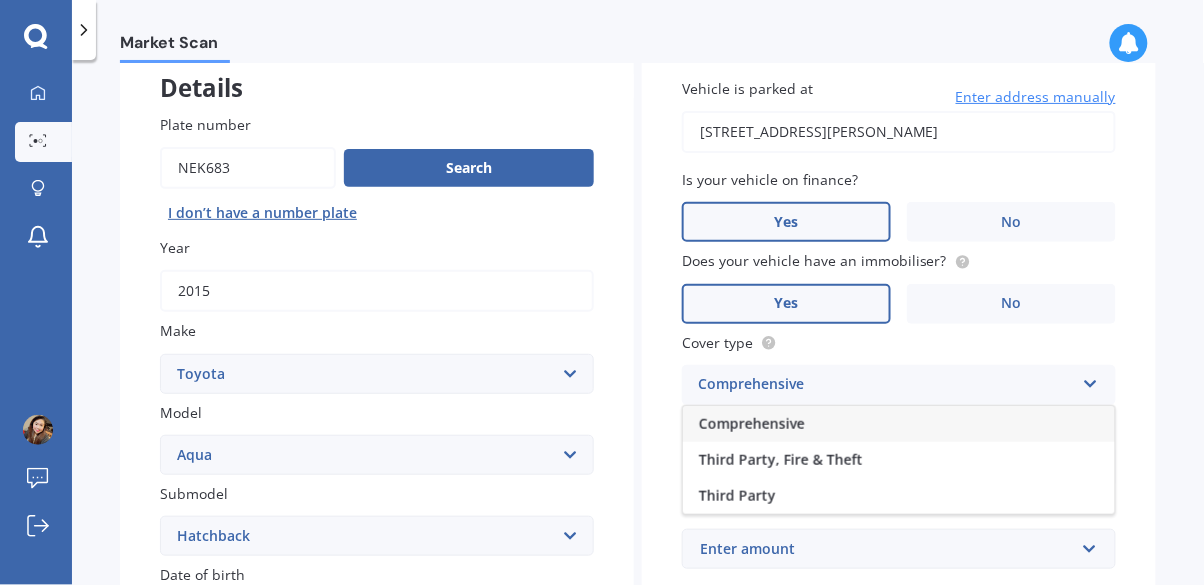 click on "Comprehensive" at bounding box center [899, 424] 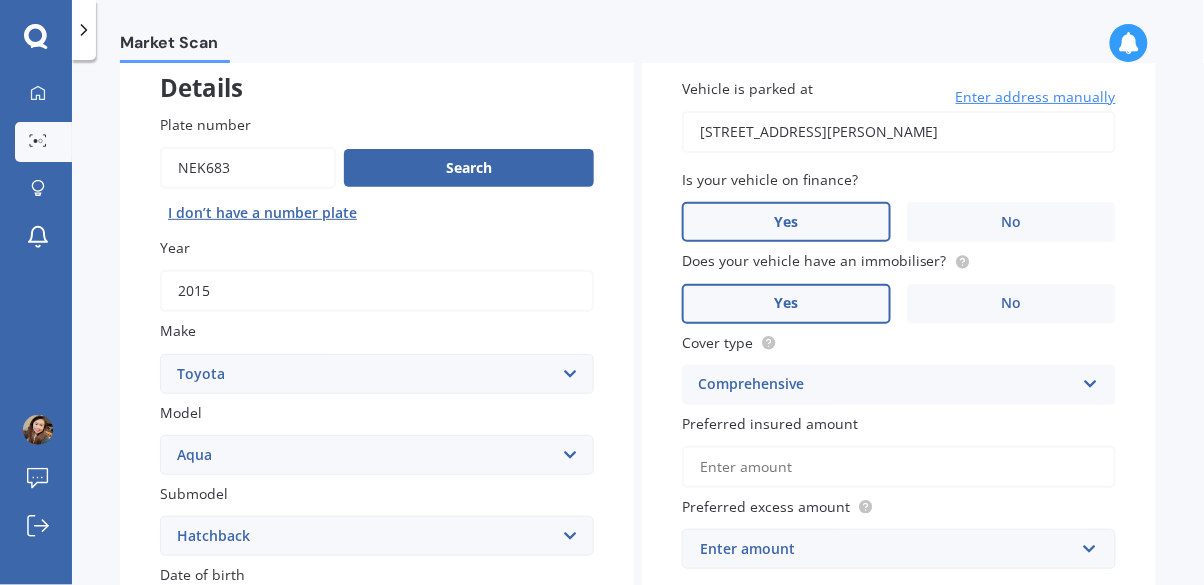 click on "Preferred insured amount" at bounding box center (899, 467) 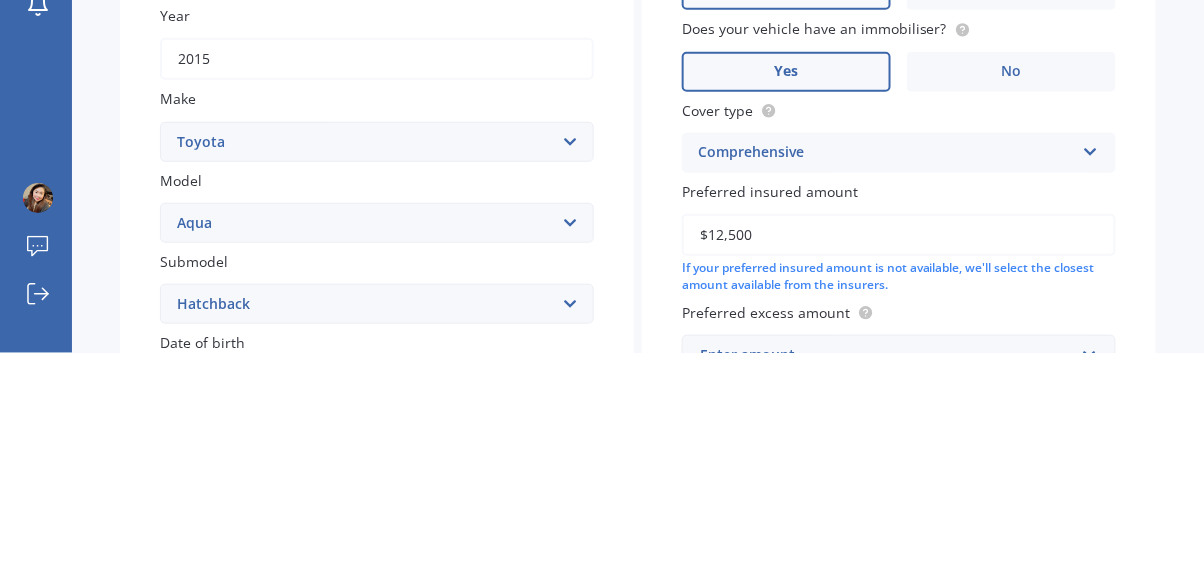 type on "$12,500" 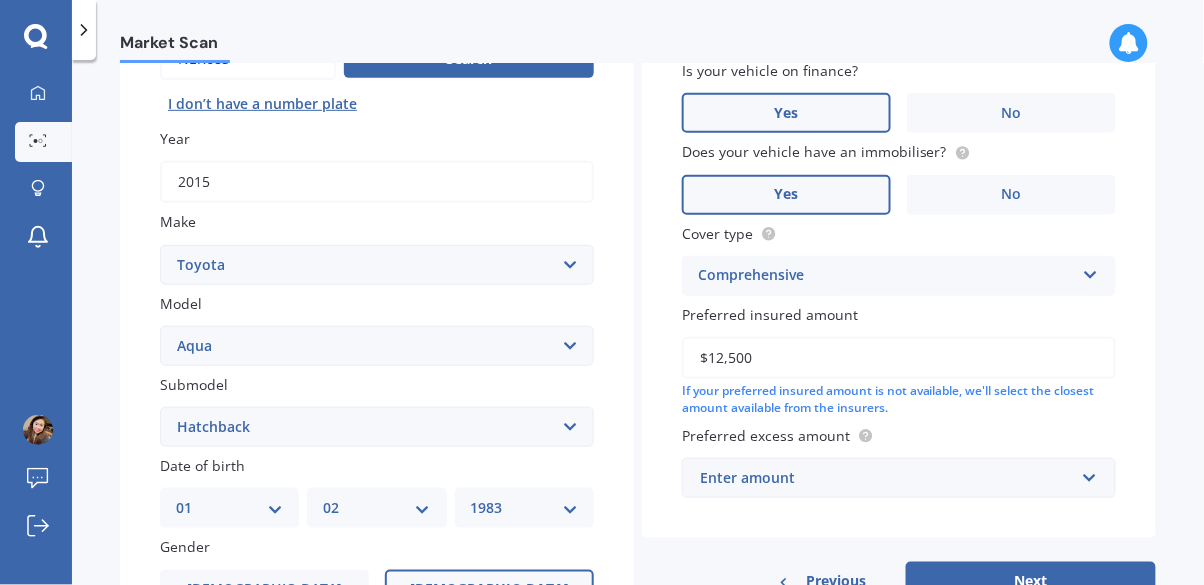 scroll, scrollTop: 242, scrollLeft: 0, axis: vertical 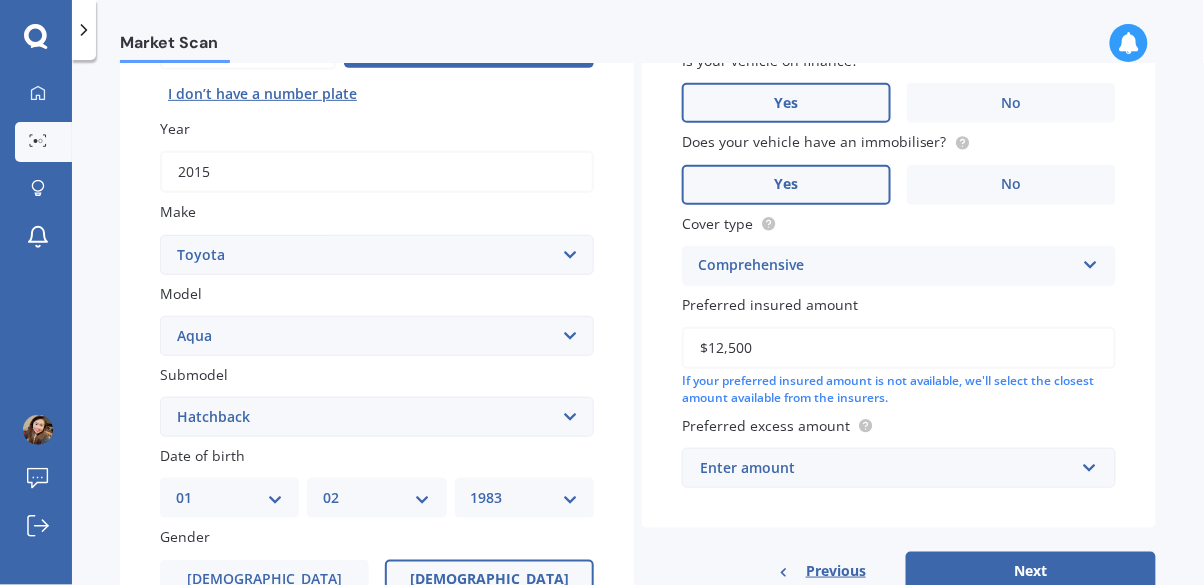 click on "Enter amount" at bounding box center (887, 468) 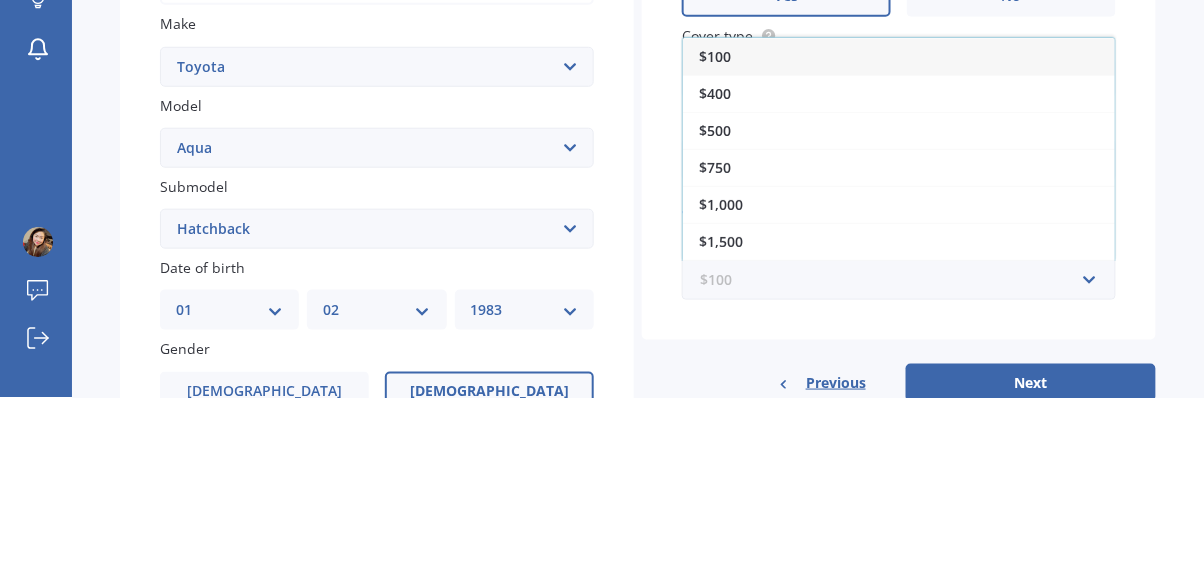 scroll, scrollTop: 96, scrollLeft: 0, axis: vertical 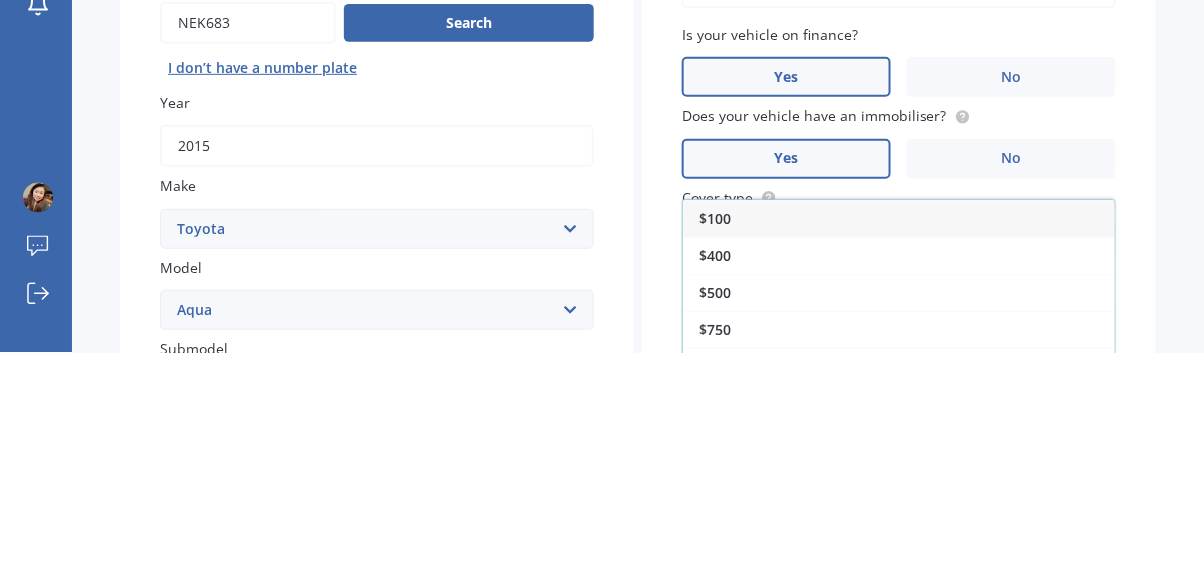 click on "$400" at bounding box center (899, 487) 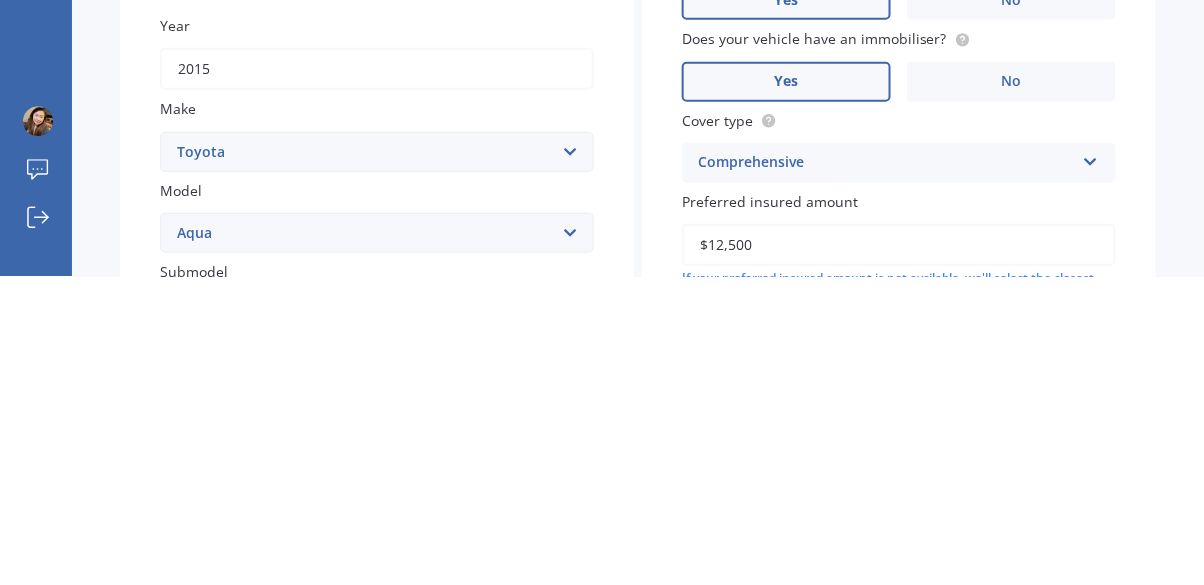 scroll, scrollTop: 43, scrollLeft: 0, axis: vertical 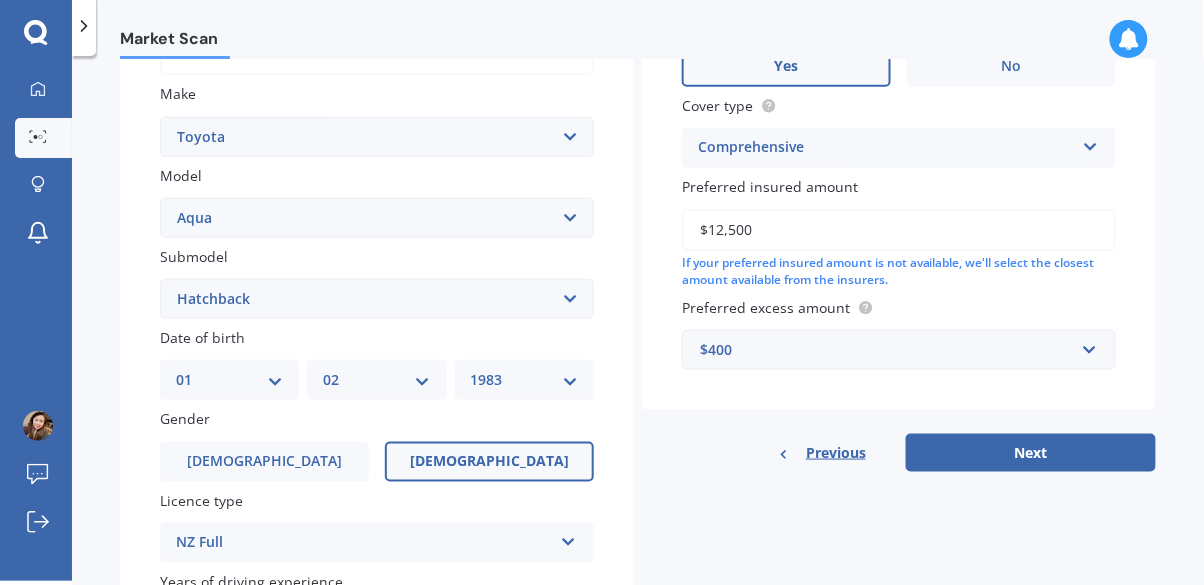 click on "Next" at bounding box center (1031, 453) 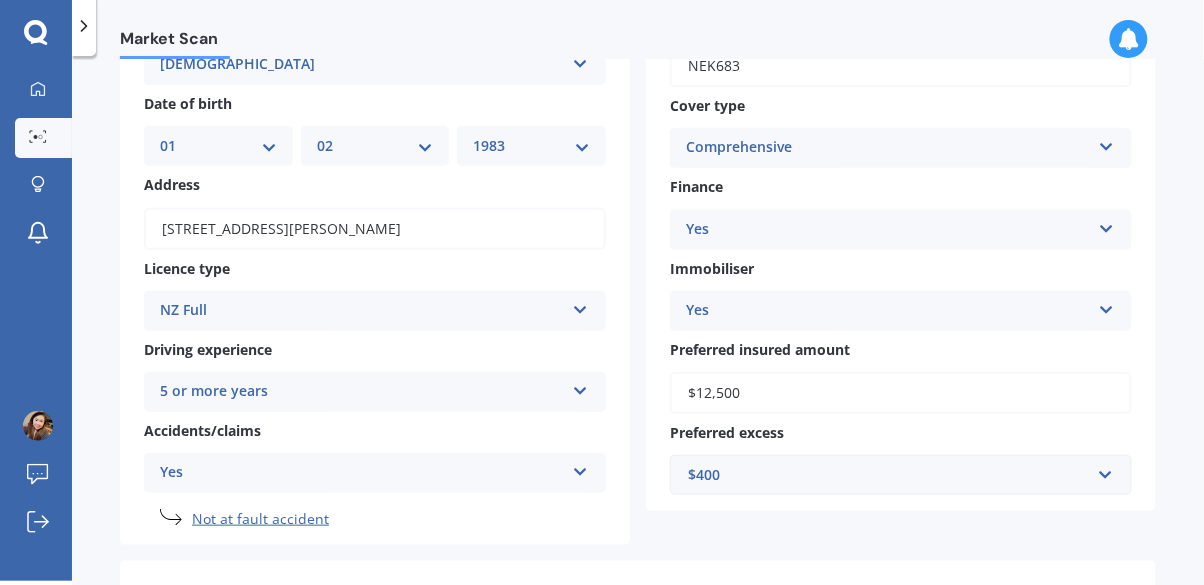 scroll, scrollTop: 0, scrollLeft: 0, axis: both 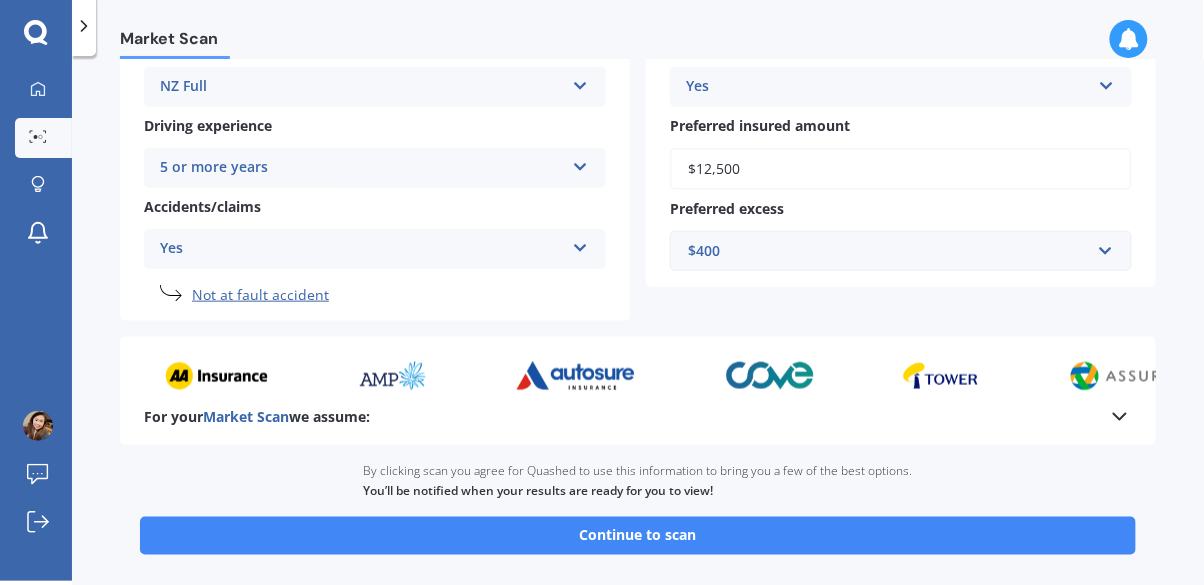 click on "Continue to scan" at bounding box center (638, 536) 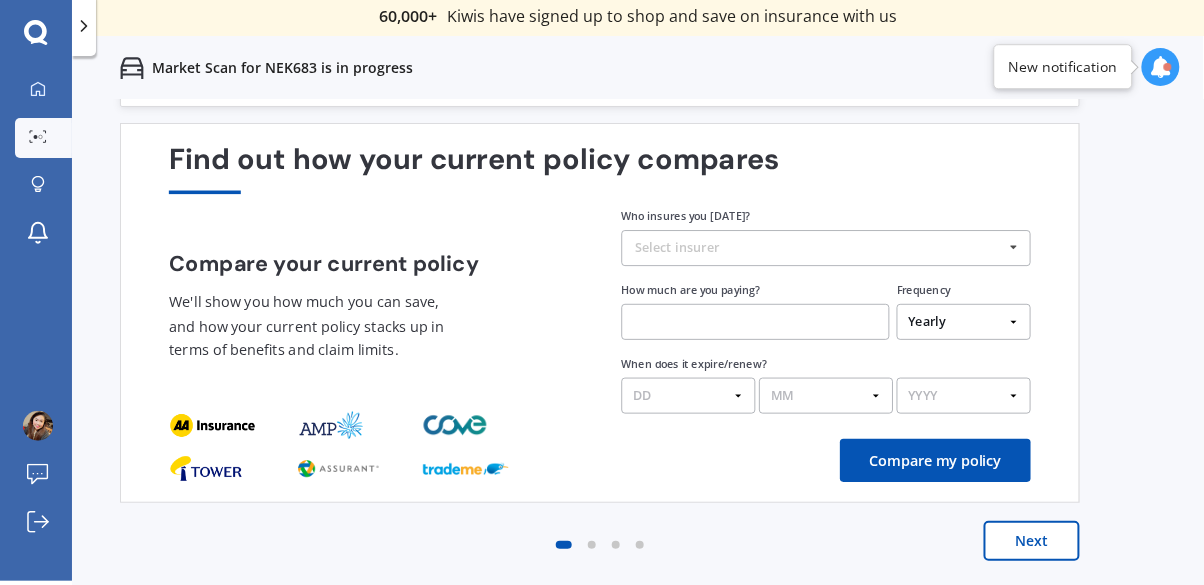 scroll, scrollTop: 0, scrollLeft: 0, axis: both 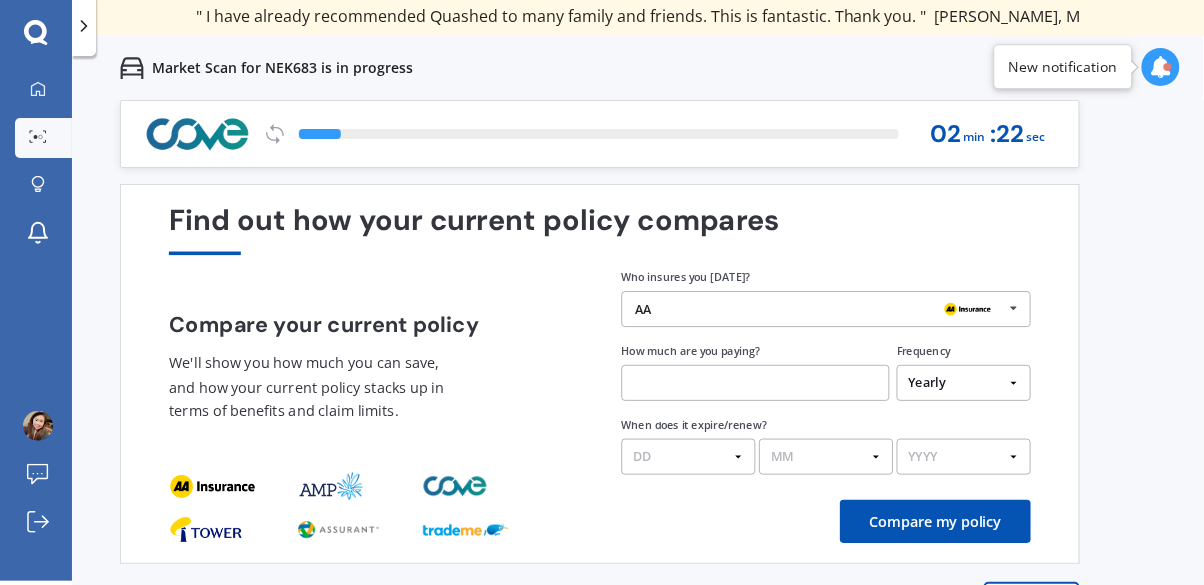 click at bounding box center [1014, 308] 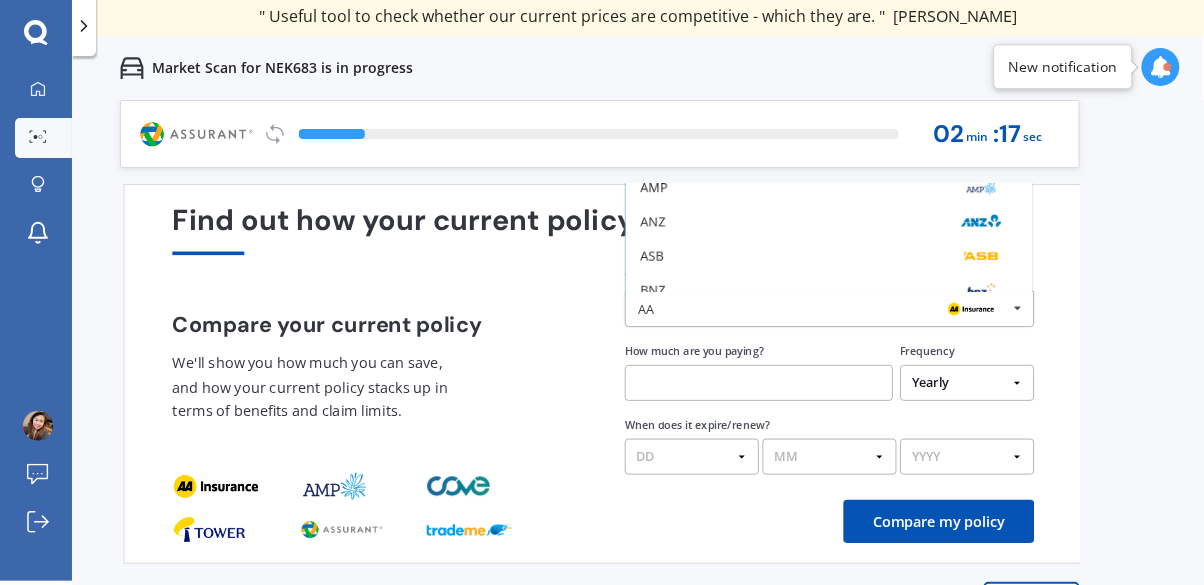 scroll, scrollTop: 0, scrollLeft: 0, axis: both 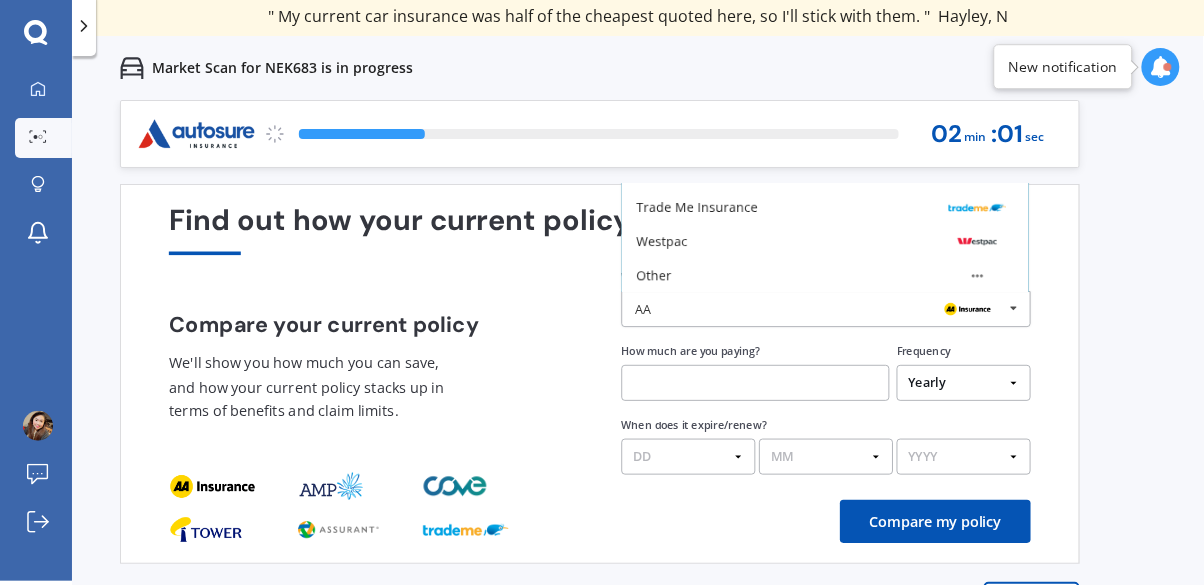 click on "Other" at bounding box center (826, 276) 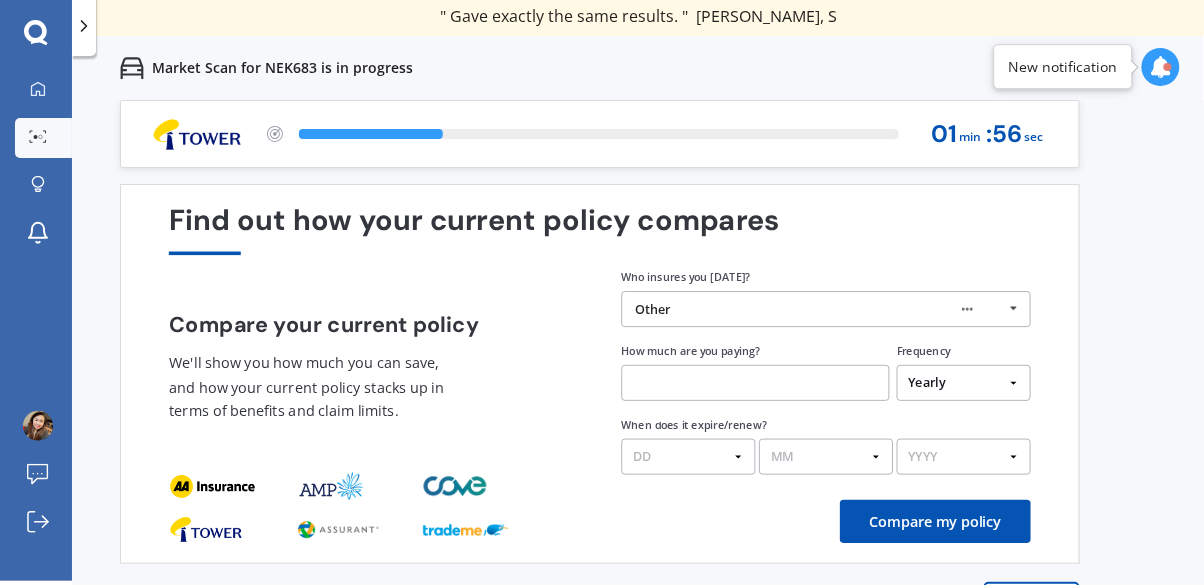 click at bounding box center (756, 383) 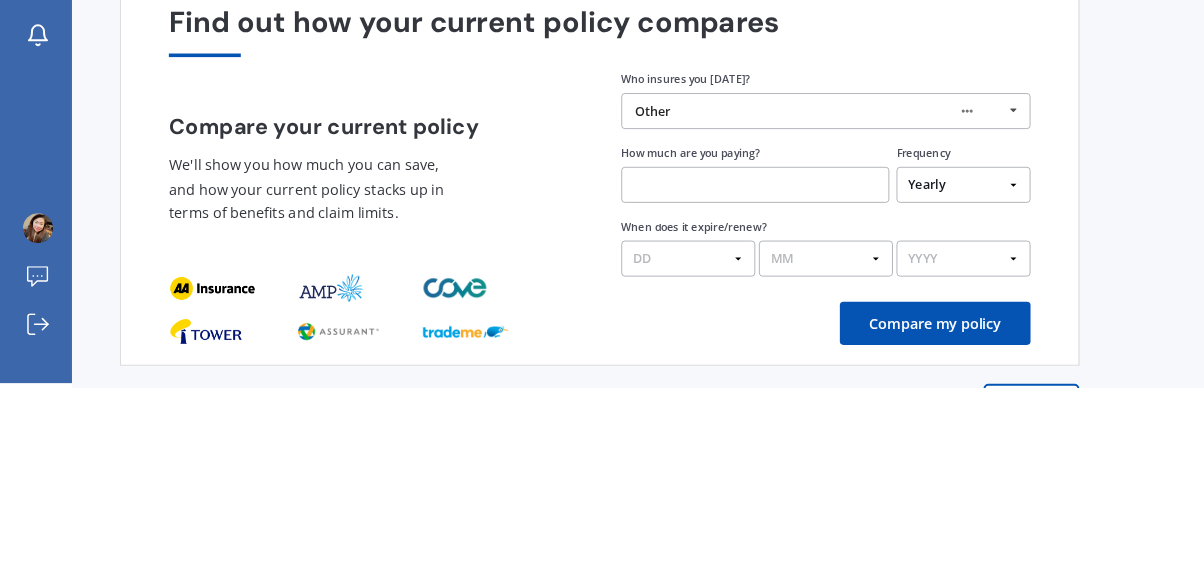 click on "Yearly Six-Monthly Quarterly Monthly Fortnightly Weekly One-Off" at bounding box center (964, 383) 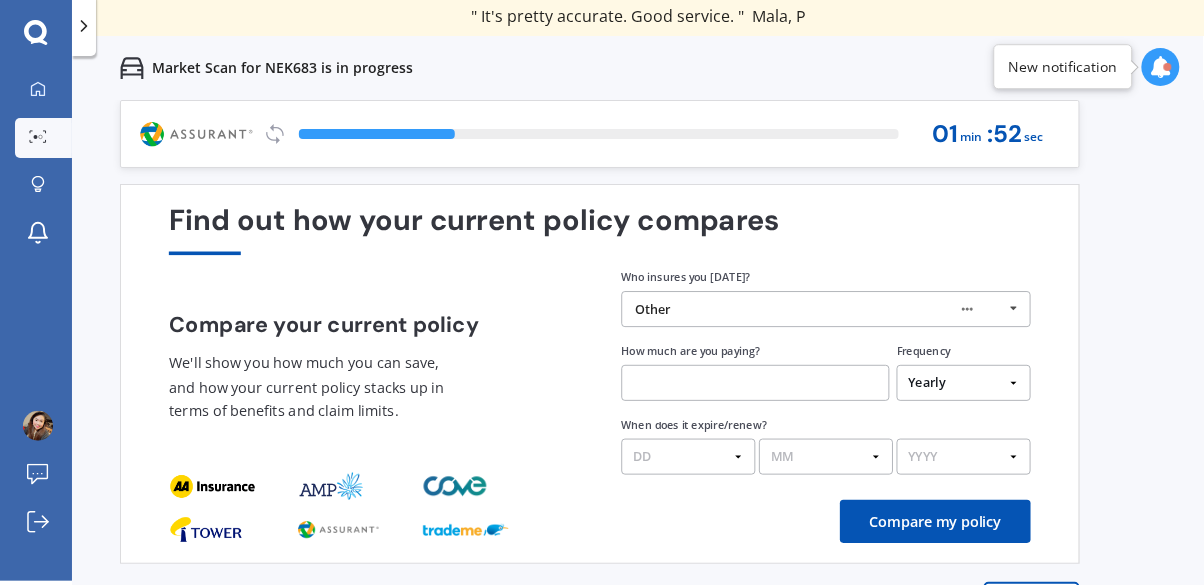 select on "Fortnightly" 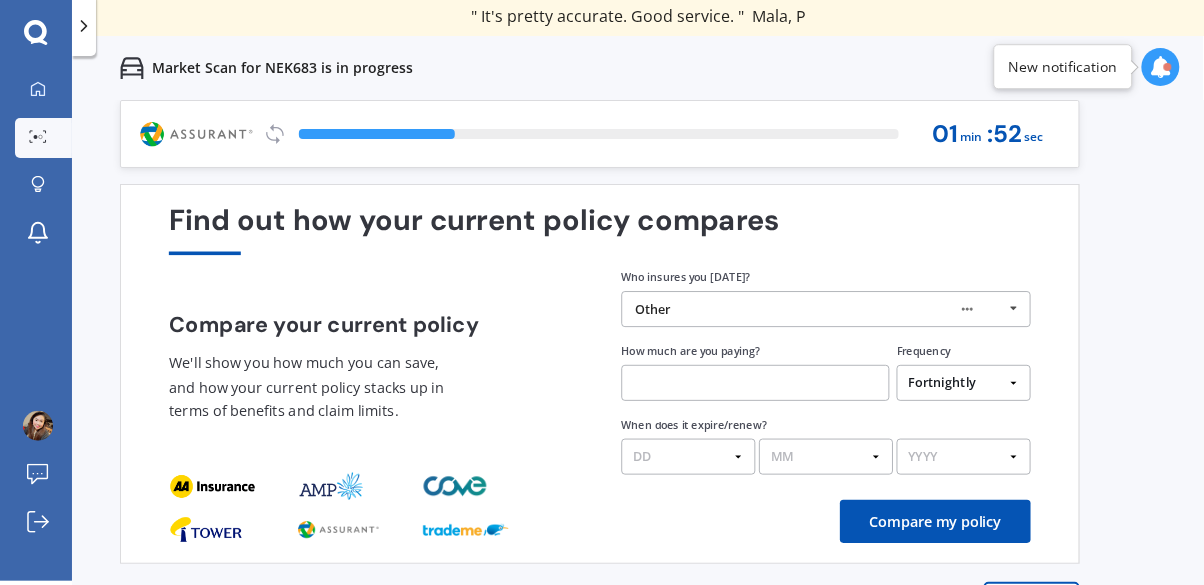 click at bounding box center (756, 383) 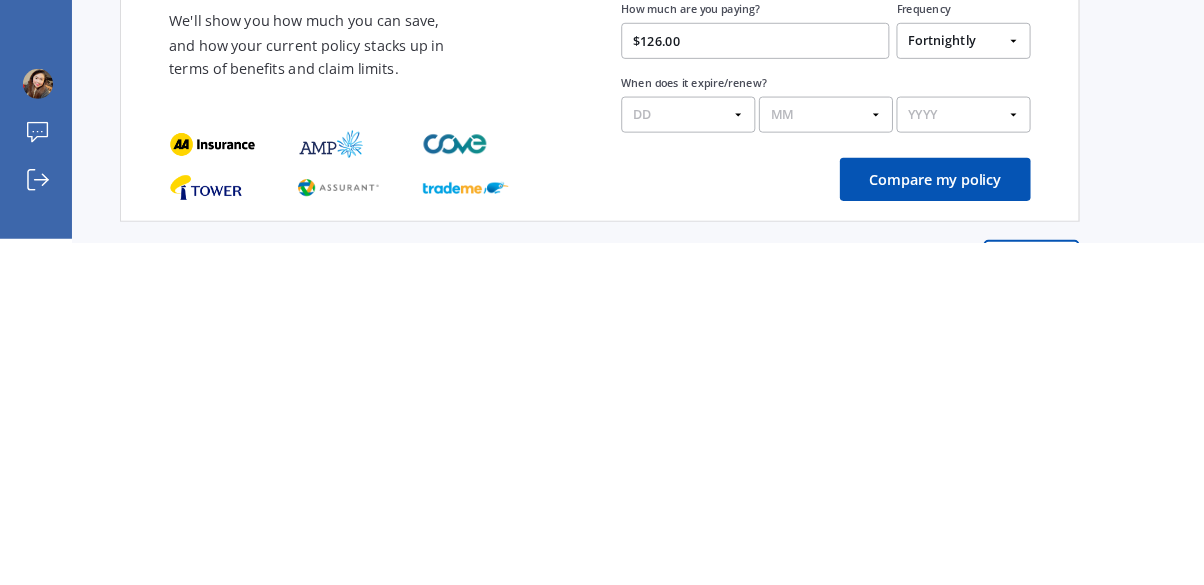 type on "$126.00" 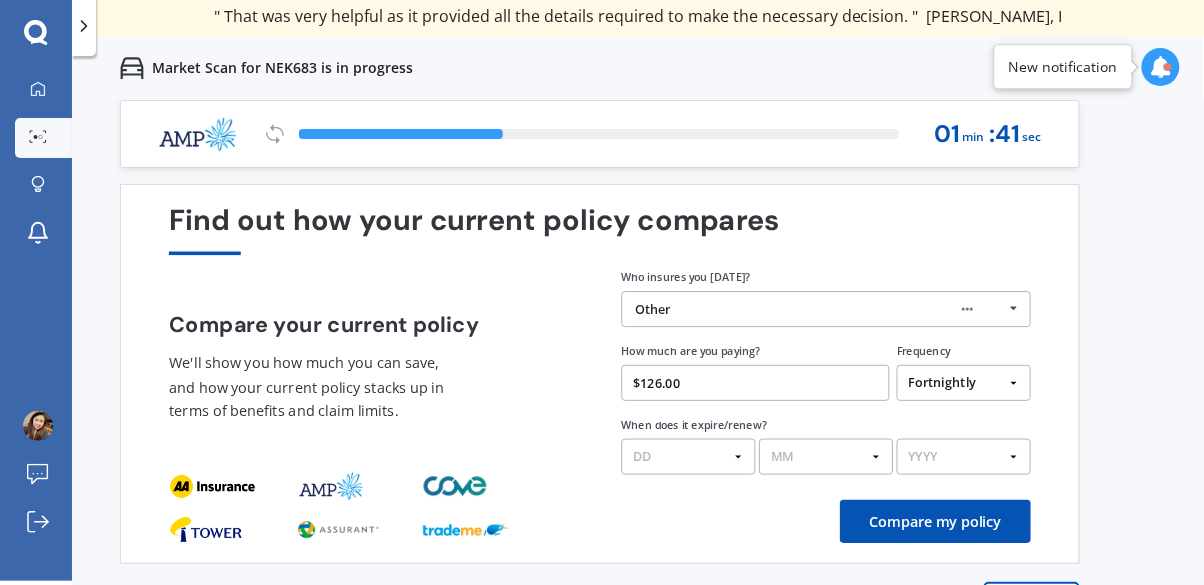 select on "08" 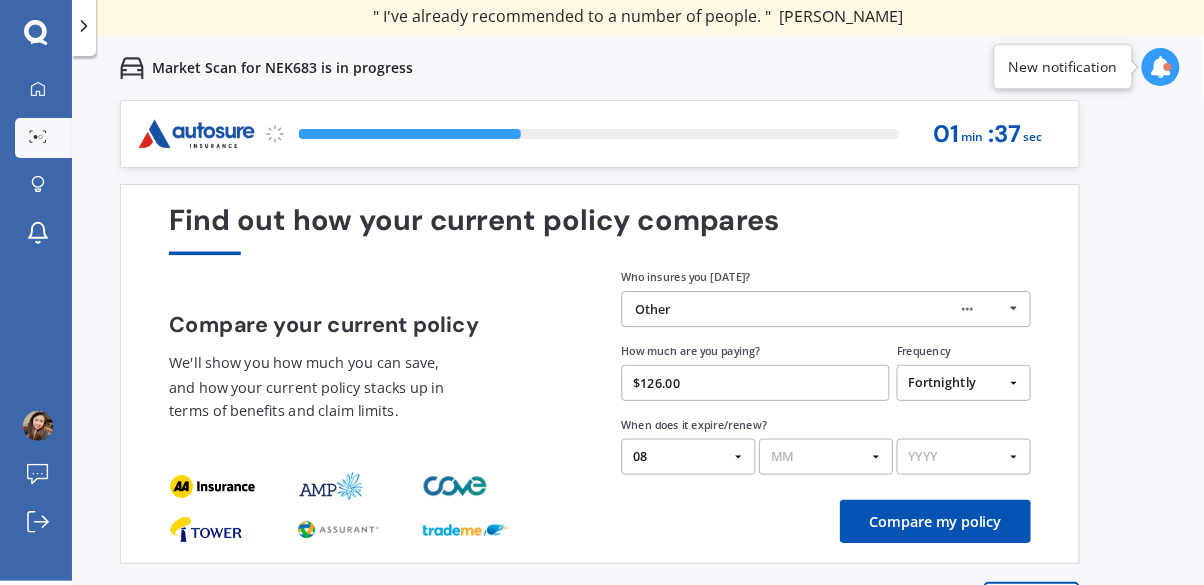 click on "MM 01 02 03 04 05 06 07 08 09 10 11 12" at bounding box center (826, 457) 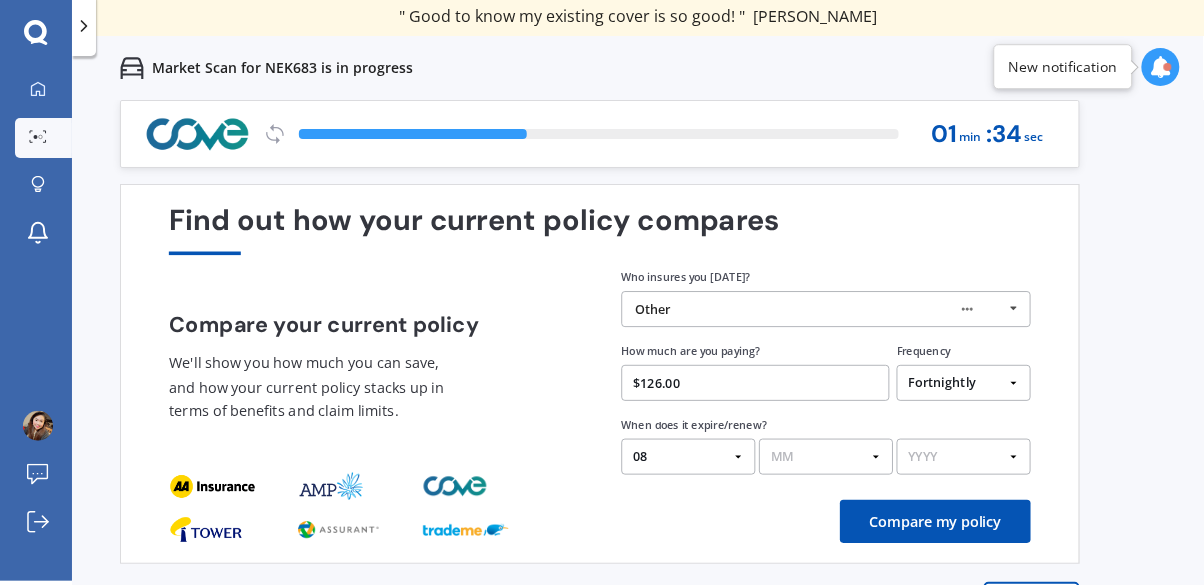 select on "08" 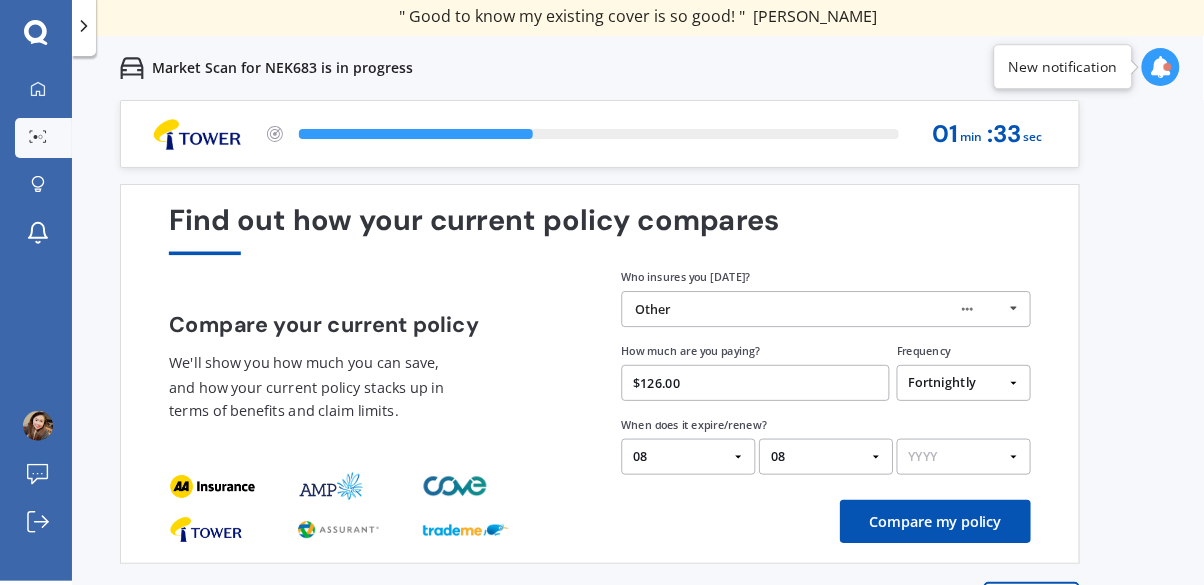 click on "YYYY 2026 2025 2024" at bounding box center [964, 457] 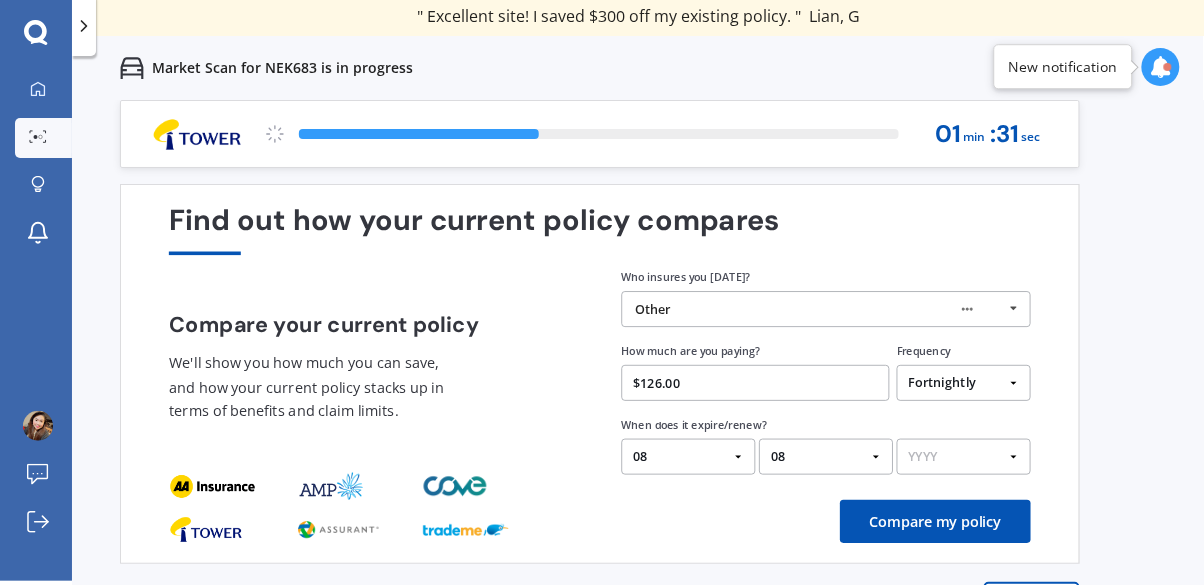 select on "2025" 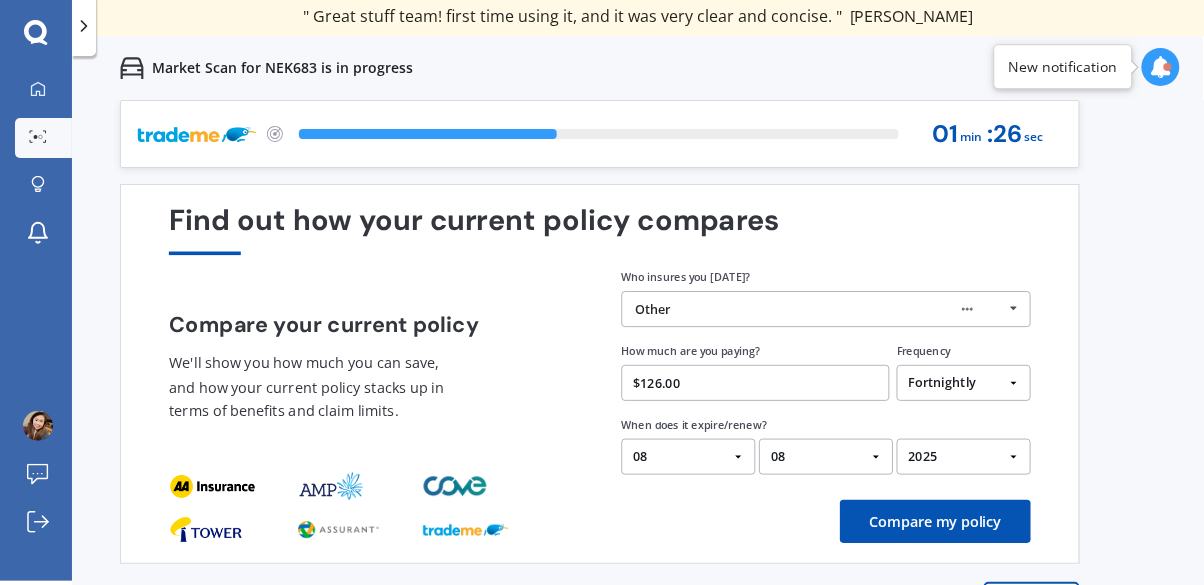 click on "Compare my policy" at bounding box center (935, 521) 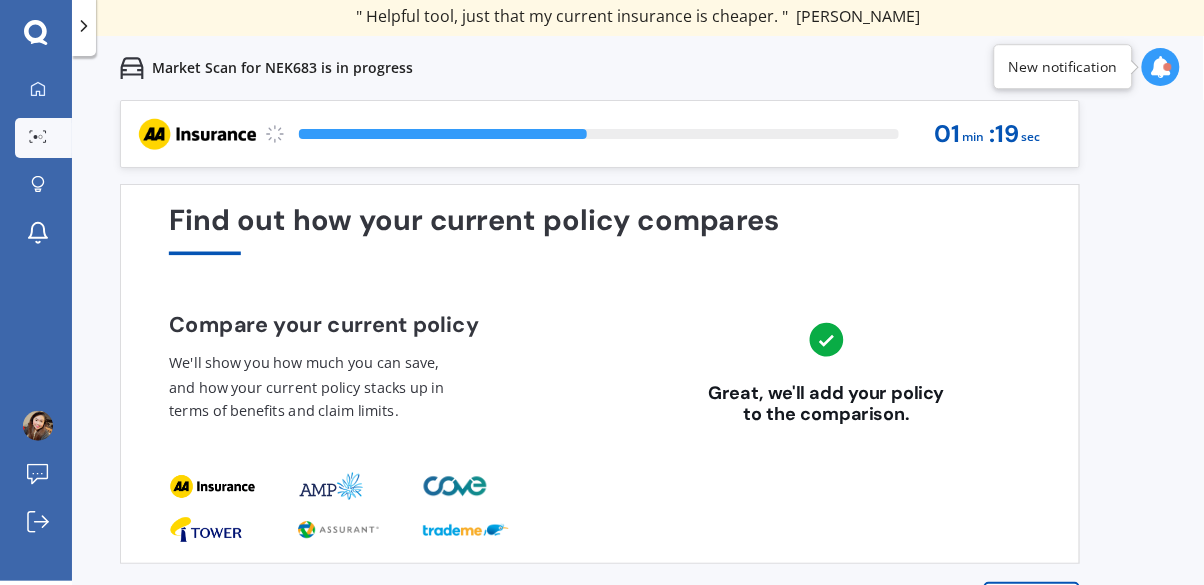 click on "Next" at bounding box center (1032, 602) 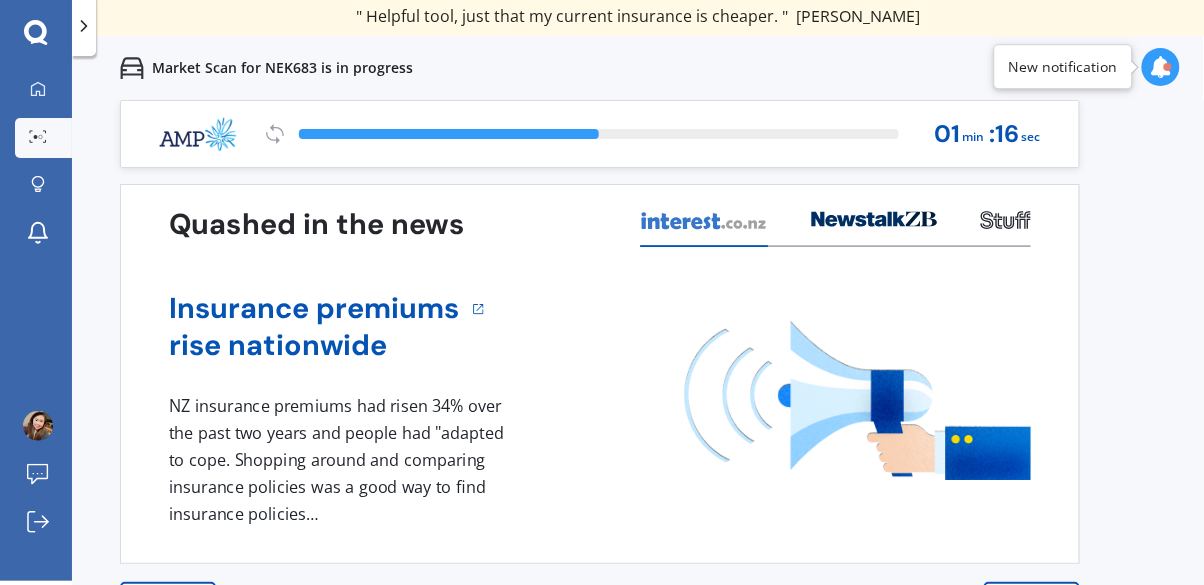 click on "Next" at bounding box center [1032, 602] 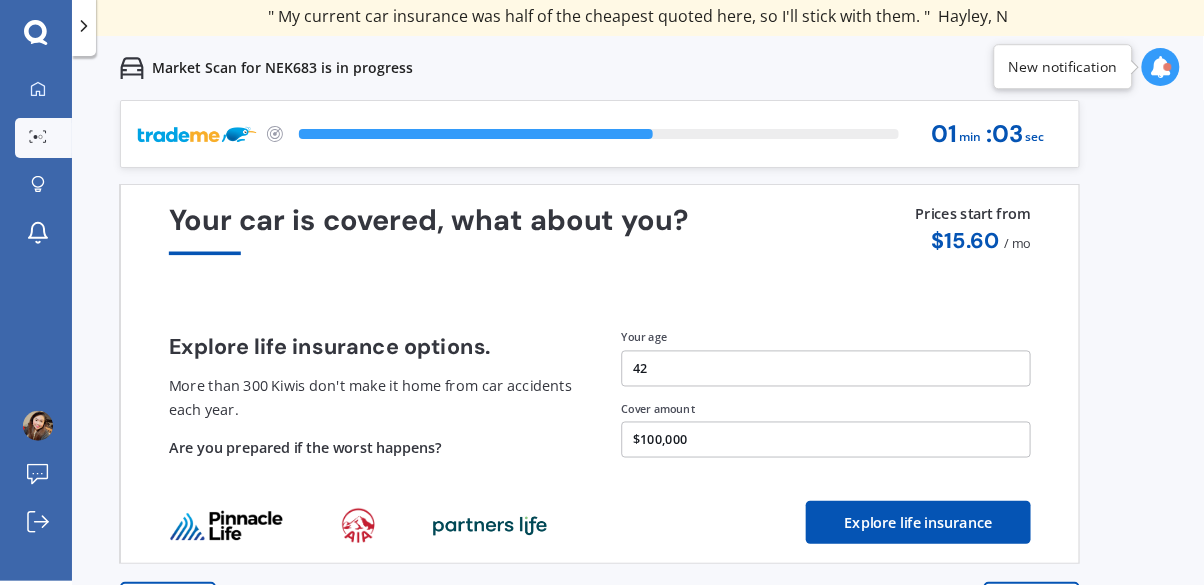 click on "Next" at bounding box center (1032, 602) 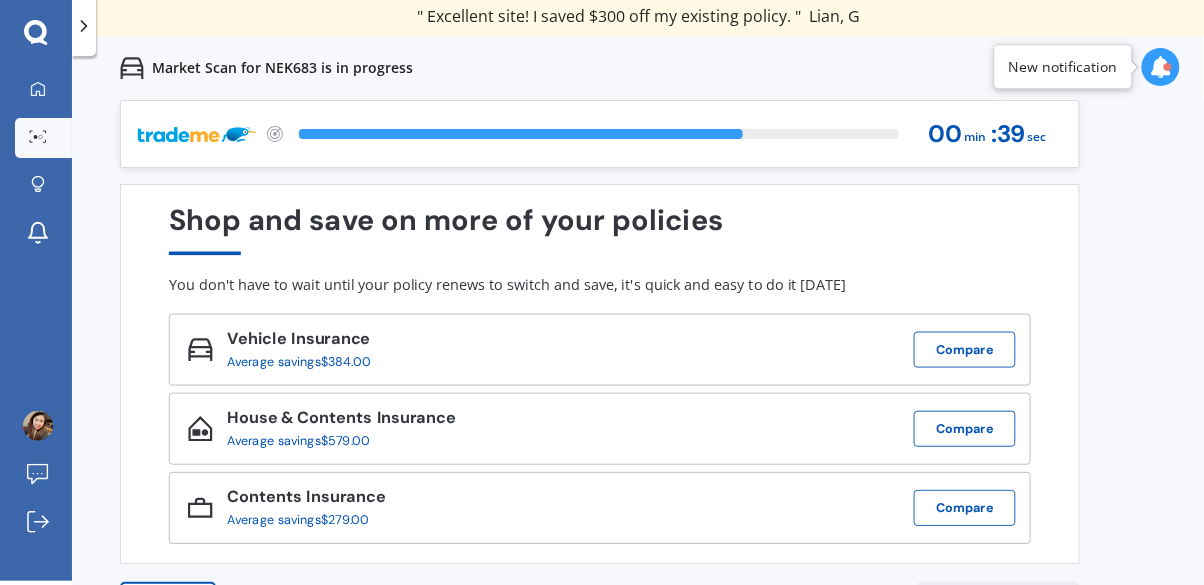 click on "Compare" at bounding box center (965, 508) 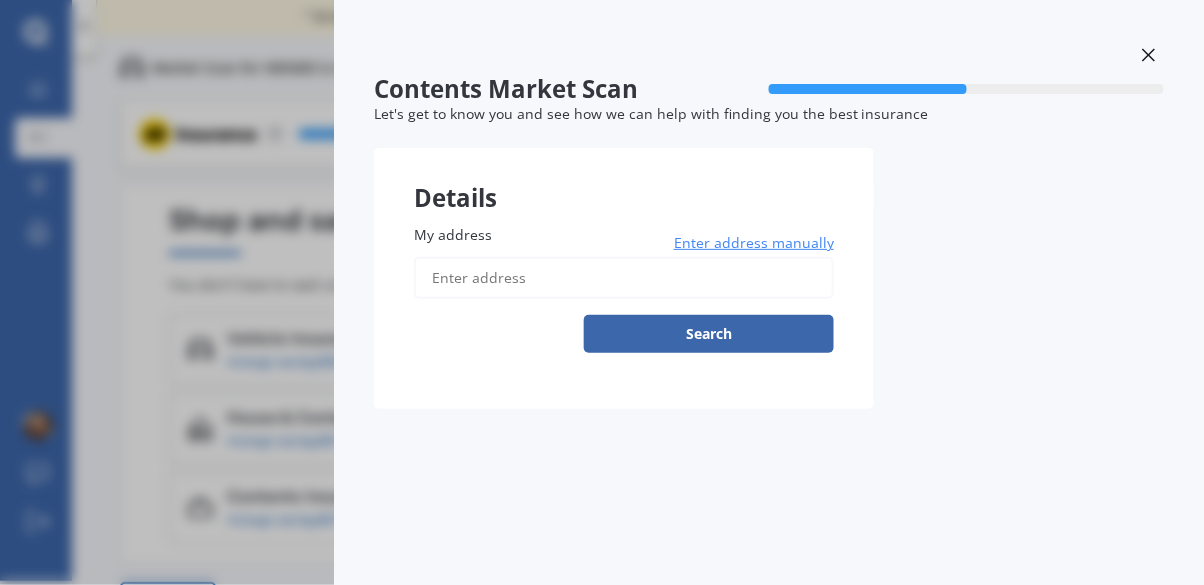 click 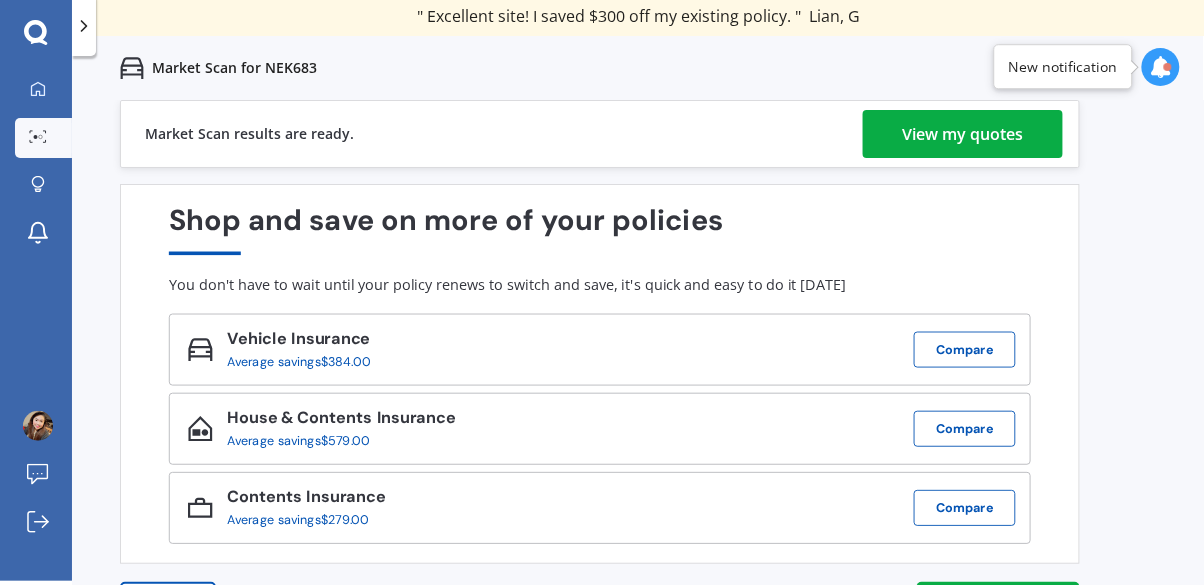 click on "View my quotes" at bounding box center [998, 602] 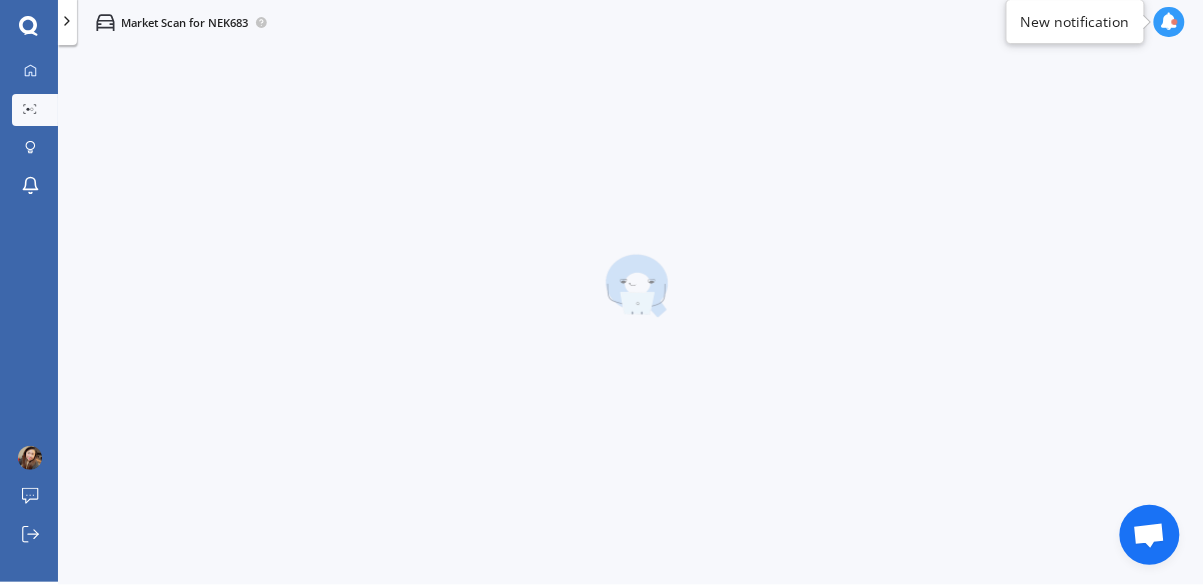 scroll, scrollTop: 4, scrollLeft: 0, axis: vertical 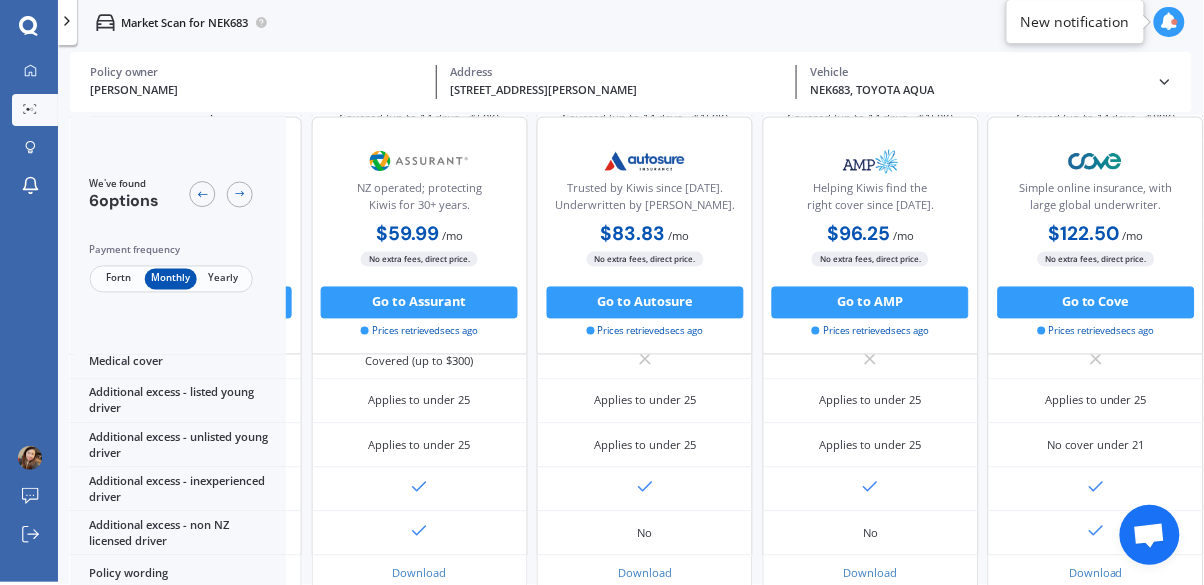 click on "Go to Assurant" at bounding box center (419, 302) 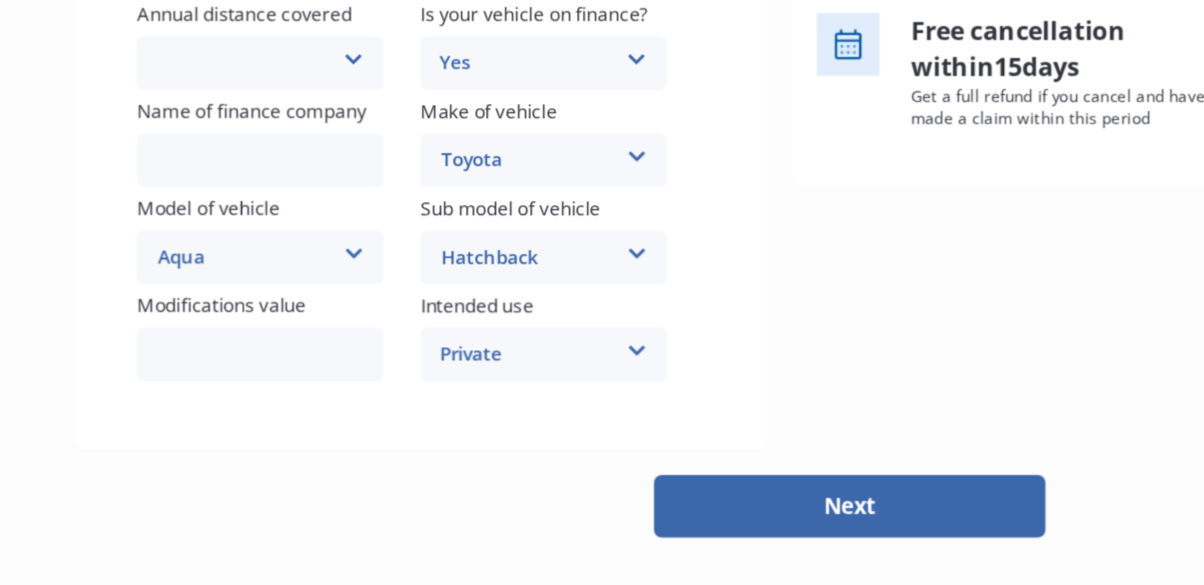 scroll, scrollTop: 447, scrollLeft: 0, axis: vertical 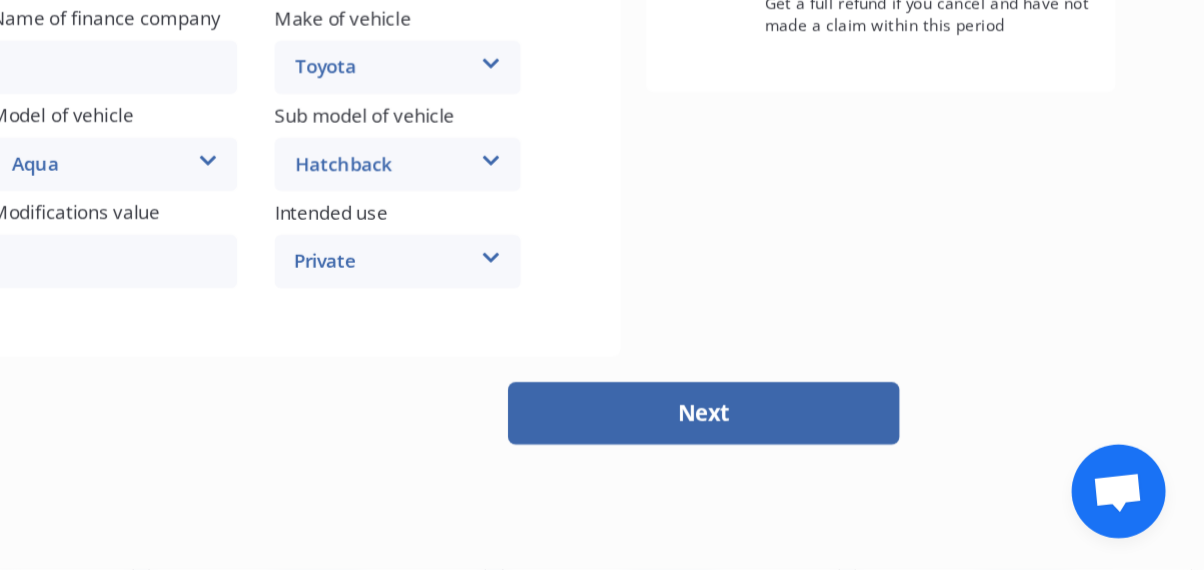 click on "Next" at bounding box center [885, 485] 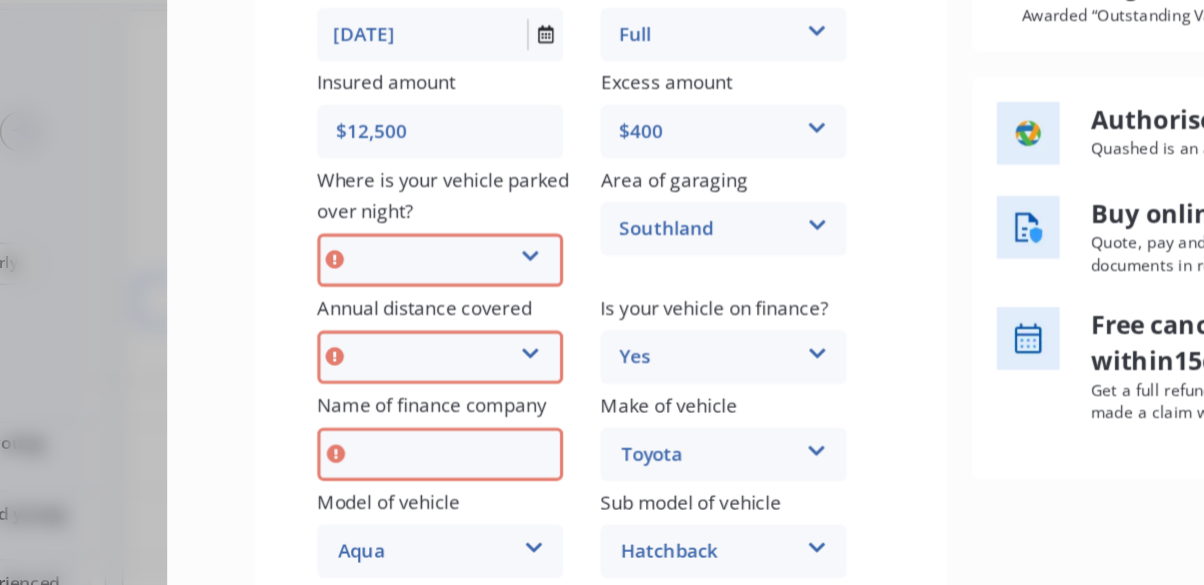 scroll, scrollTop: 204, scrollLeft: 0, axis: vertical 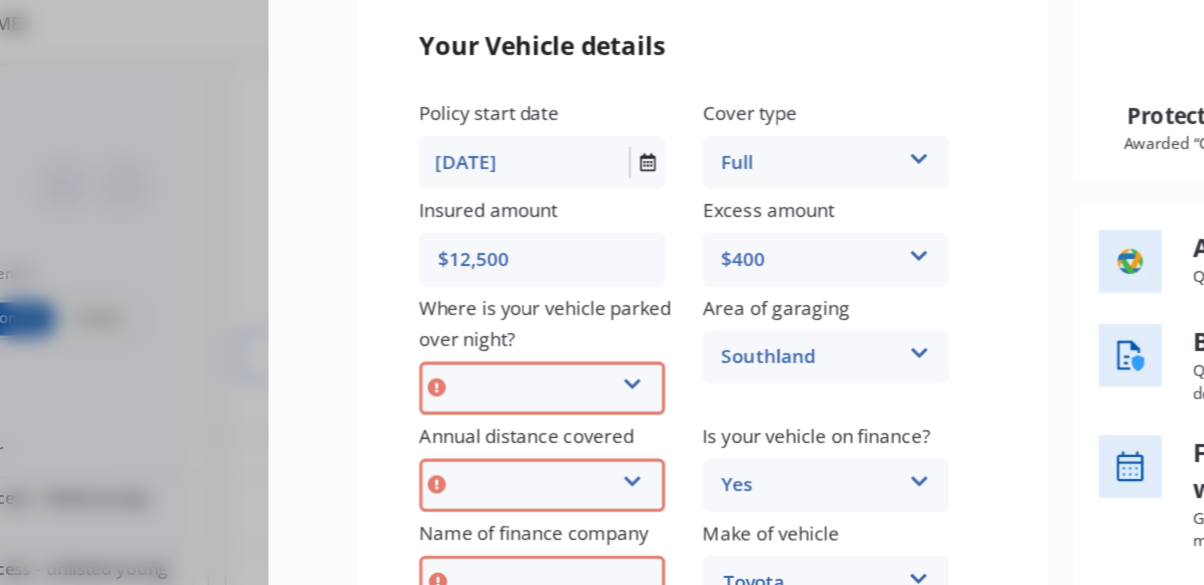 click at bounding box center [566, 317] 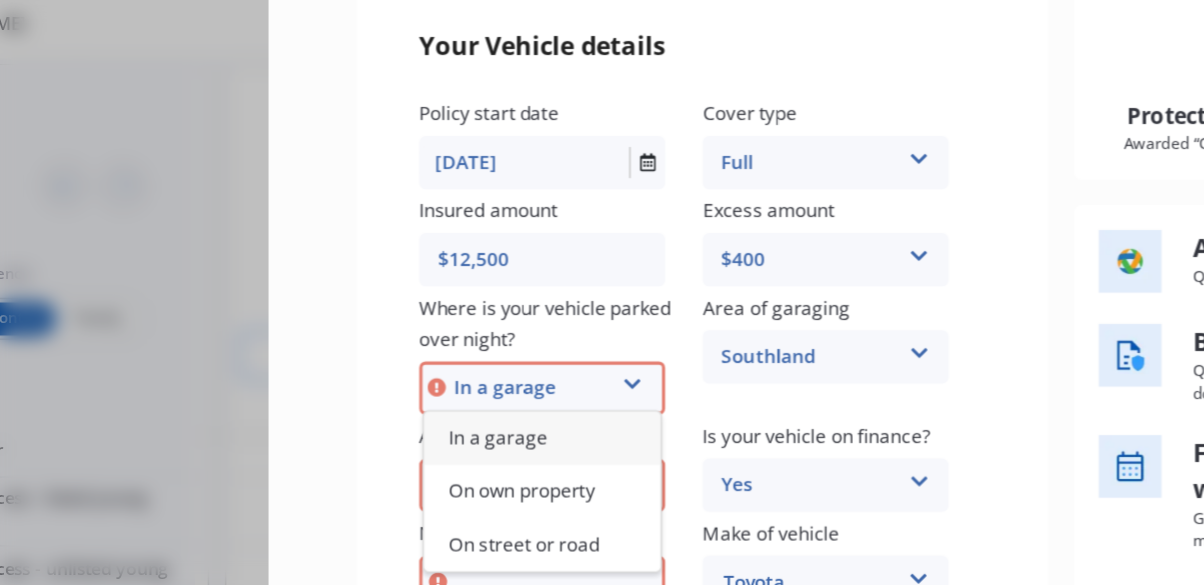 click on "In a garage" at bounding box center [508, 355] 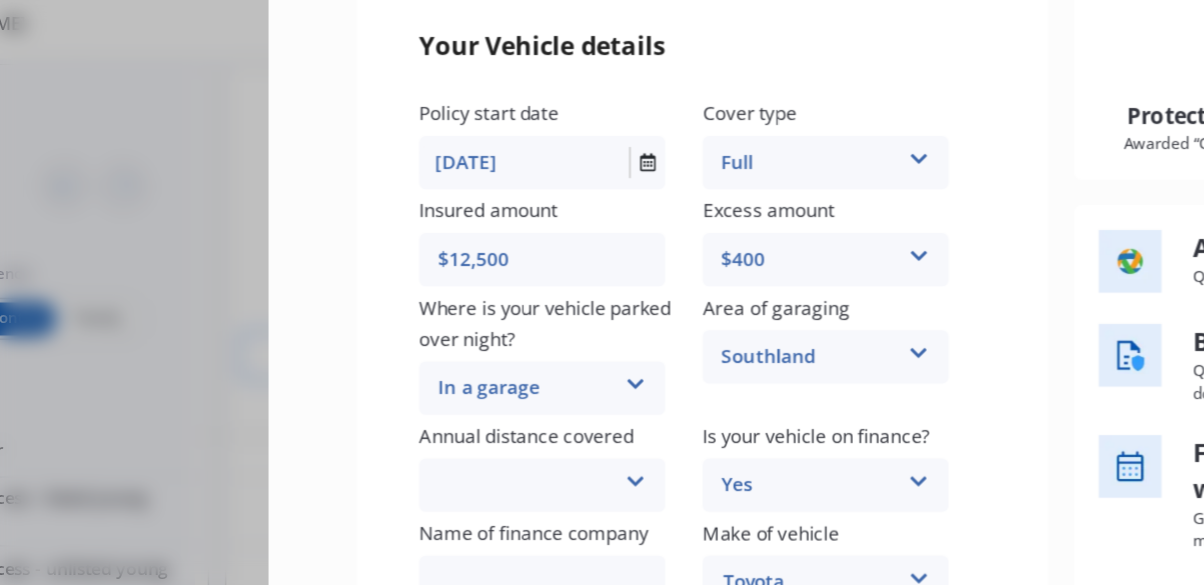 click at bounding box center [568, 379] 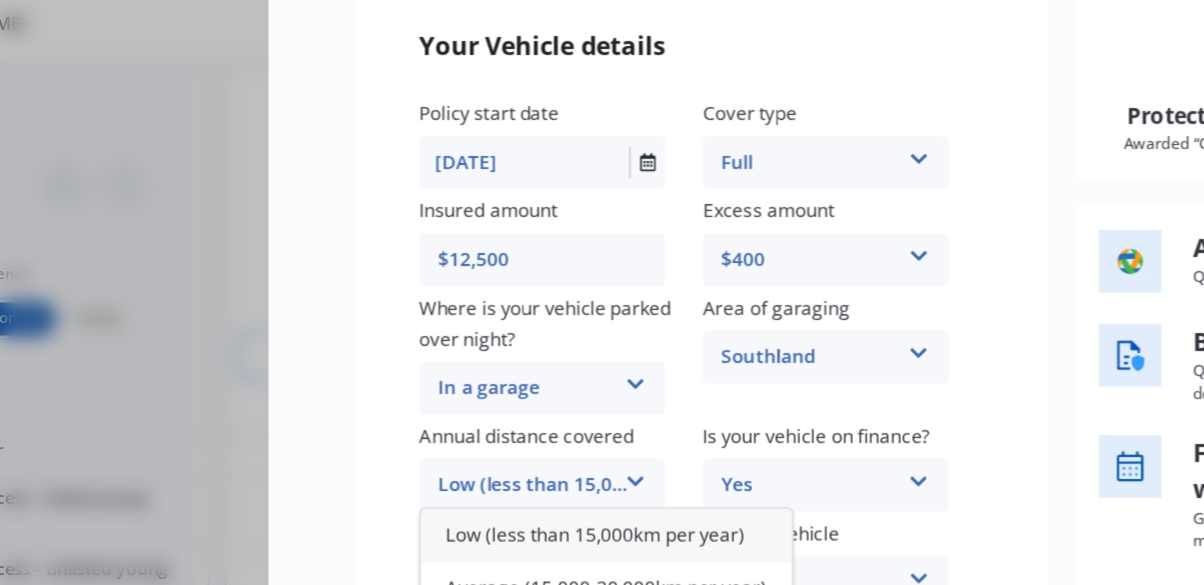 click on "Low (less than 15,000km per year)" at bounding box center (542, 416) 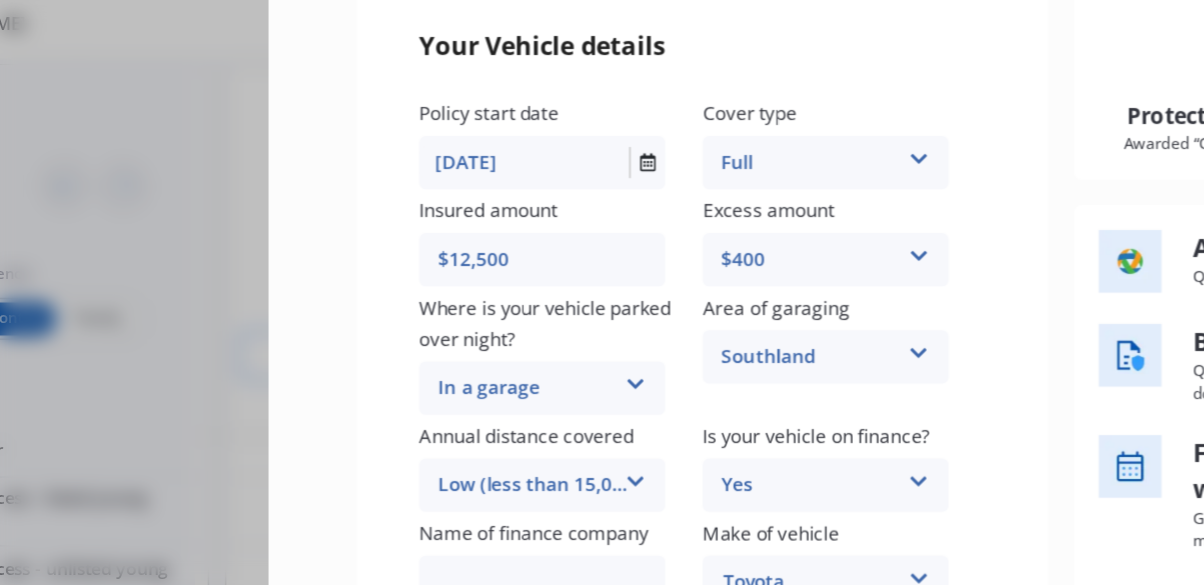 click at bounding box center [508, 447] 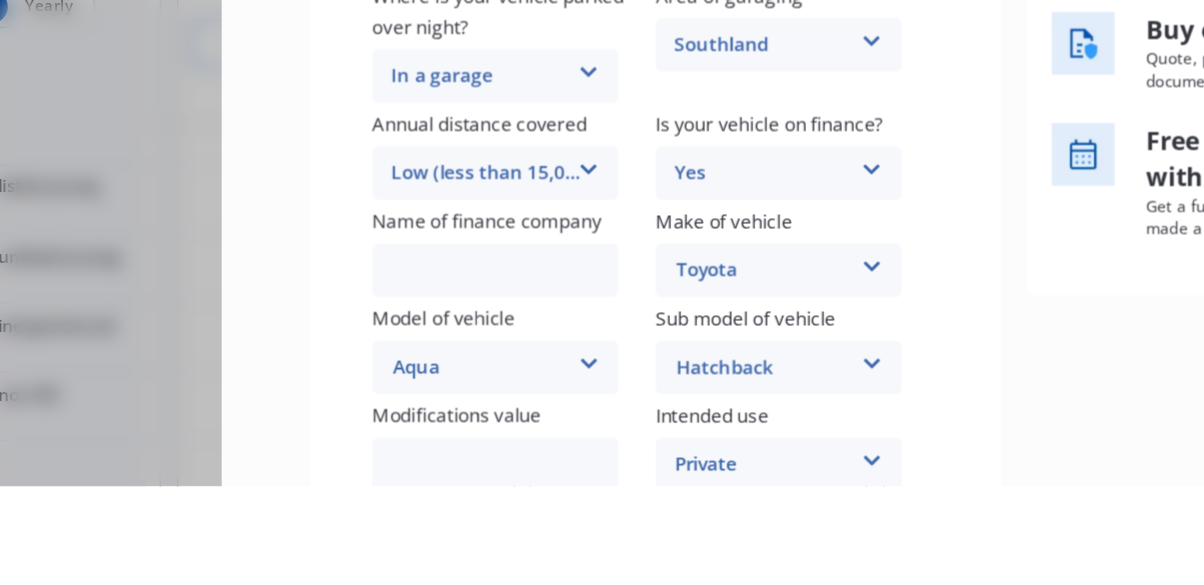 scroll, scrollTop: 1009, scrollLeft: 542, axis: both 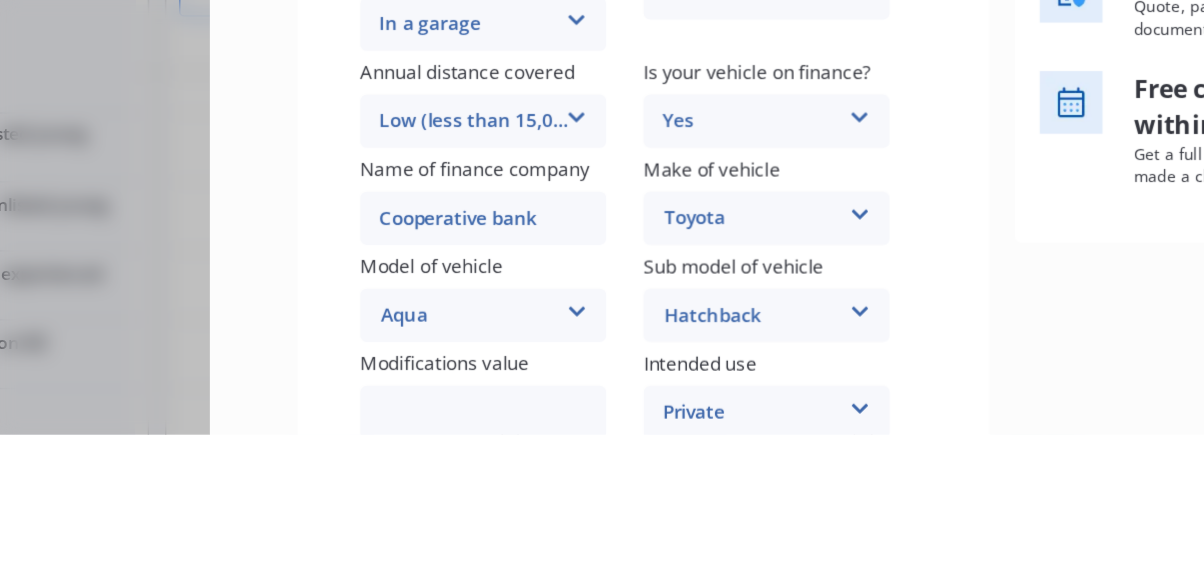 type on "Cooperative bank" 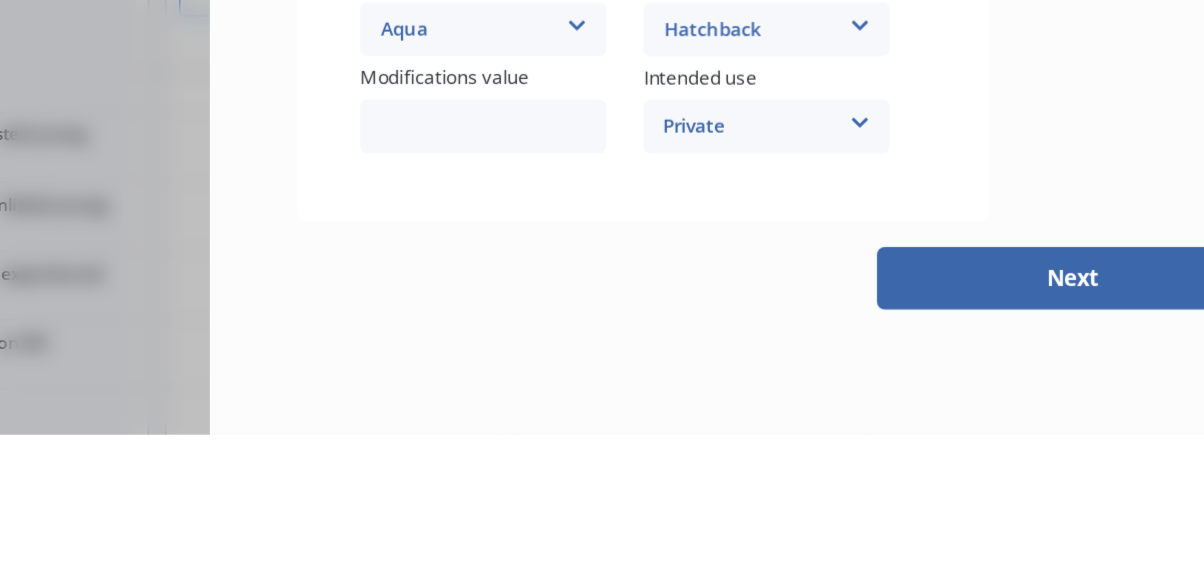 scroll, scrollTop: 449, scrollLeft: 0, axis: vertical 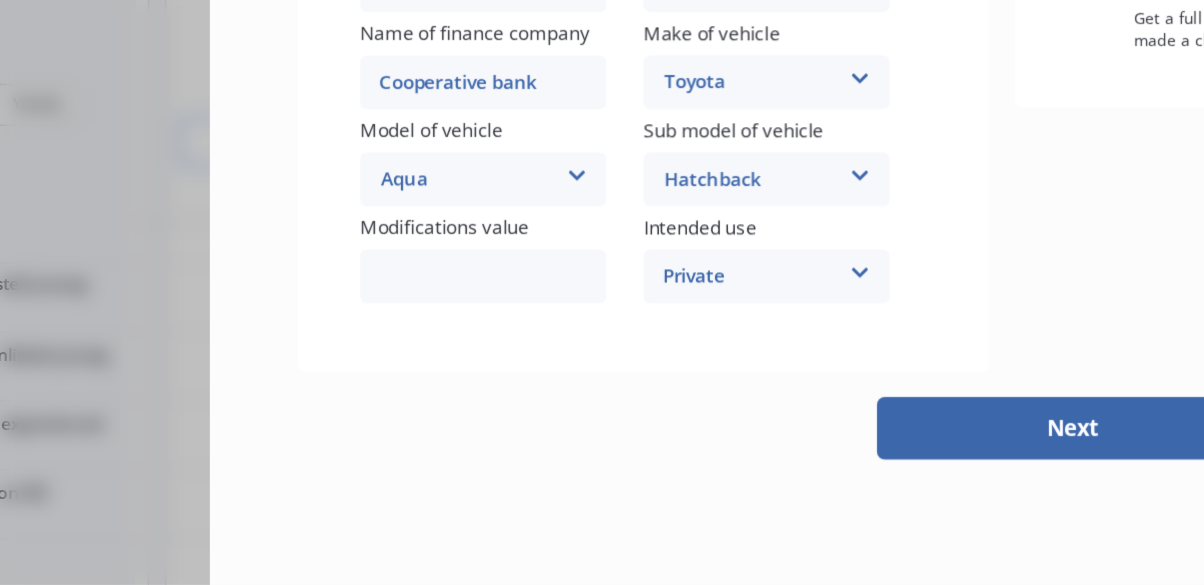 click on "Next" at bounding box center [885, 485] 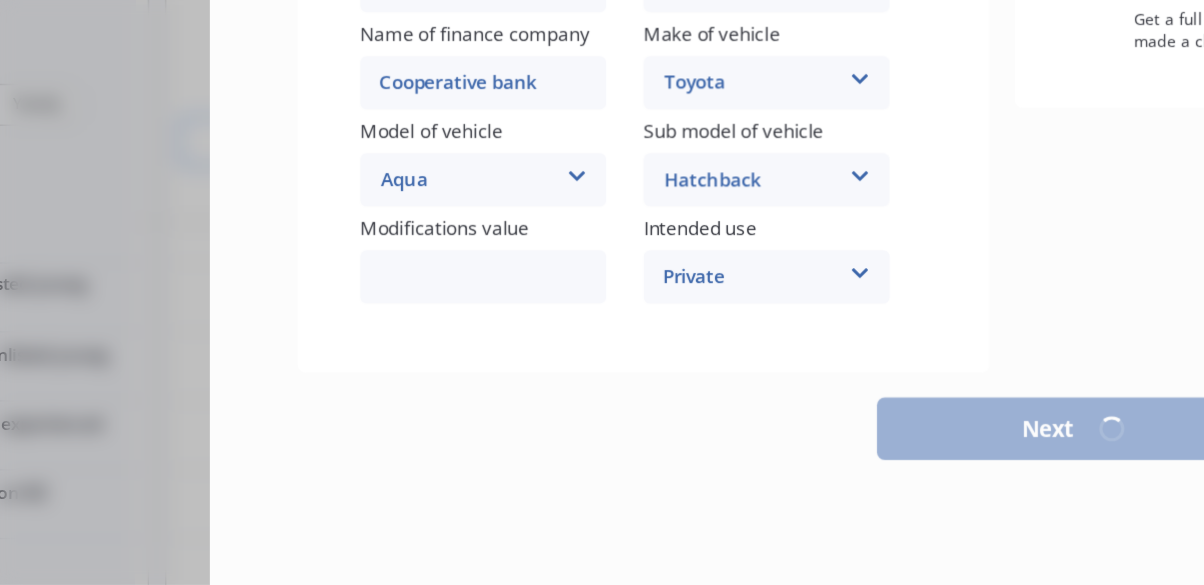 select on "01" 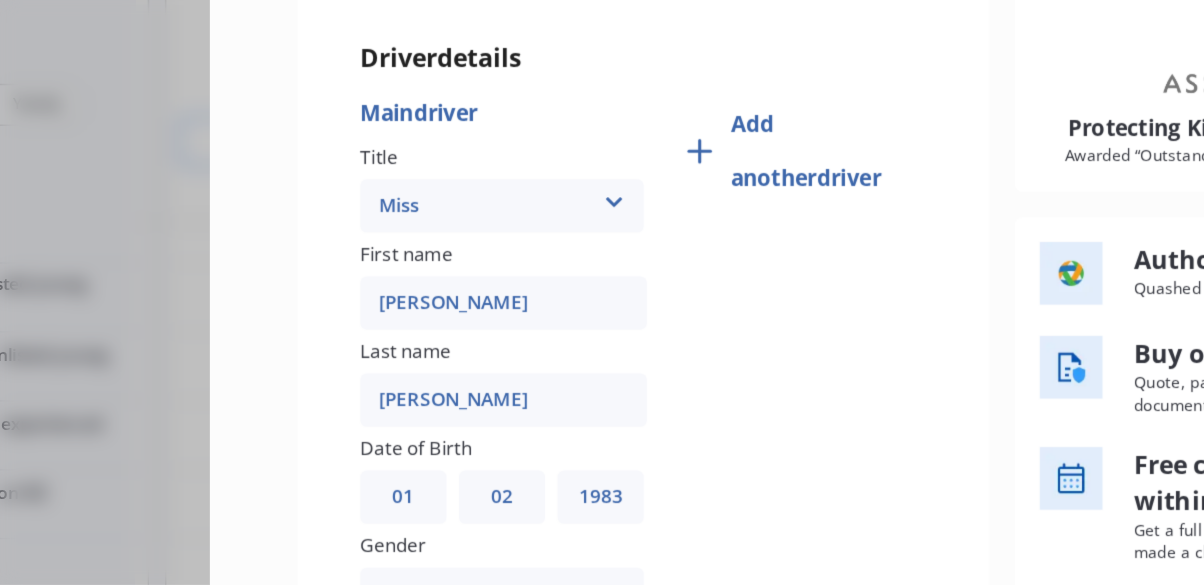 scroll, scrollTop: 68, scrollLeft: 0, axis: vertical 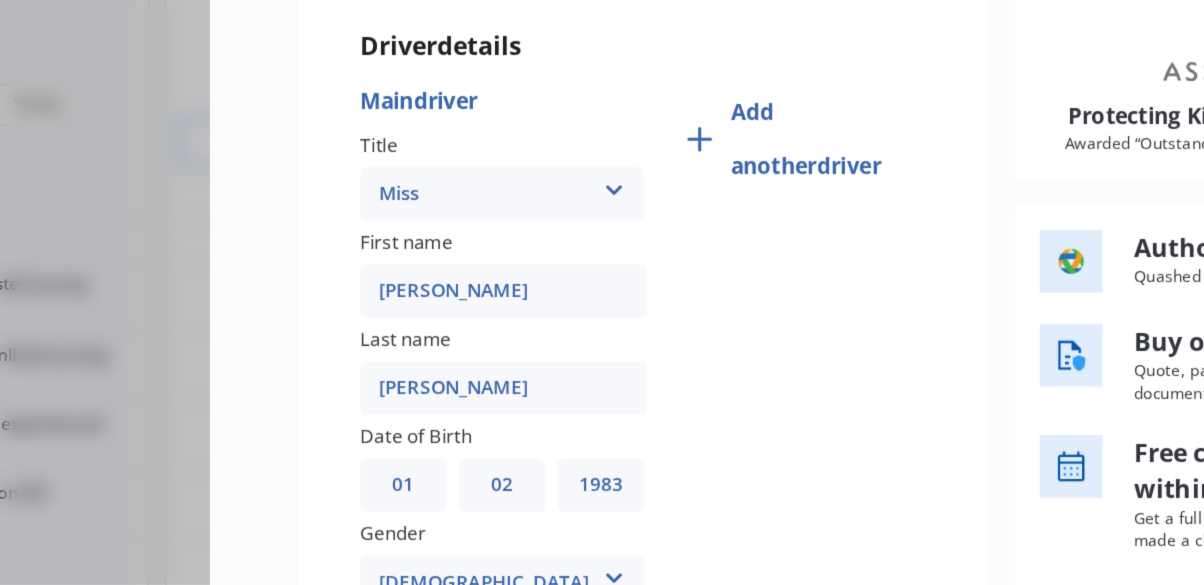 click at bounding box center (592, 329) 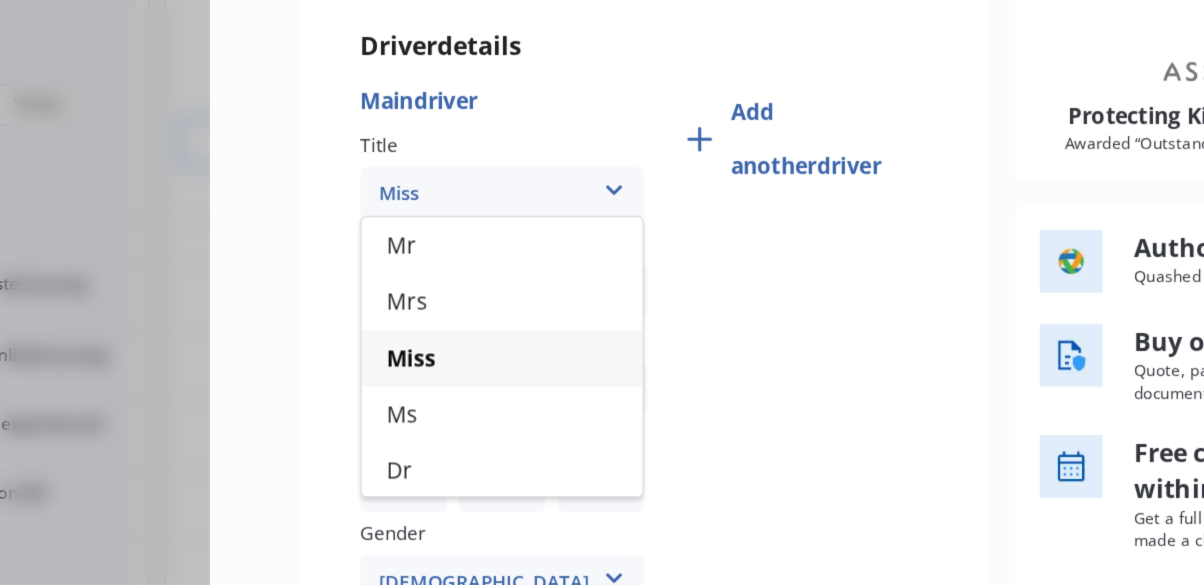 click on "Mrs" at bounding box center [520, 404] 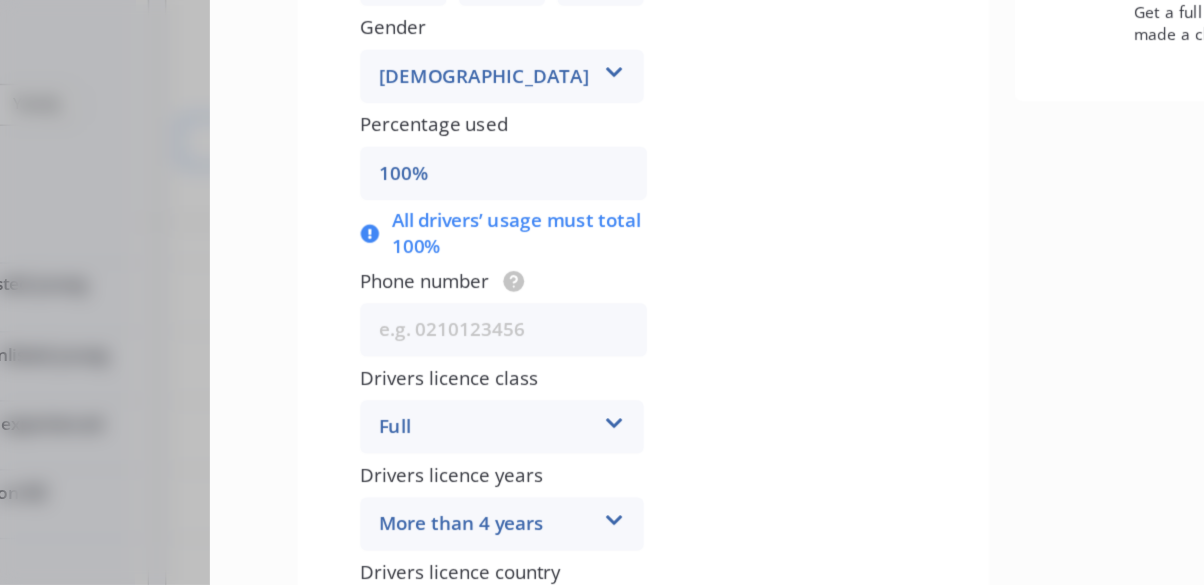 scroll, scrollTop: 392, scrollLeft: 0, axis: vertical 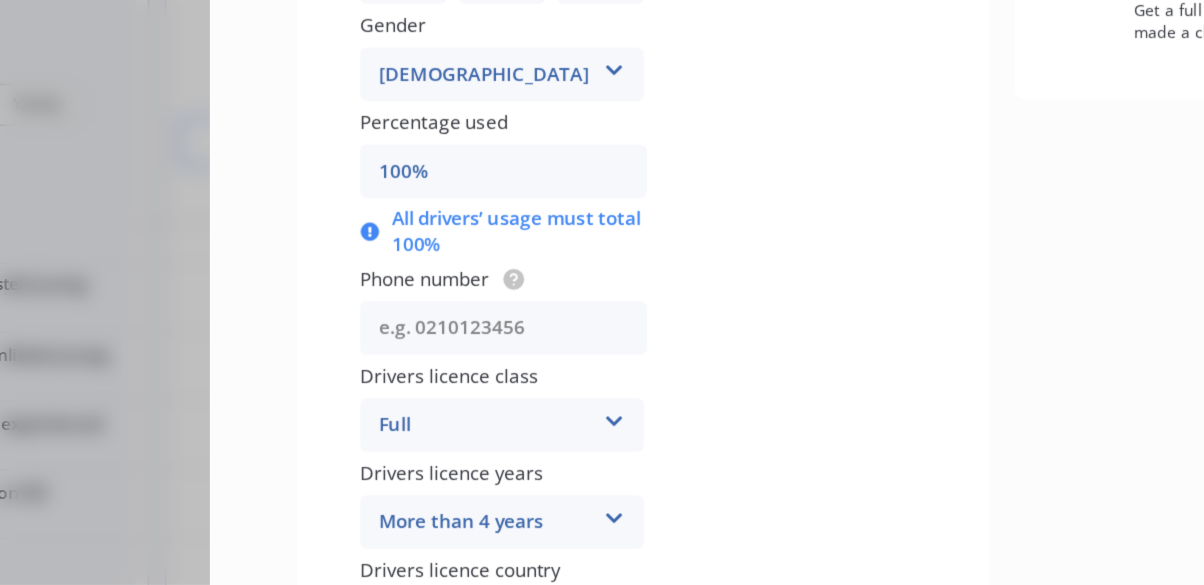 click at bounding box center [521, 421] 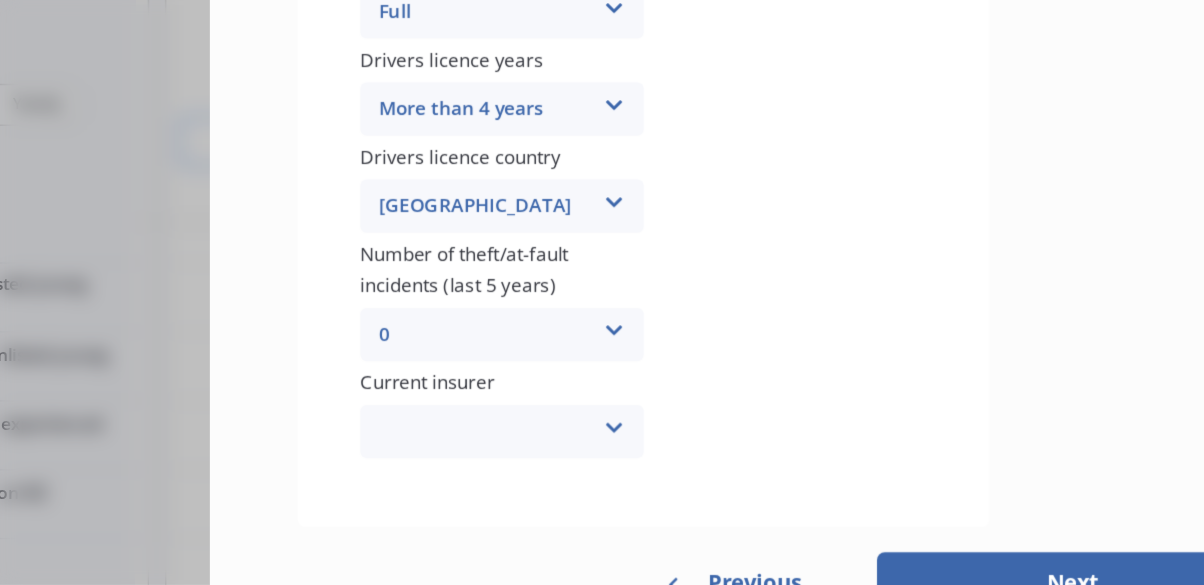 scroll, scrollTop: 659, scrollLeft: 0, axis: vertical 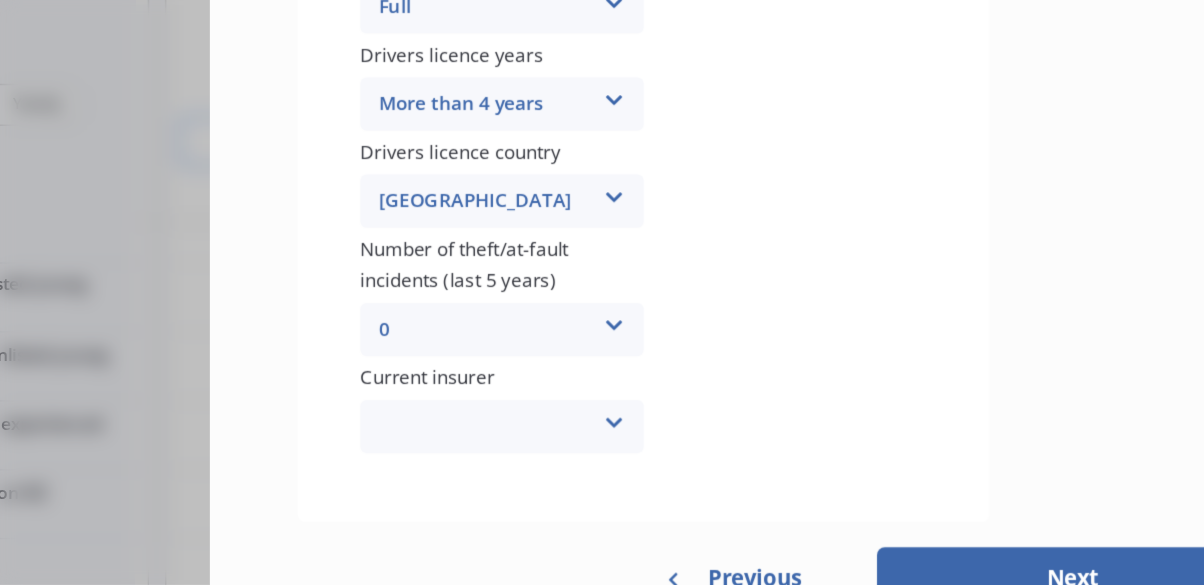 type on "02108435280" 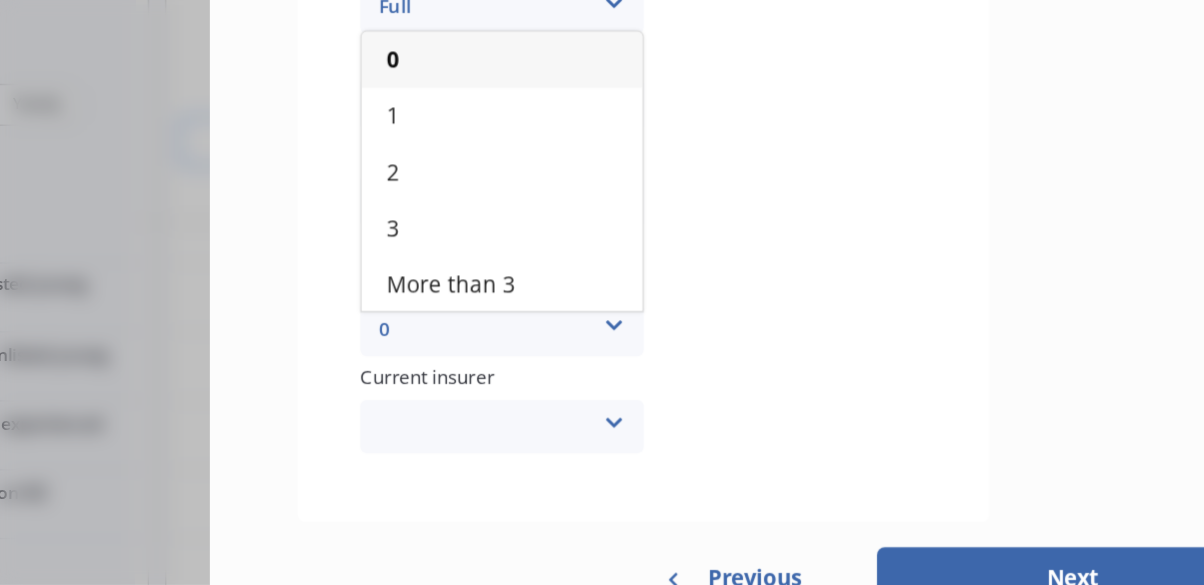click on "1" at bounding box center [520, 286] 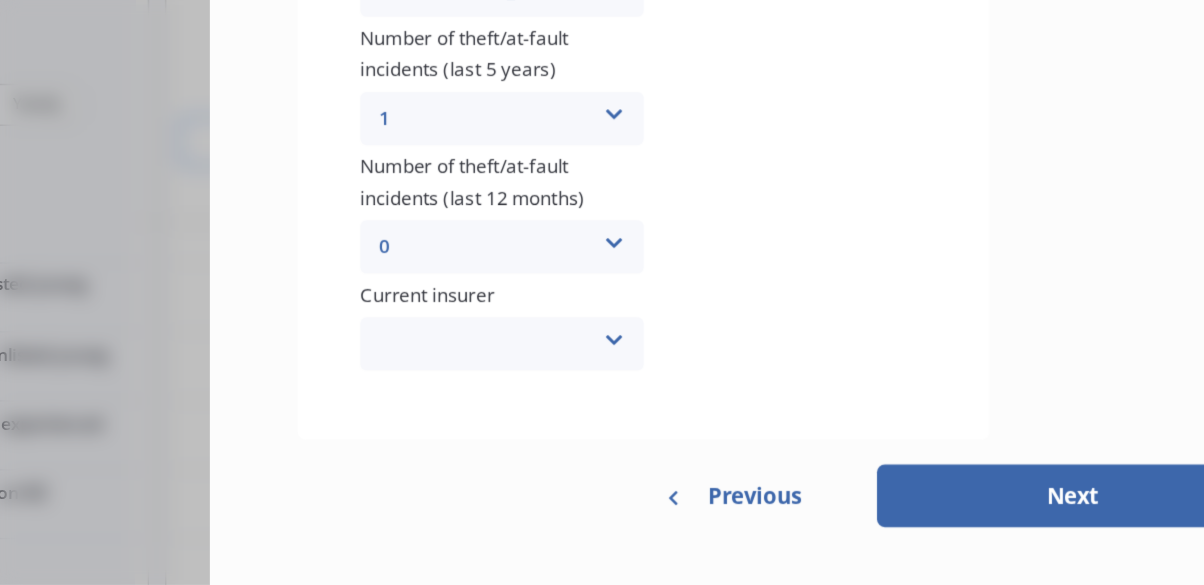 scroll, scrollTop: 797, scrollLeft: 0, axis: vertical 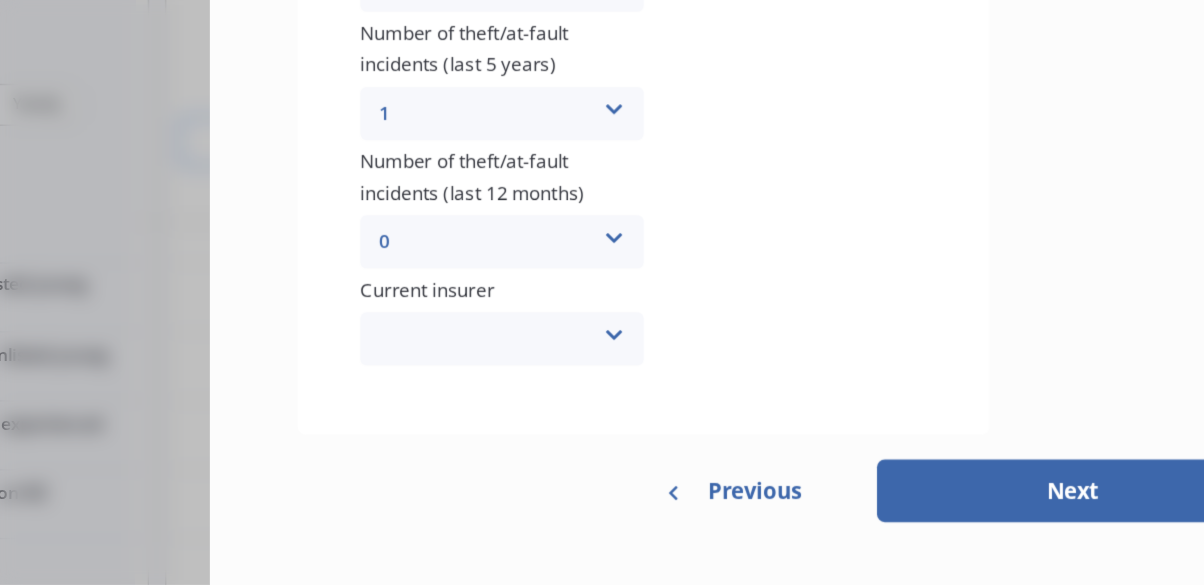 click at bounding box center [592, 422] 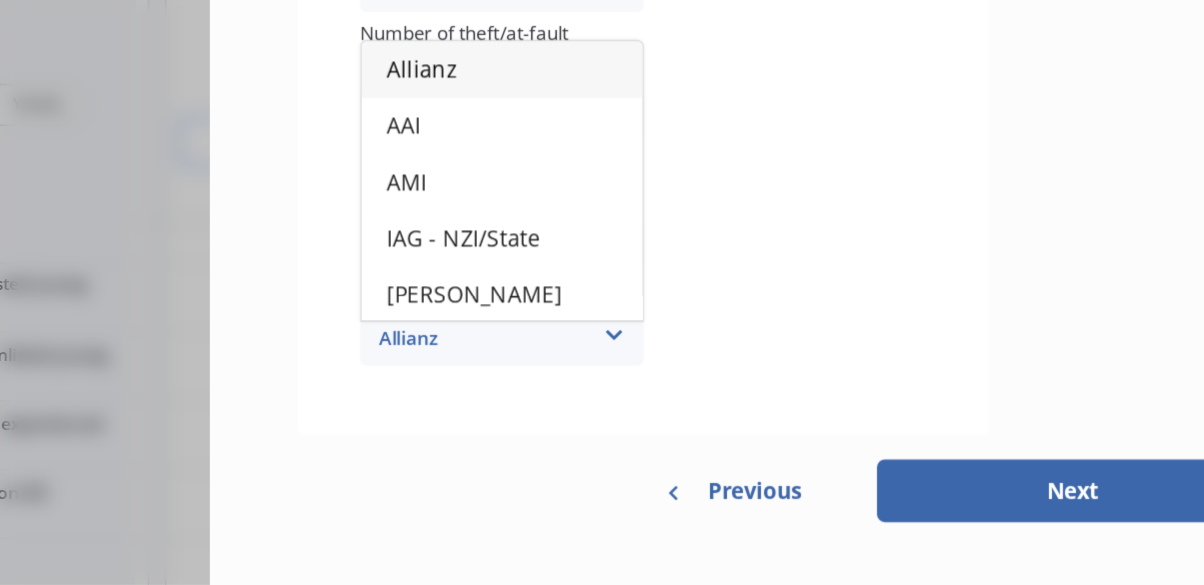 click on "AMI" at bounding box center (520, 328) 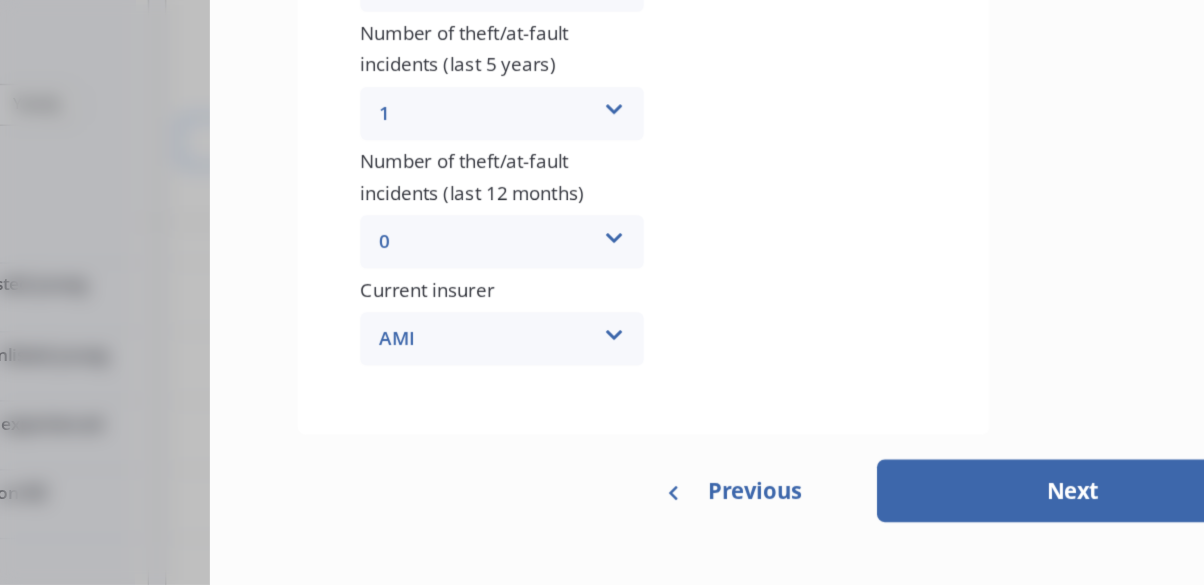 click on "Next" at bounding box center [885, 525] 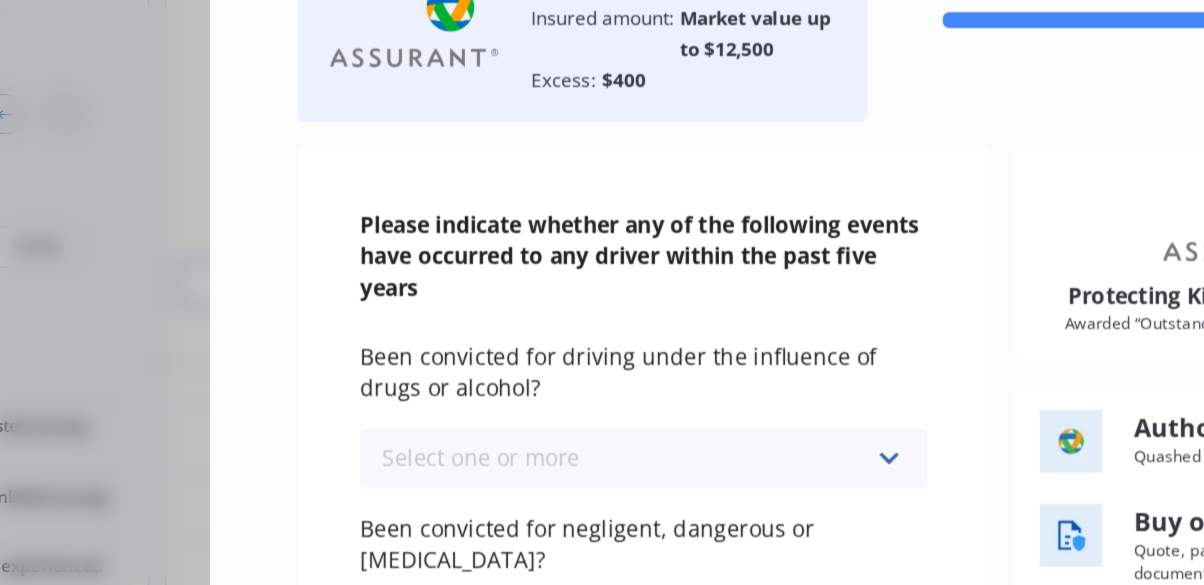 scroll, scrollTop: 45, scrollLeft: 0, axis: vertical 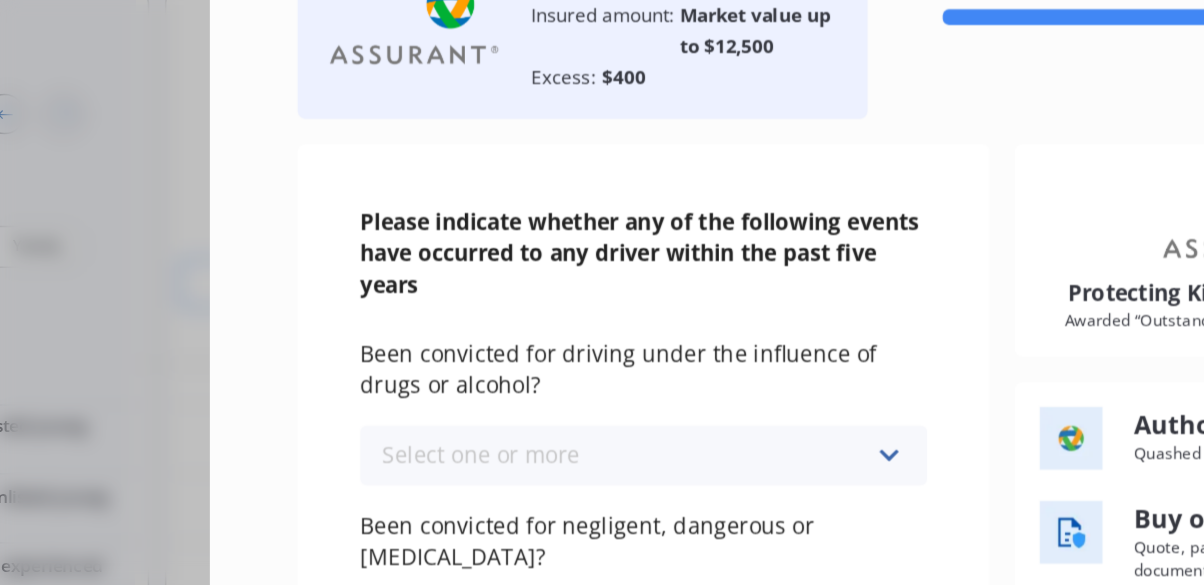 click at bounding box center [767, 412] 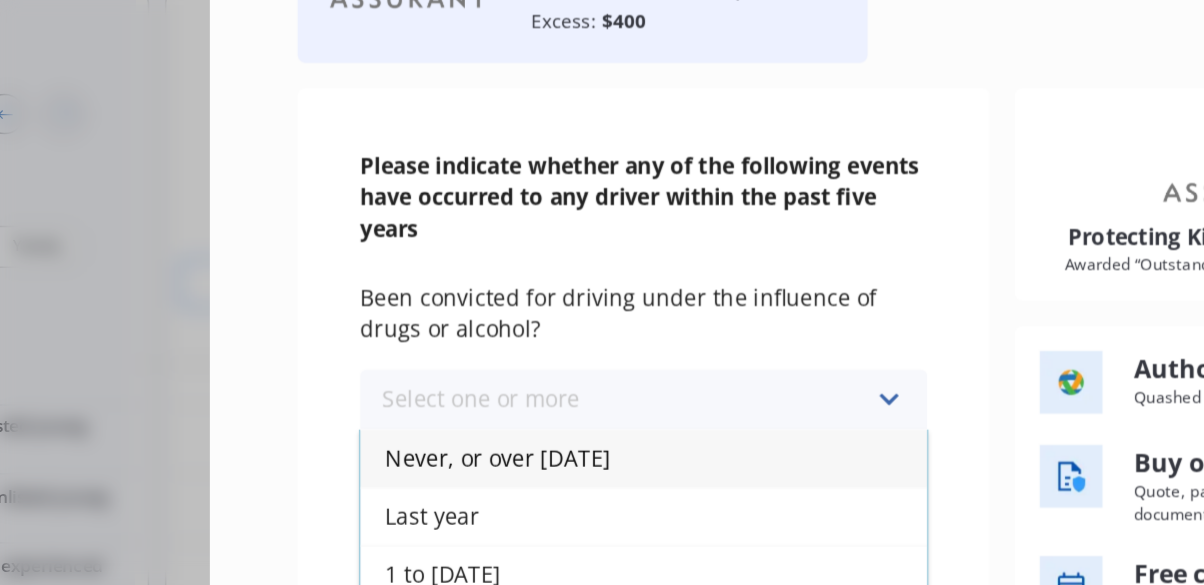 scroll, scrollTop: 78, scrollLeft: 0, axis: vertical 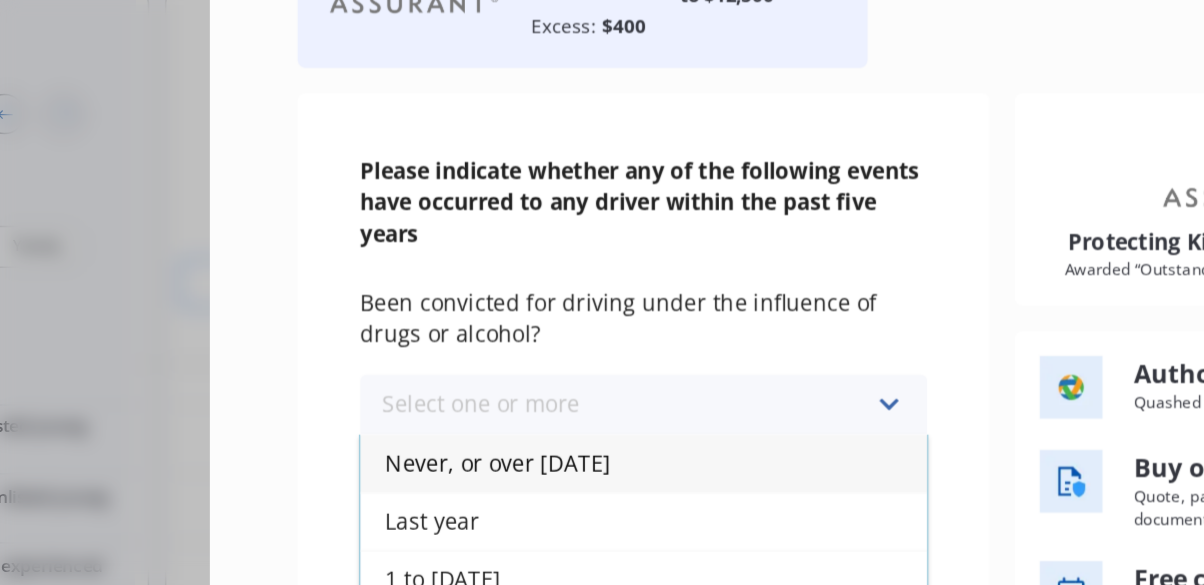 click on "Never, or over [DATE]" at bounding box center [611, 416] 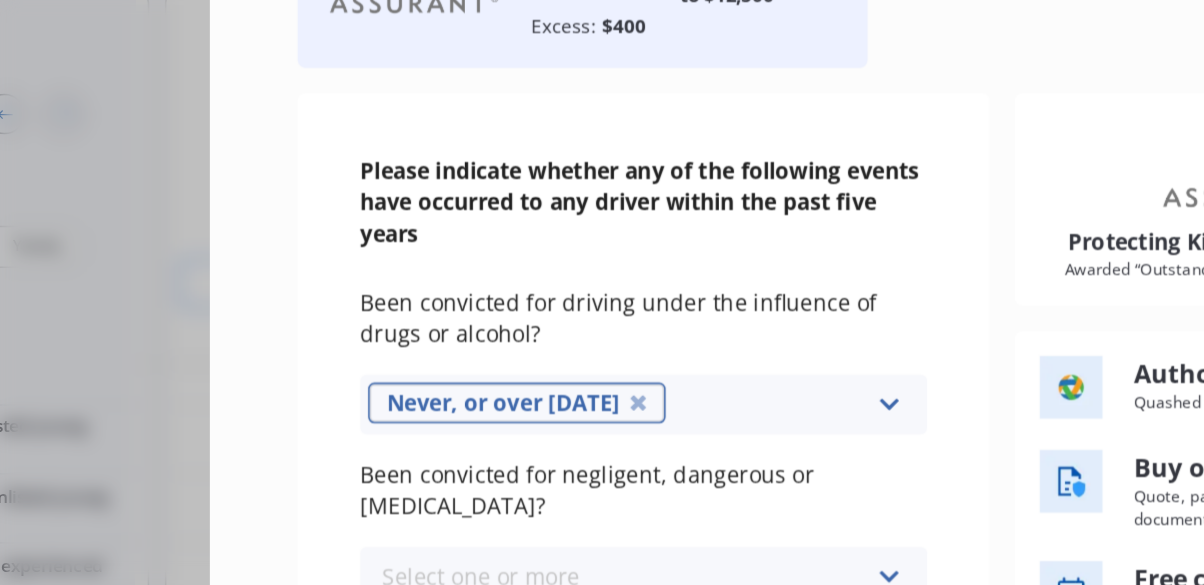 click at bounding box center (767, 489) 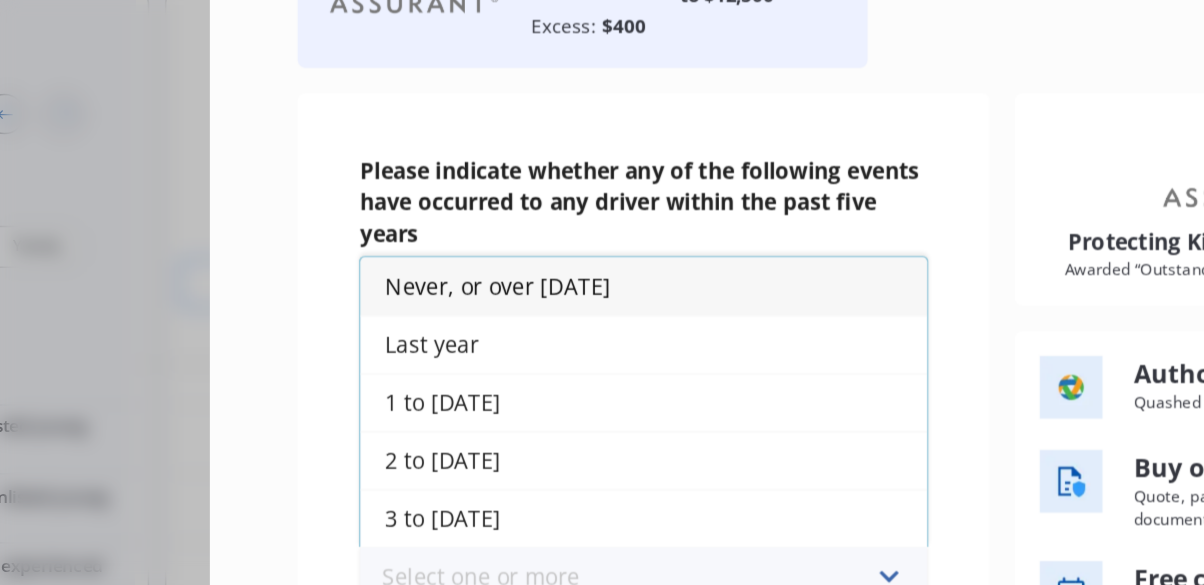 click on "Never, or over [DATE]" at bounding box center [611, 303] 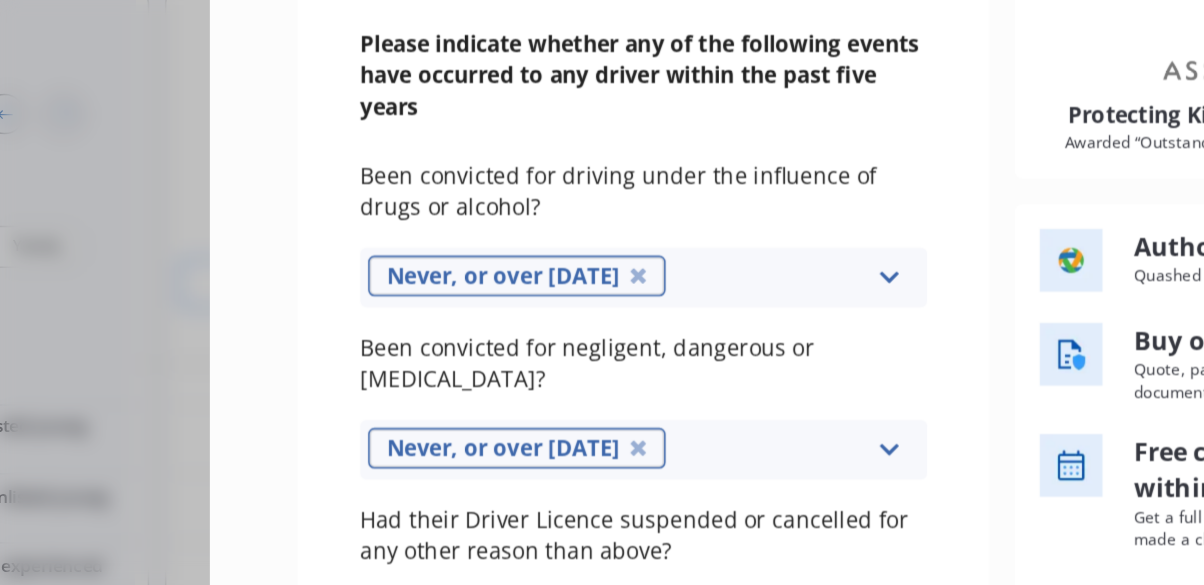 scroll, scrollTop: 160, scrollLeft: 0, axis: vertical 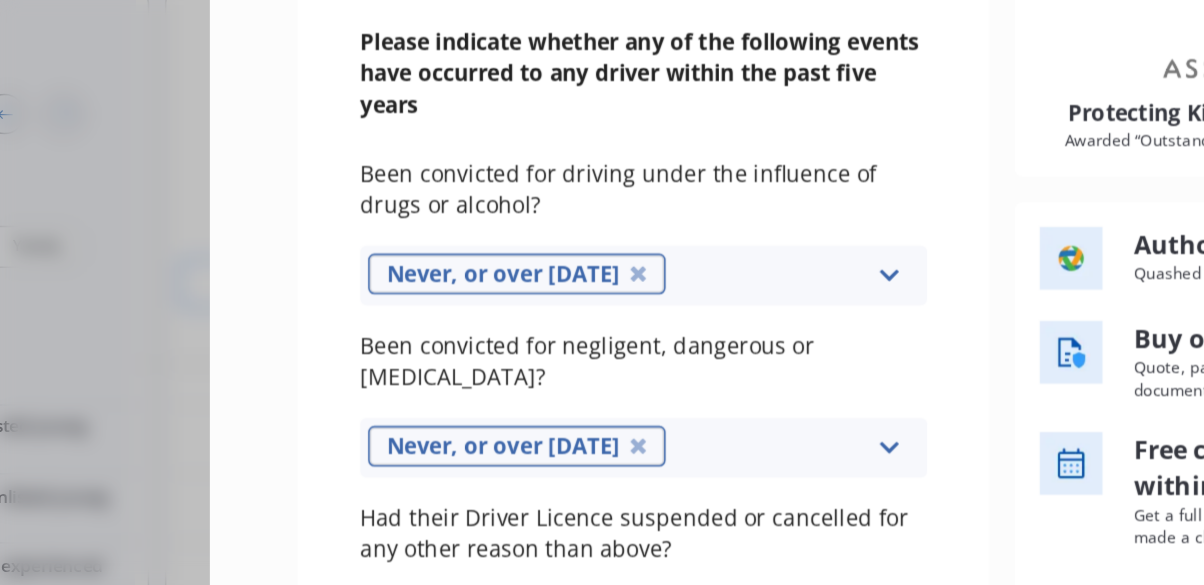 click at bounding box center [767, 517] 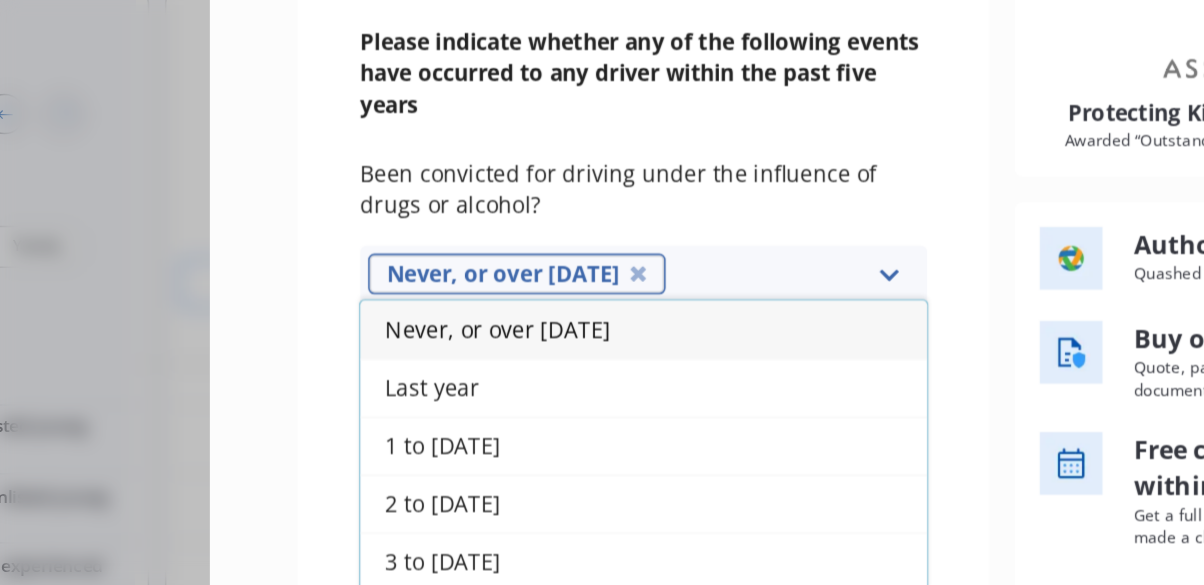 click on "Never, or over [DATE]" at bounding box center (611, 331) 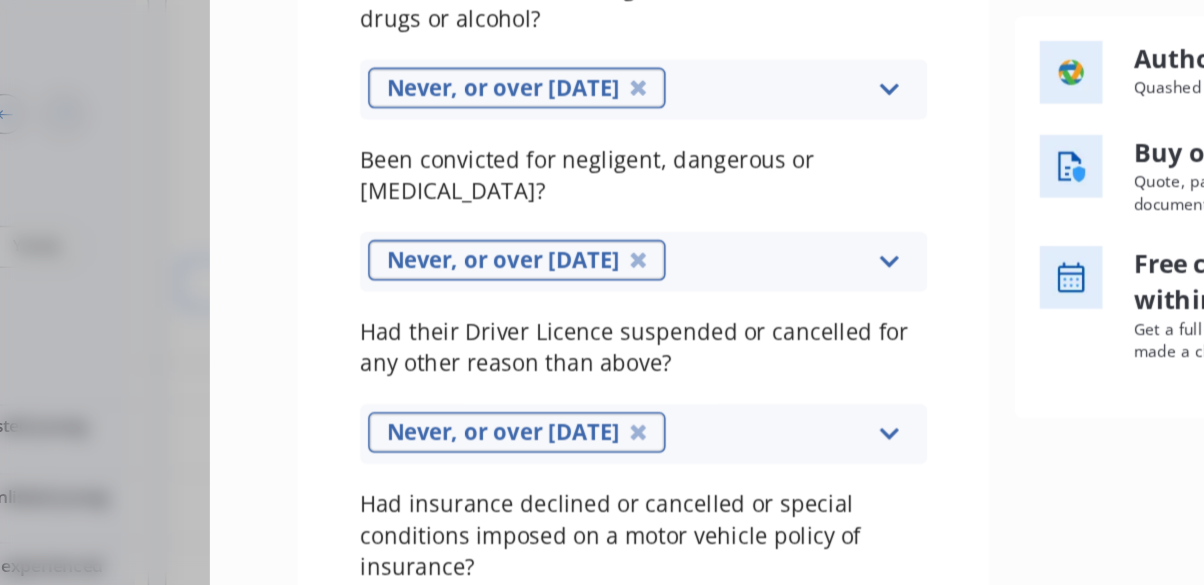 scroll, scrollTop: 283, scrollLeft: 0, axis: vertical 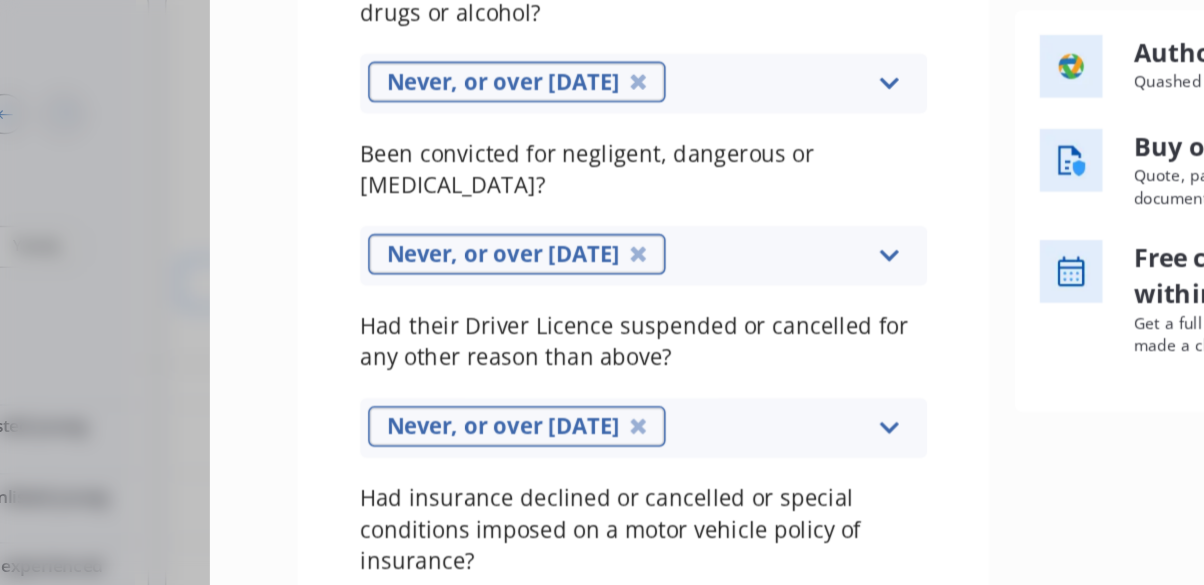 click at bounding box center (767, 524) 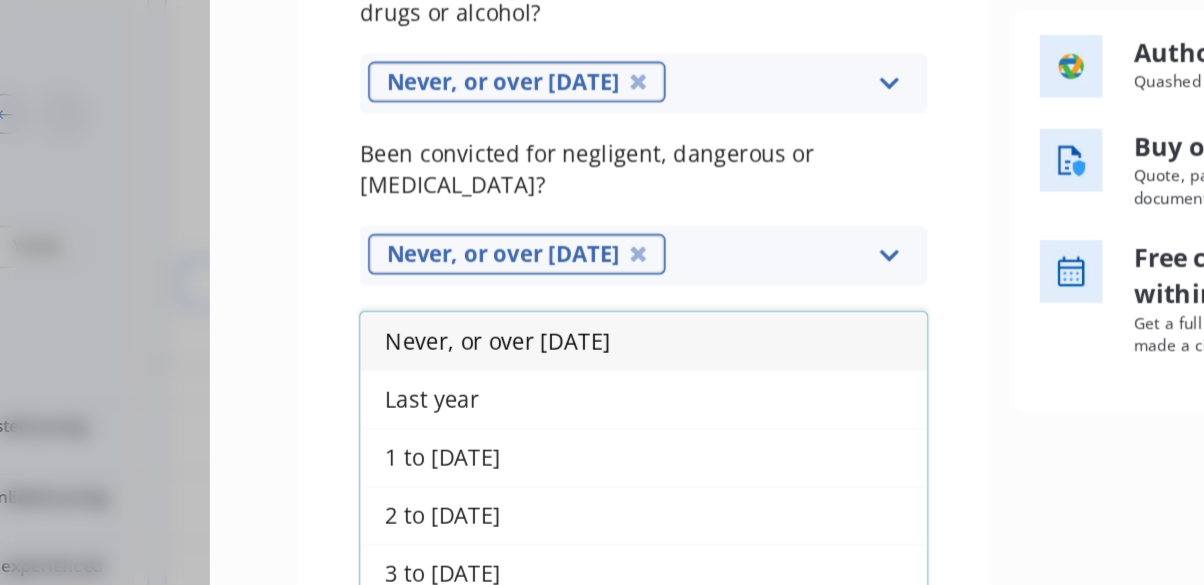 click on "Never, or over [DATE]" at bounding box center [611, 338] 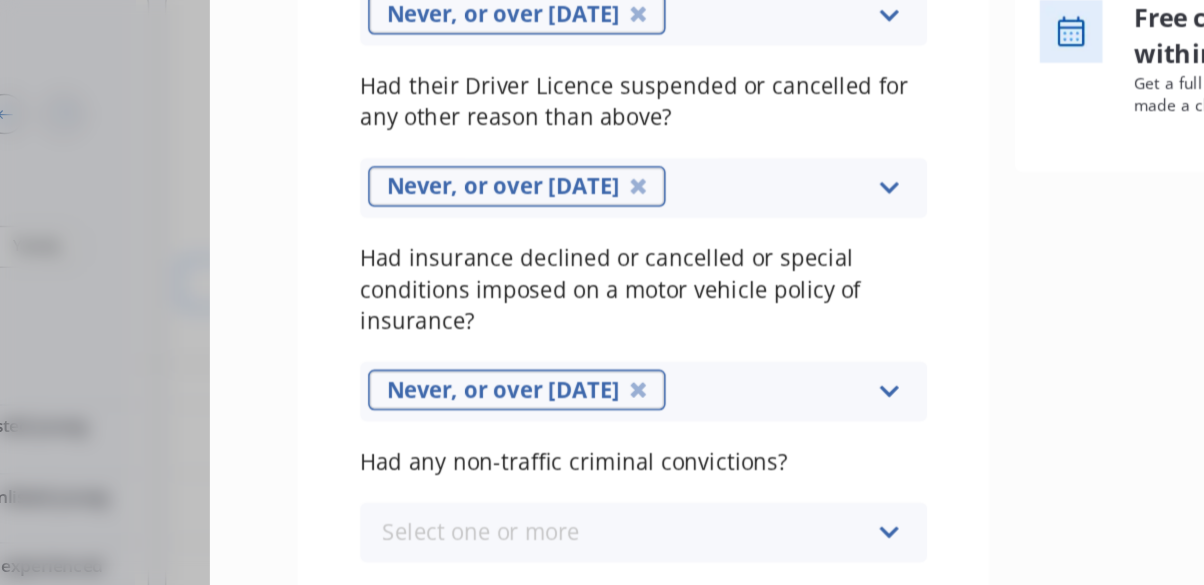 scroll, scrollTop: 437, scrollLeft: 0, axis: vertical 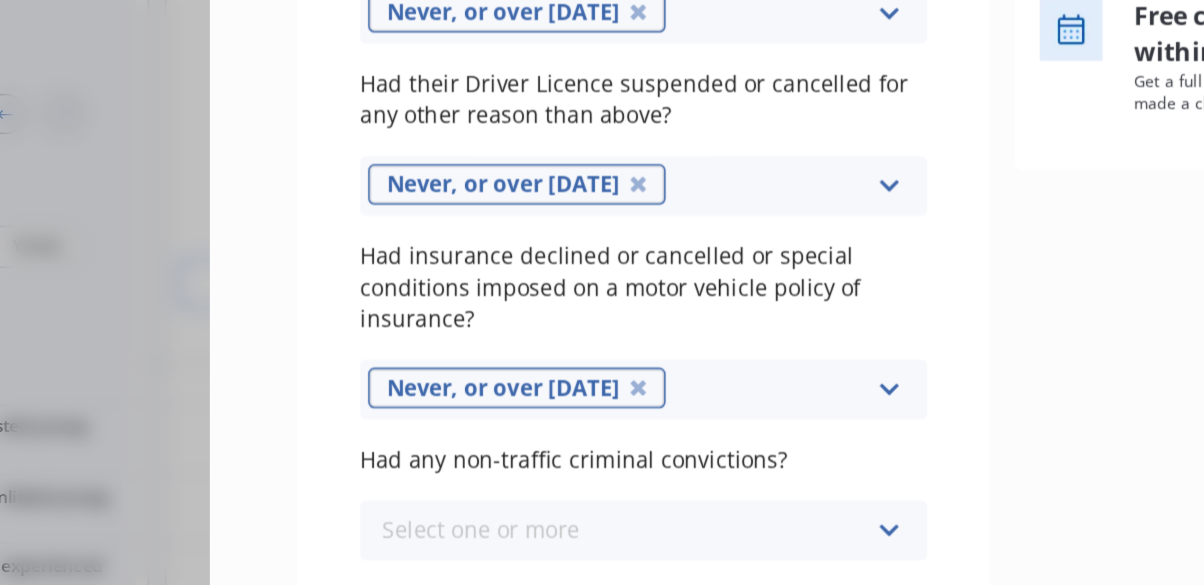 click at bounding box center [767, 460] 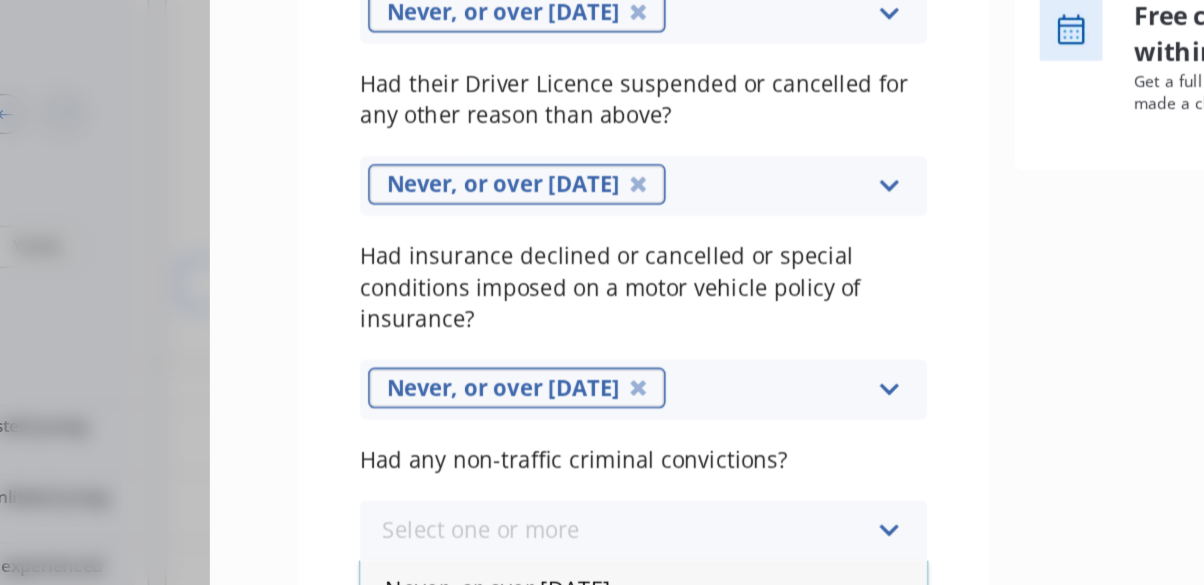click on "Never, or over [DATE]" at bounding box center (611, 497) 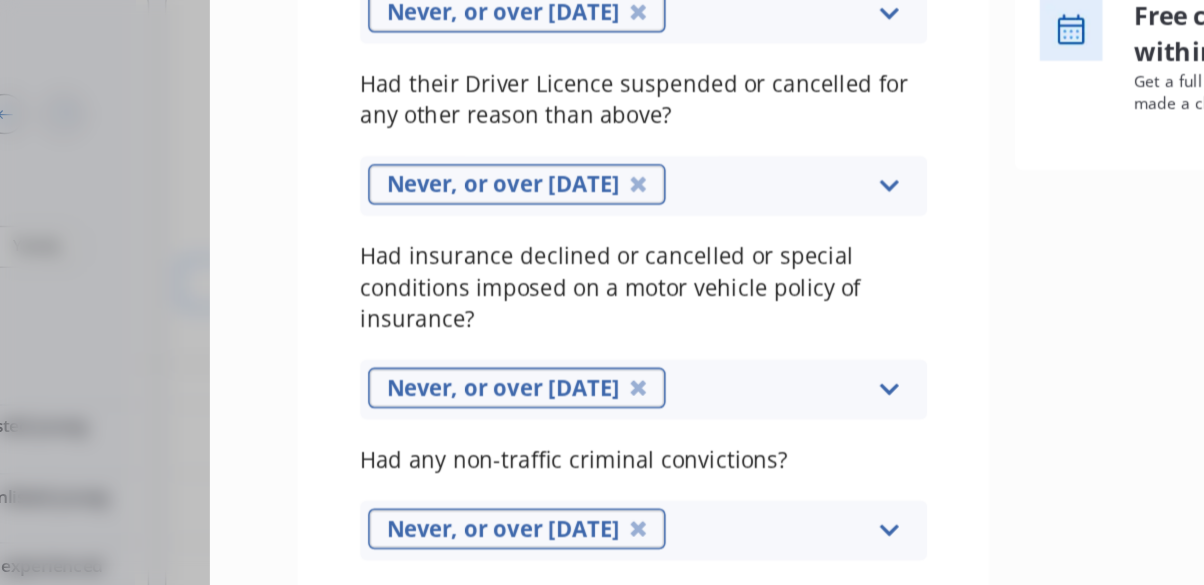 click at bounding box center (767, 570) 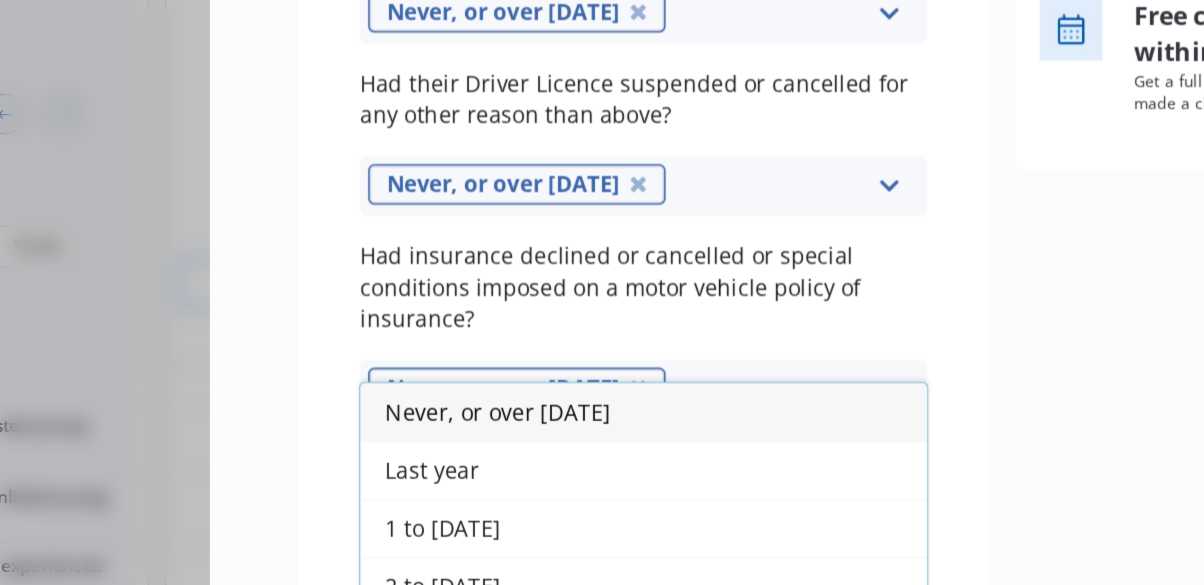 click on "Never, or over [DATE]" at bounding box center [611, 384] 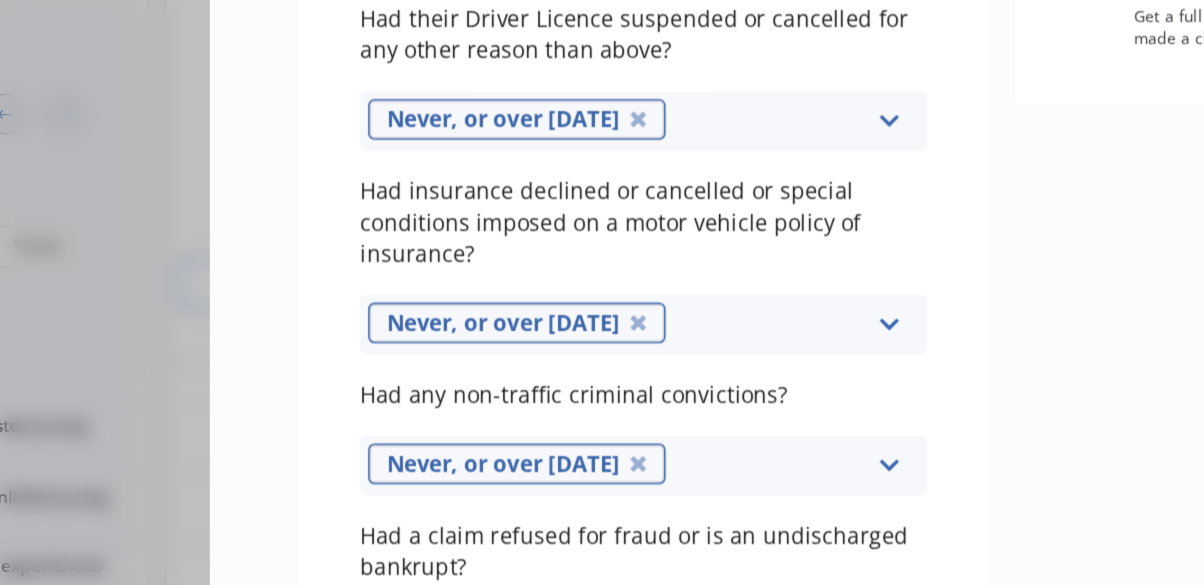 scroll, scrollTop: 517, scrollLeft: 0, axis: vertical 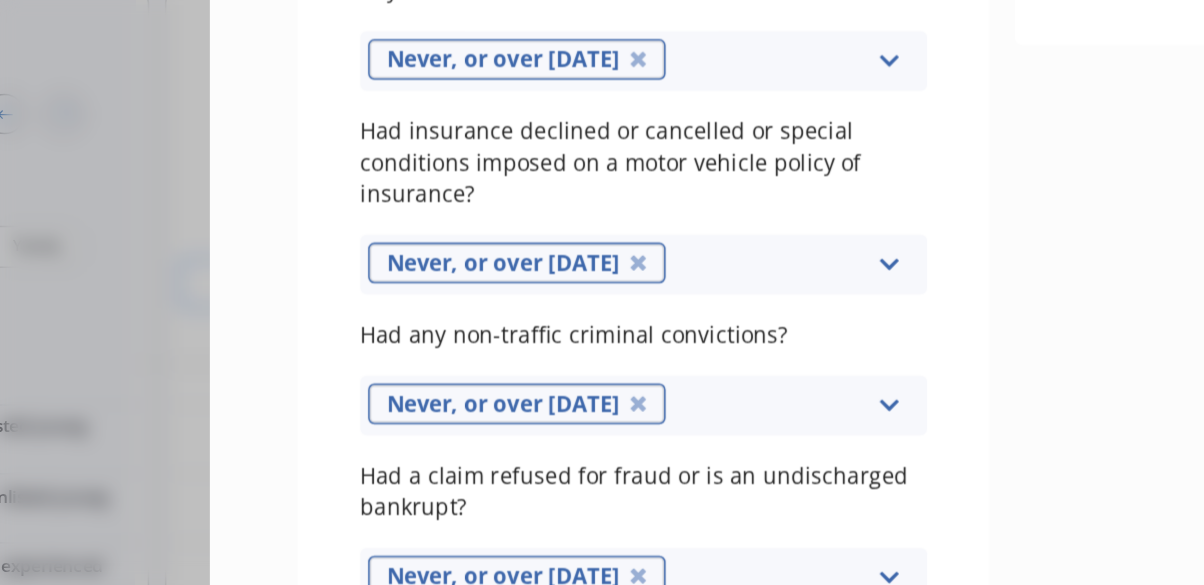 click on "Next" at bounding box center [885, 585] 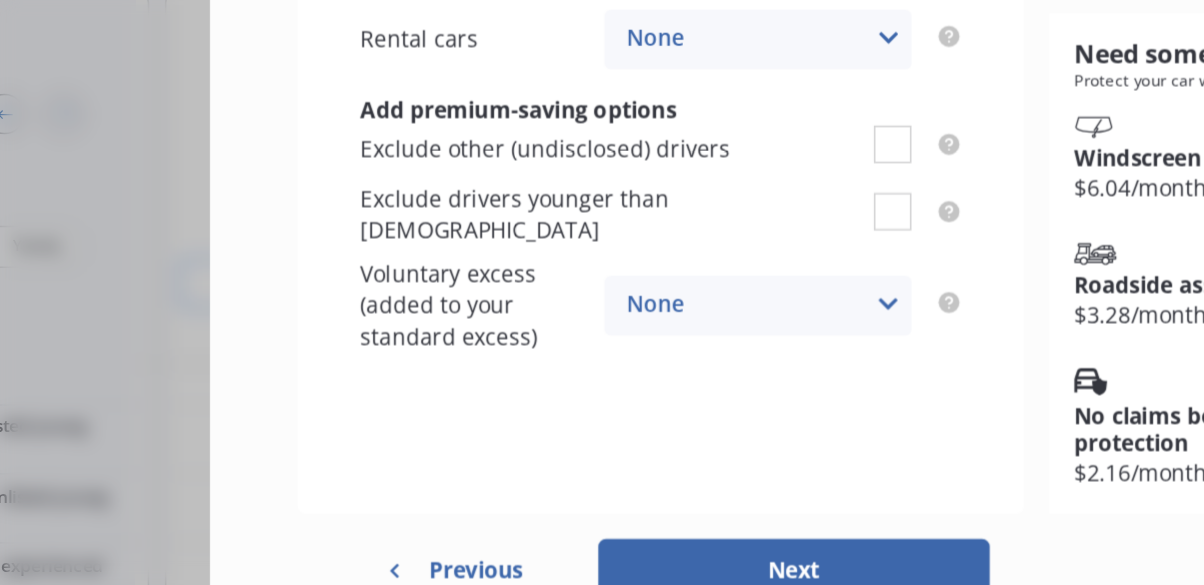 scroll, scrollTop: 0, scrollLeft: 0, axis: both 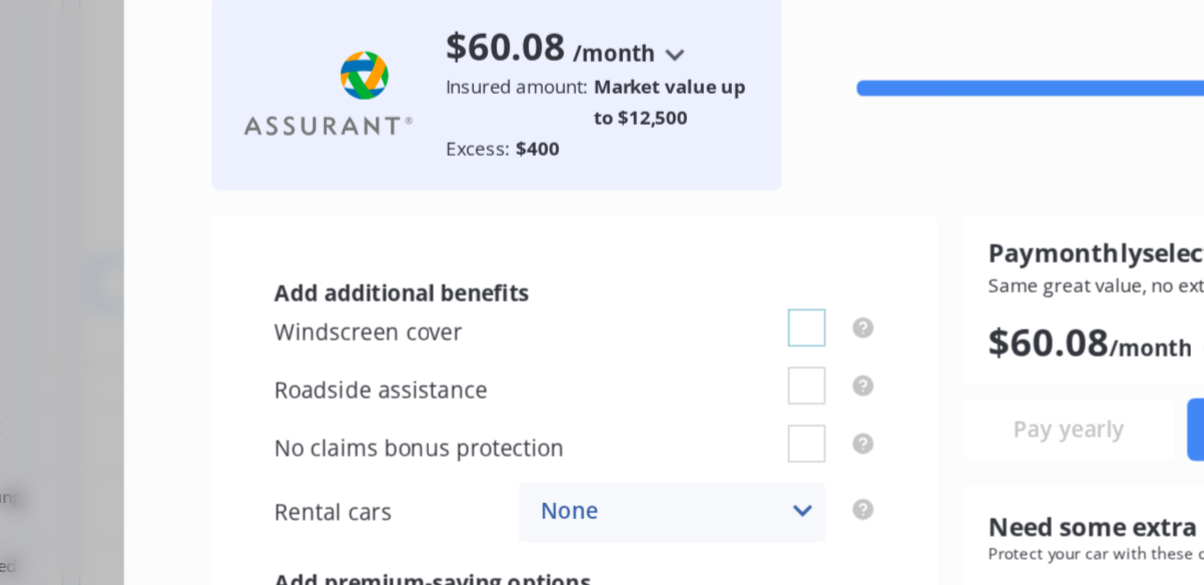 click at bounding box center [770, 318] 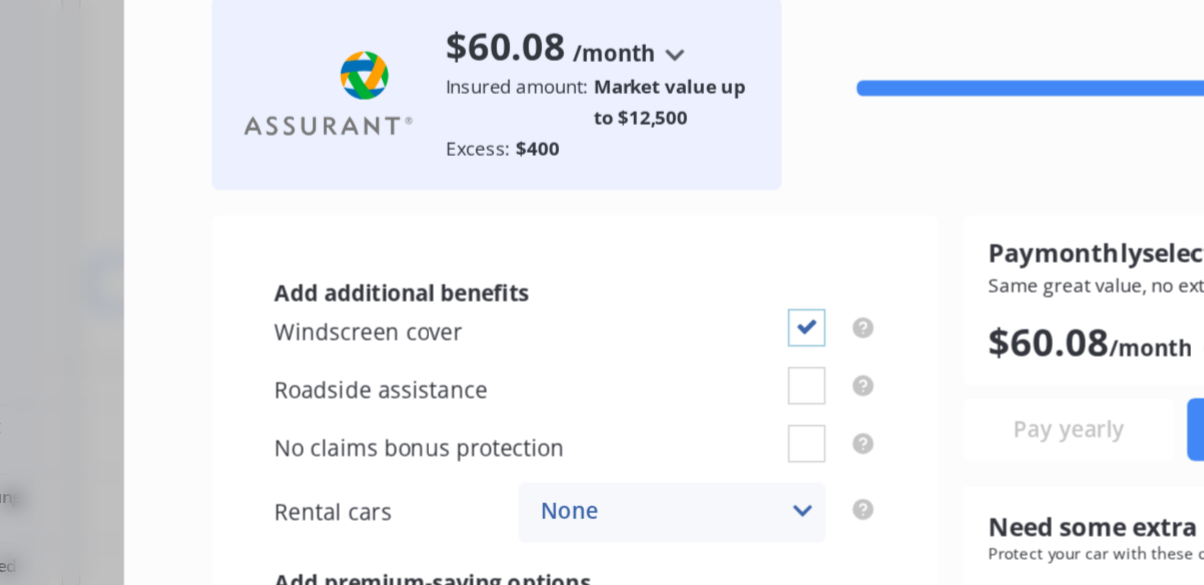 checkbox on "true" 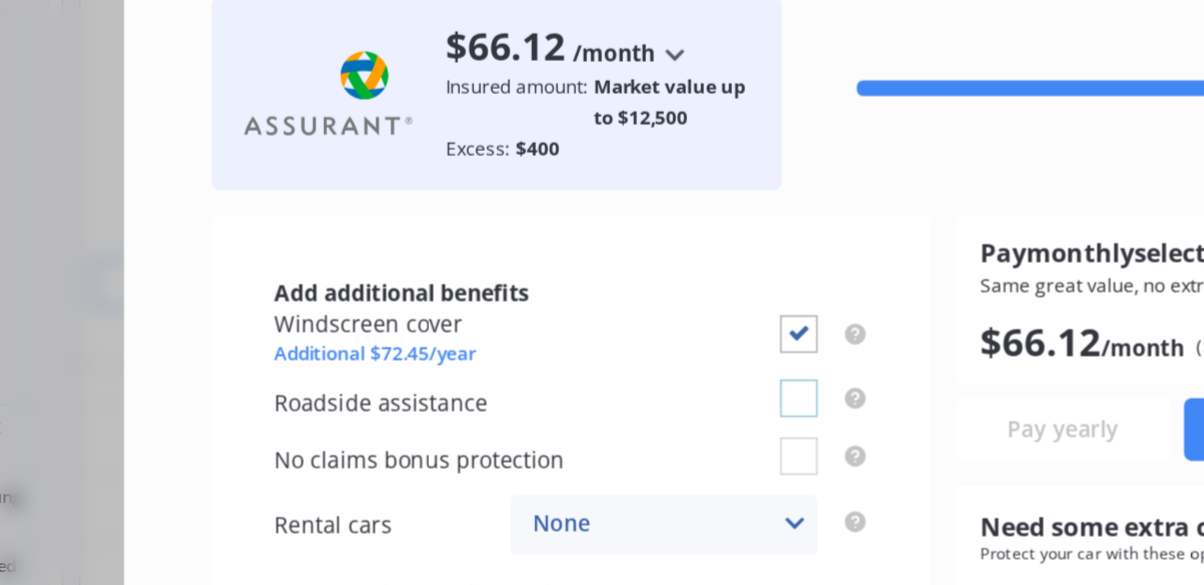 click at bounding box center [765, 363] 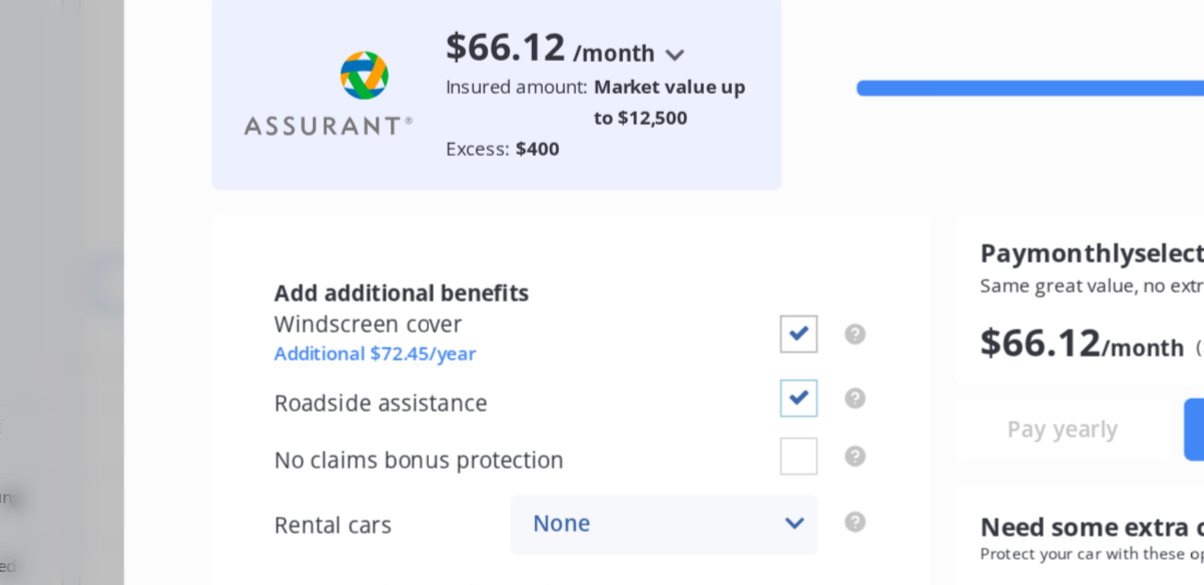 checkbox on "true" 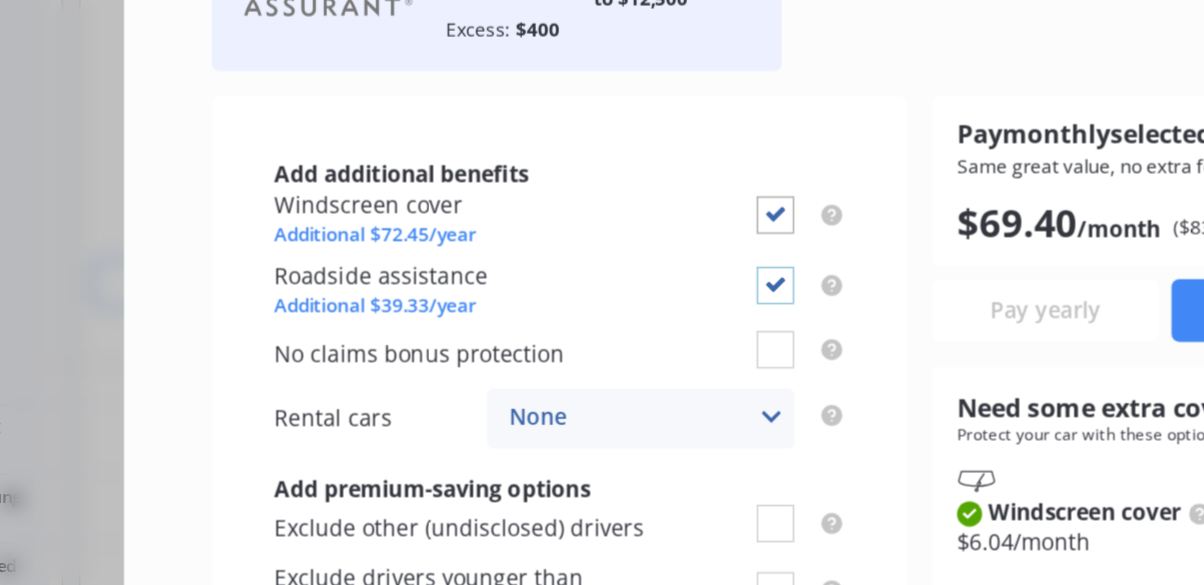 scroll, scrollTop: 79, scrollLeft: 0, axis: vertical 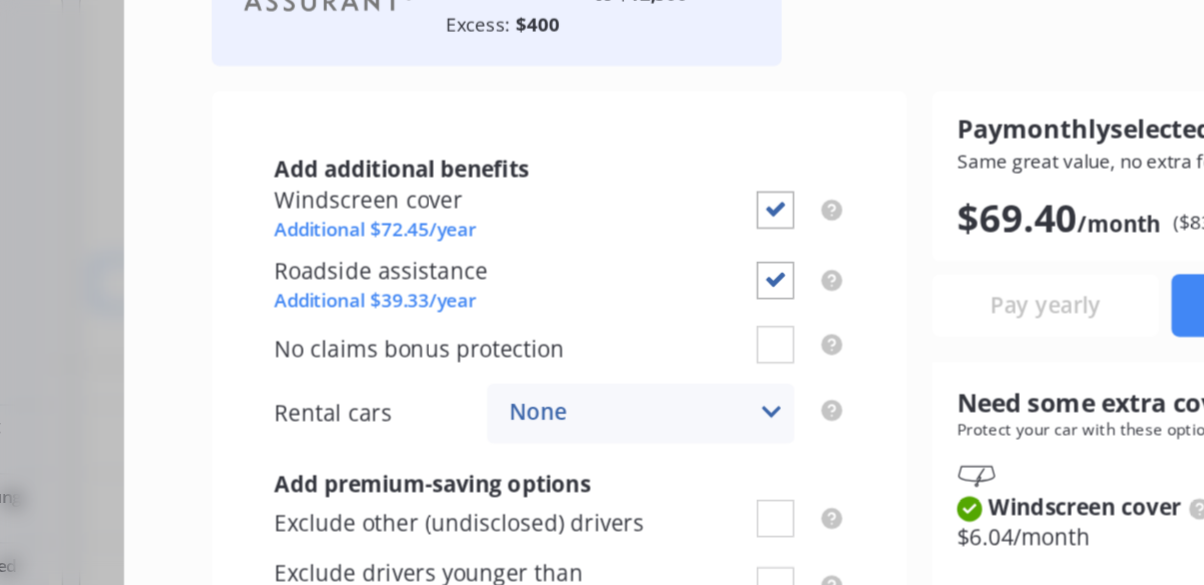 click 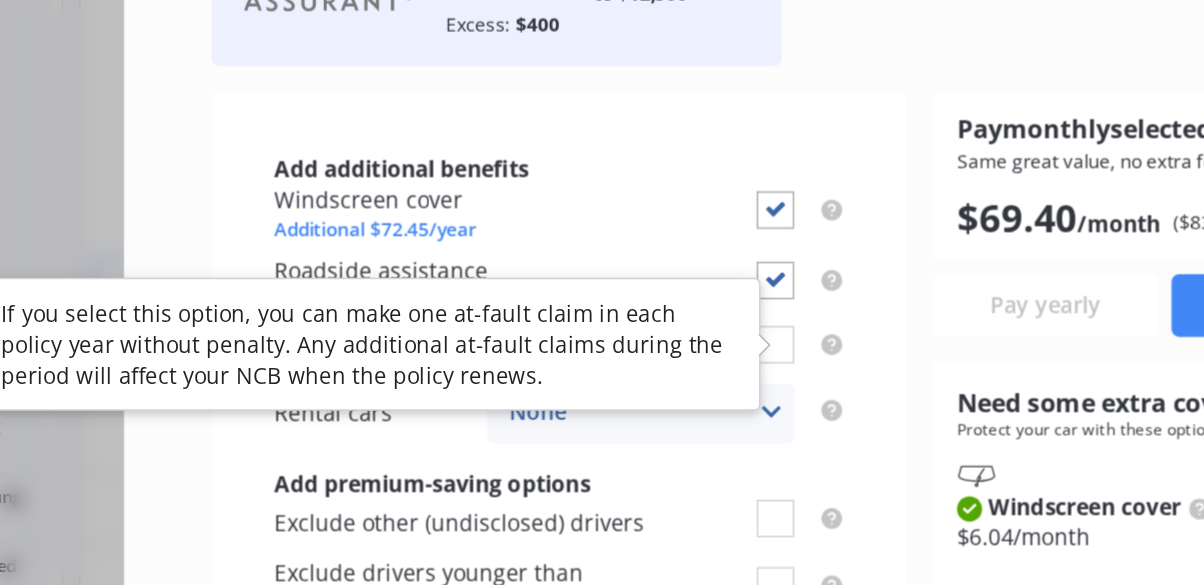 click on "Add additional benefits Windscreen cover  Additional $72.45/year Roadside assistance  Additional $39.33/year No claims bonus protection  Rental cars  None None $2,500 $5,000 Add premium-saving options Exclude other (undisclosed) drivers  Exclude drivers younger than [DEMOGRAPHIC_DATA]  Voluntary excess (added to your standard excess)  None None $500 $1,000" at bounding box center [612, 425] 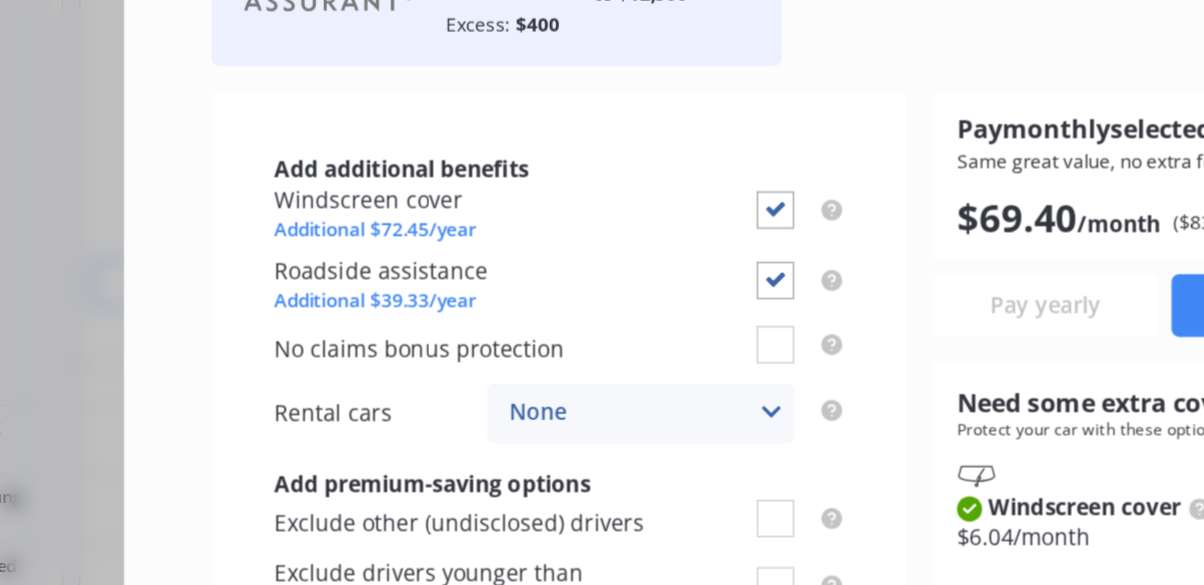 click at bounding box center (747, 384) 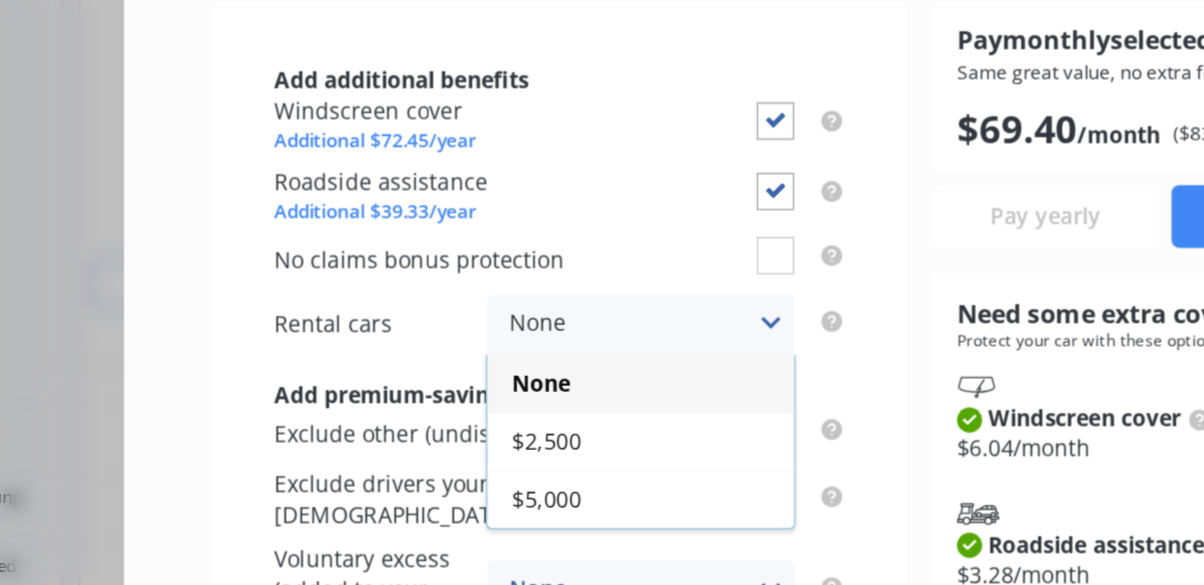 scroll, scrollTop: 135, scrollLeft: 0, axis: vertical 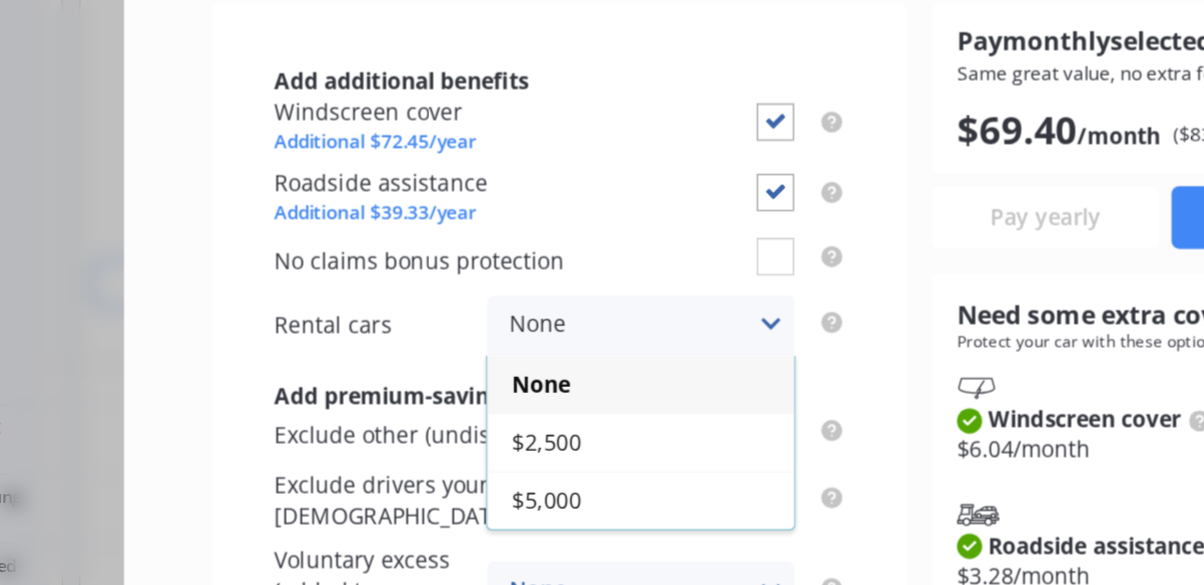 click on "$2,500" at bounding box center [664, 403] 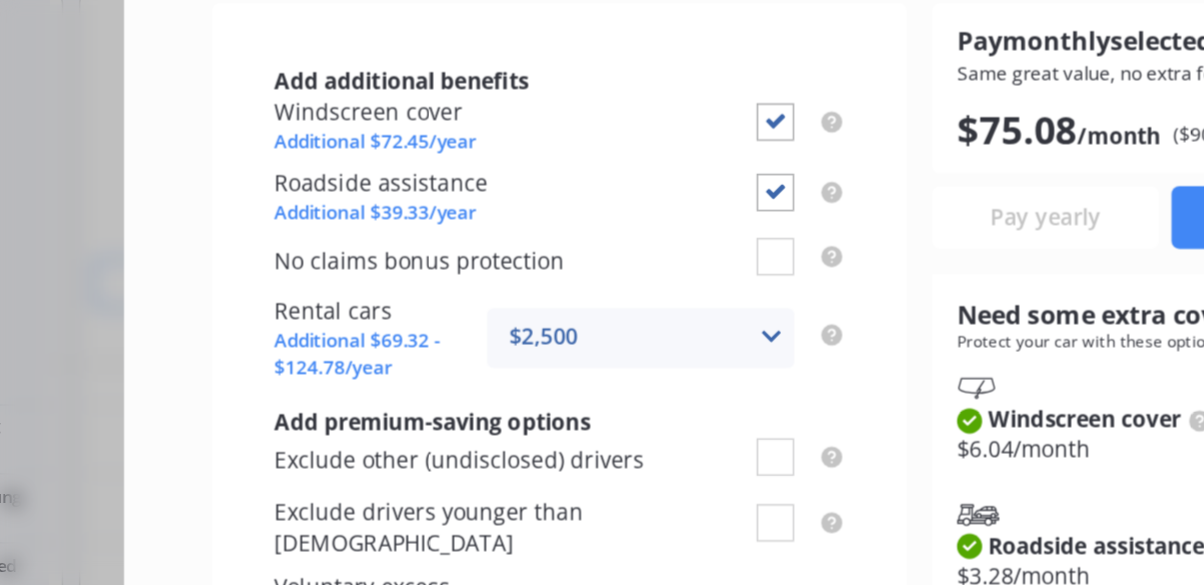 click 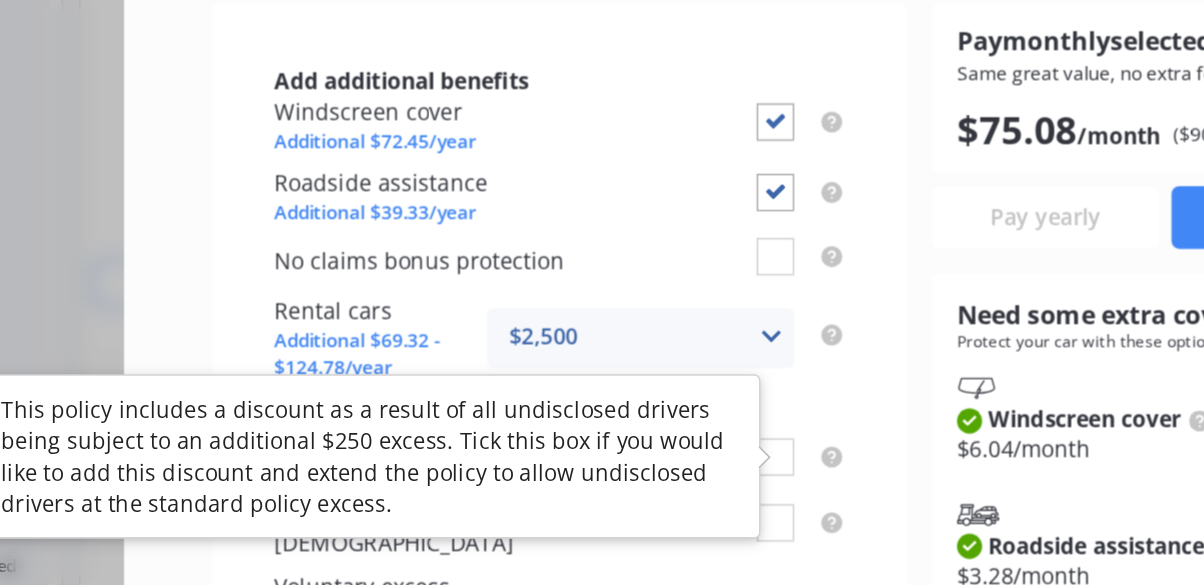 click on "Add additional benefits Windscreen cover  Additional $72.45/year Roadside assistance  Additional $39.33/year No claims bonus protection  Rental cars  Additional $69.32 - $124.78/year $2,500 None $2,500 $5,000 Add premium-saving options Exclude other (undisclosed) drivers  Exclude drivers younger than [DEMOGRAPHIC_DATA]  Voluntary excess (added to your standard excess)  None None $500 $1,000" at bounding box center (612, 369) 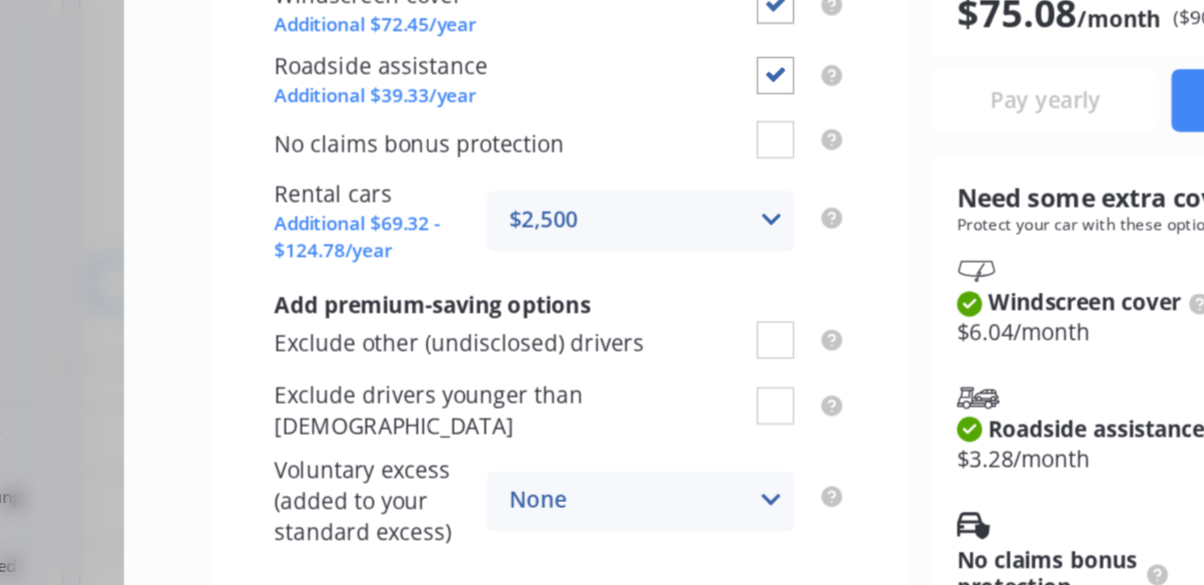 scroll, scrollTop: 210, scrollLeft: 0, axis: vertical 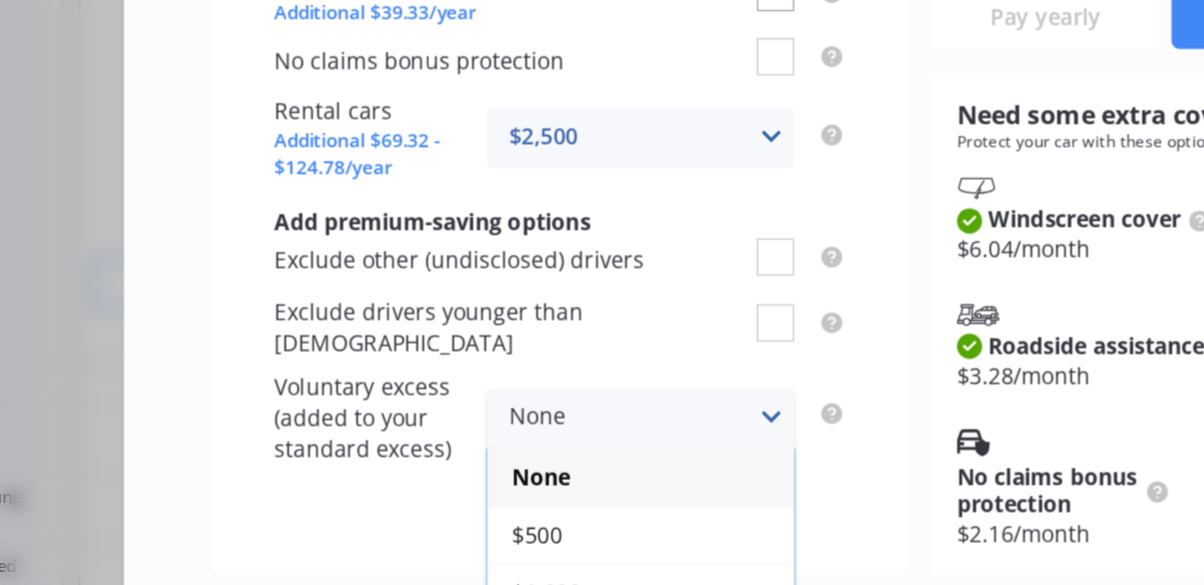 click on "Add additional benefits Windscreen cover  Additional $72.45/year Roadside assistance  Additional $39.33/year No claims bonus protection  Rental cars  Additional $69.32 - $124.78/year $2,500 None $2,500 $5,000 Add premium-saving options Exclude other (undisclosed) drivers  Exclude drivers younger than [DEMOGRAPHIC_DATA]  Voluntary excess (added to your standard excess)  None None $500 $1,000" at bounding box center [612, 241] 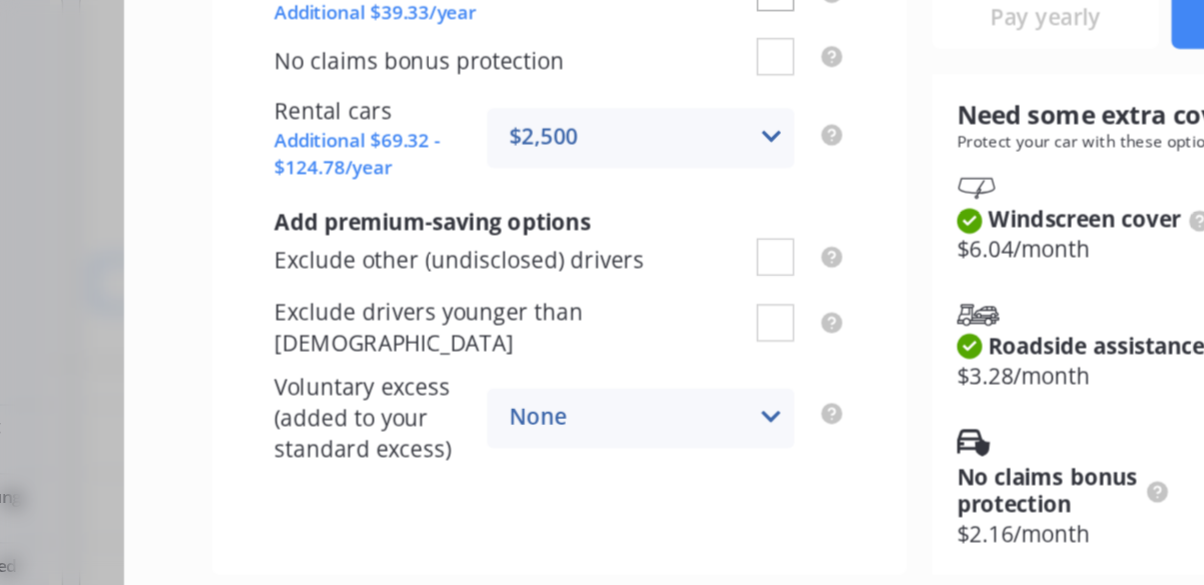 click on "Next" at bounding box center (707, 524) 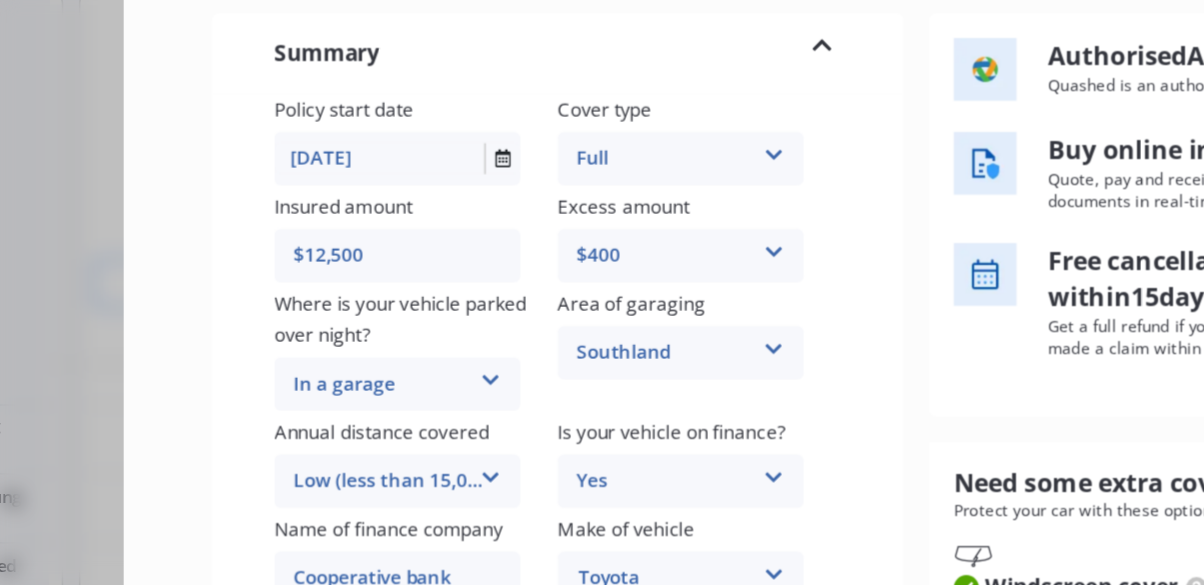 scroll, scrollTop: 0, scrollLeft: 0, axis: both 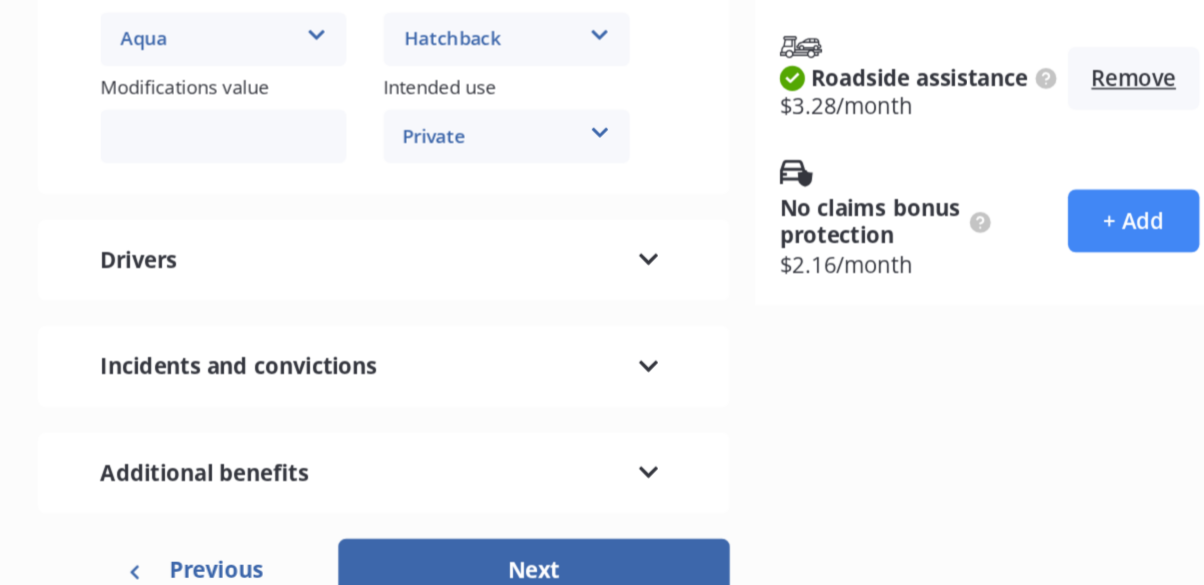 click on "Previous" at bounding box center (504, 485) 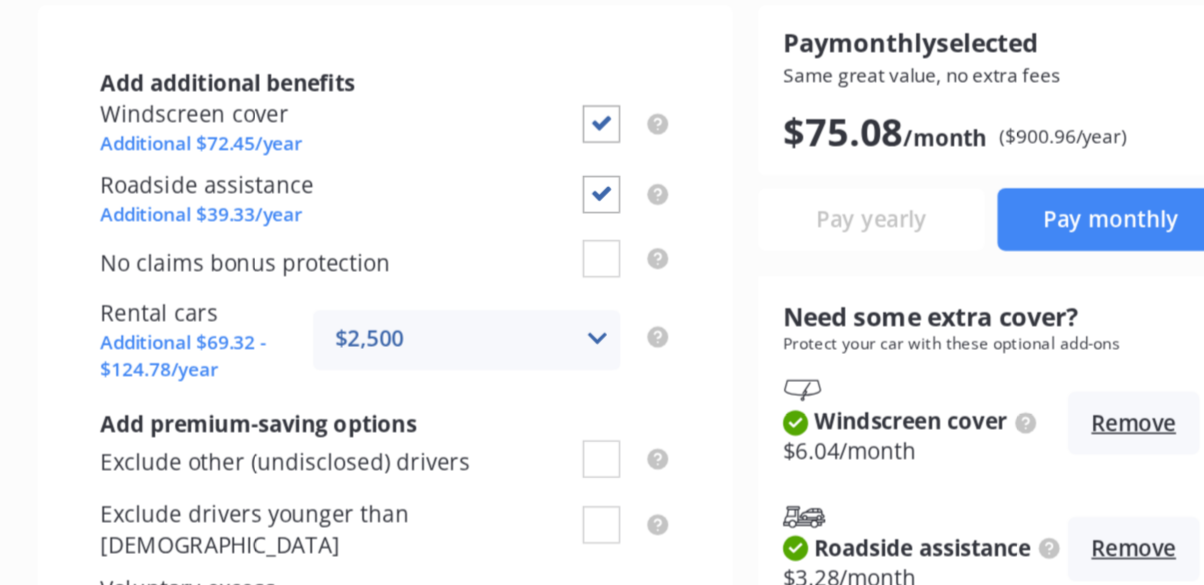 scroll, scrollTop: 132, scrollLeft: 0, axis: vertical 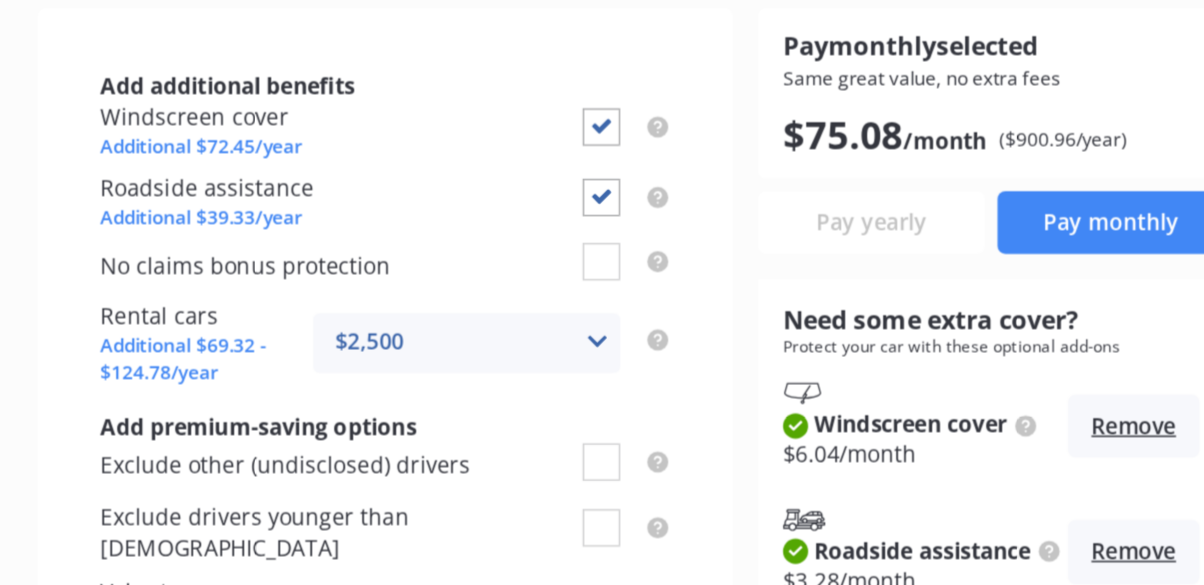 click 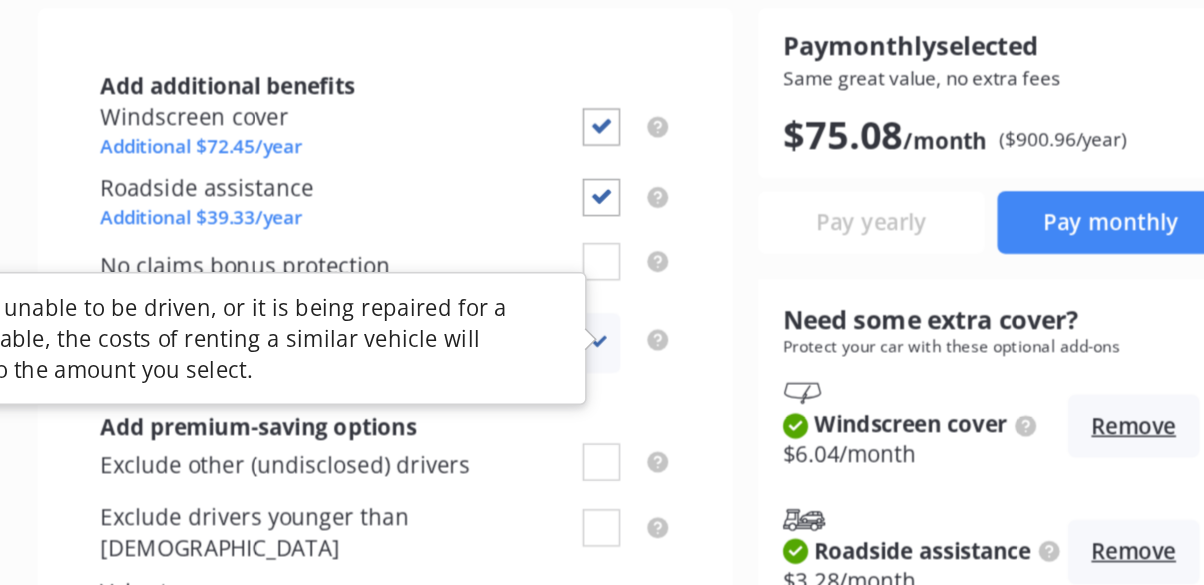 click on "Add additional benefits Windscreen cover  Additional $72.45/year Roadside assistance  Additional $39.33/year No claims bonus protection  Rental cars  Additional $69.32 - $124.78/year $2,500 None $2,500 $5,000 Add premium-saving options Exclude other (undisclosed) drivers  Exclude drivers younger than [DEMOGRAPHIC_DATA]  Voluntary excess (added to your standard excess)  None None $500 $1,000" at bounding box center [612, 372] 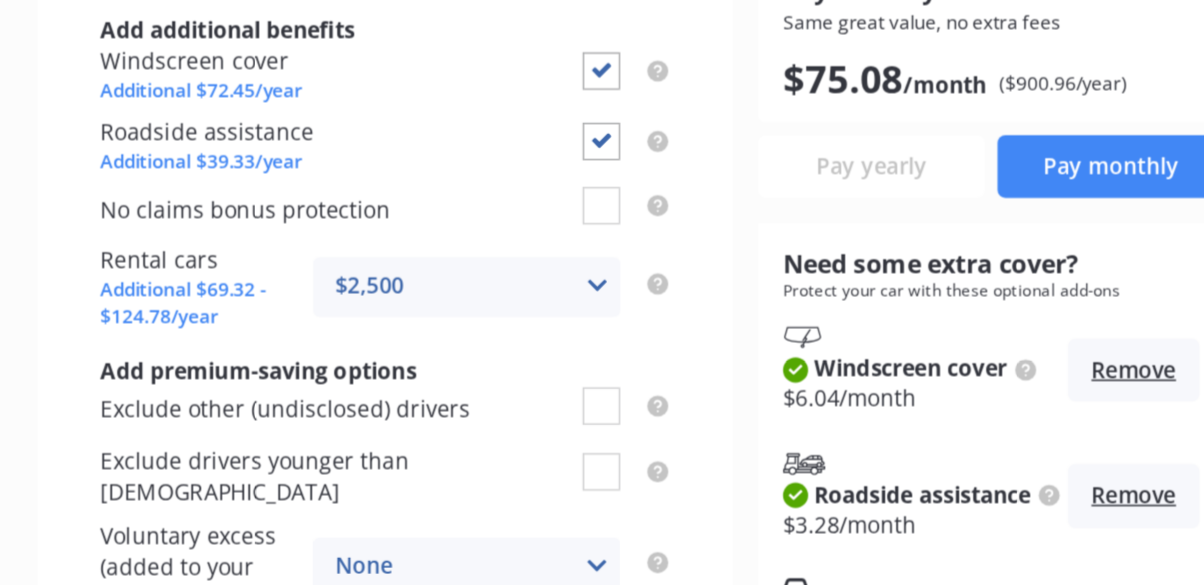 scroll, scrollTop: 168, scrollLeft: 0, axis: vertical 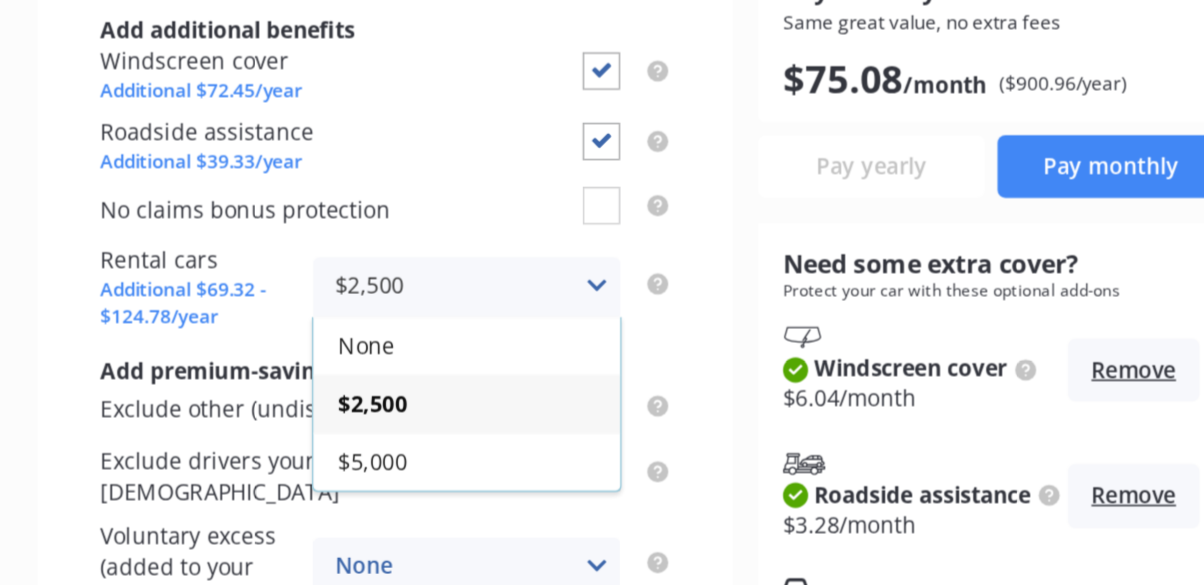 click on "None" at bounding box center (664, 341) 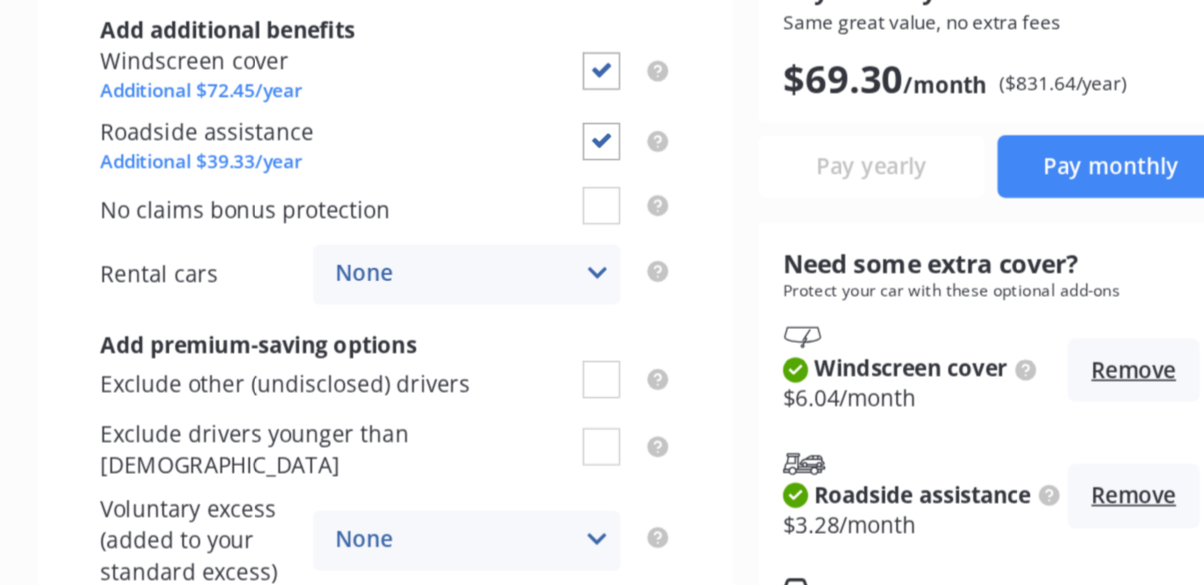 click at bounding box center [747, 295] 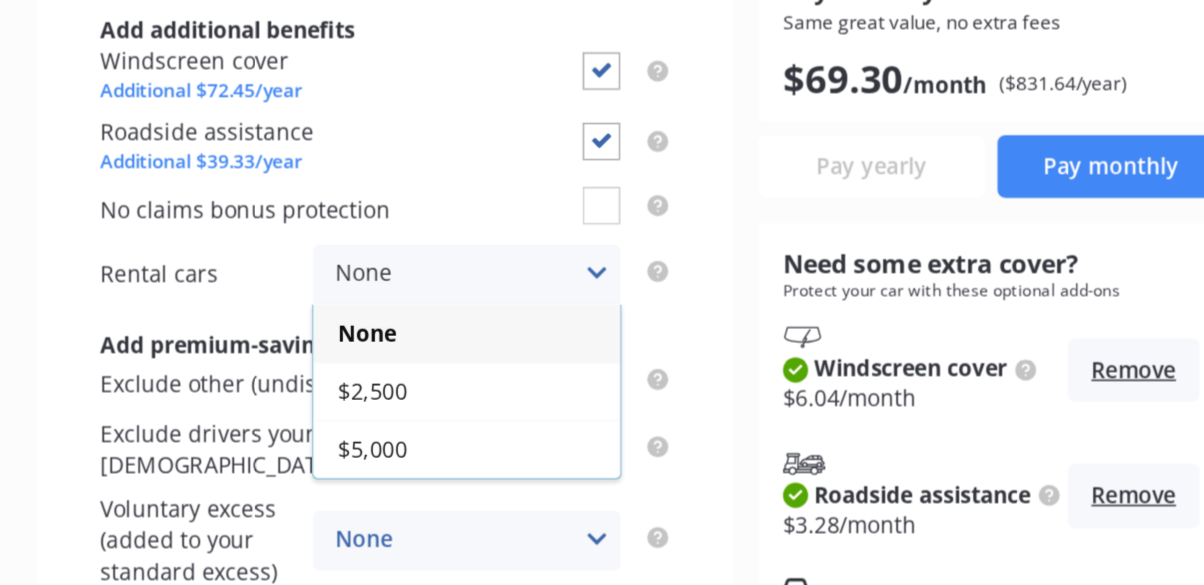 click on "$2,500" at bounding box center (664, 370) 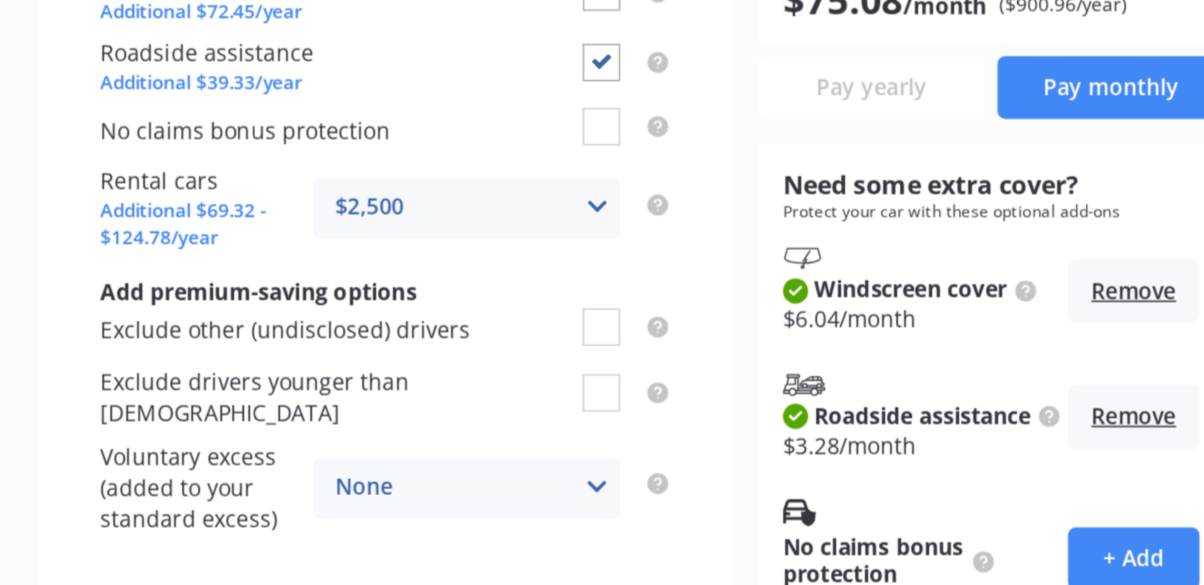 scroll, scrollTop: 301, scrollLeft: 0, axis: vertical 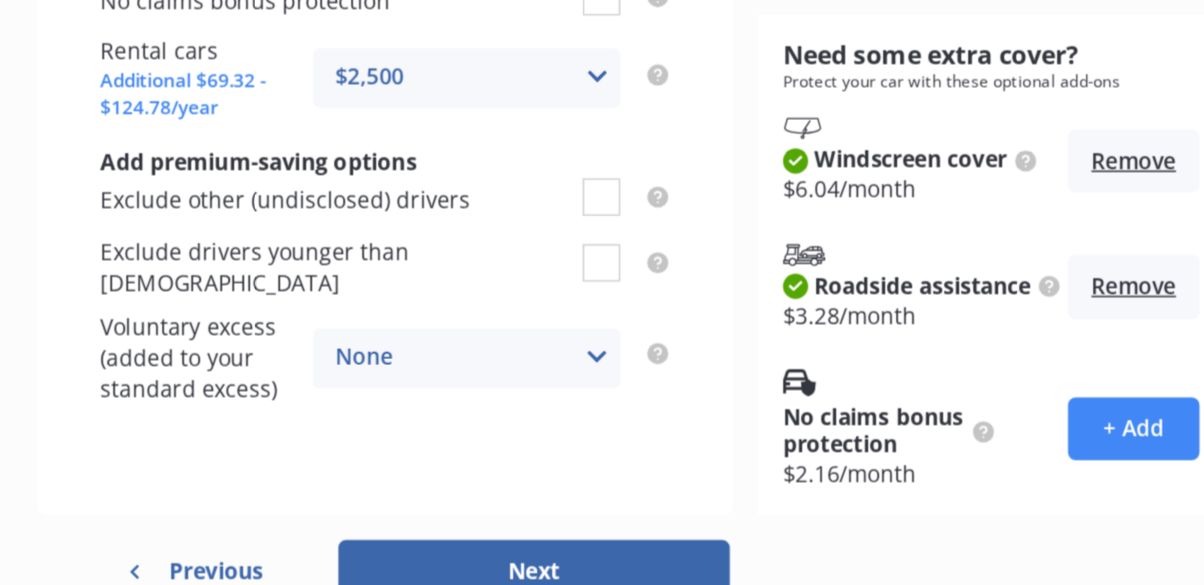 click on "Next" at bounding box center [707, 486] 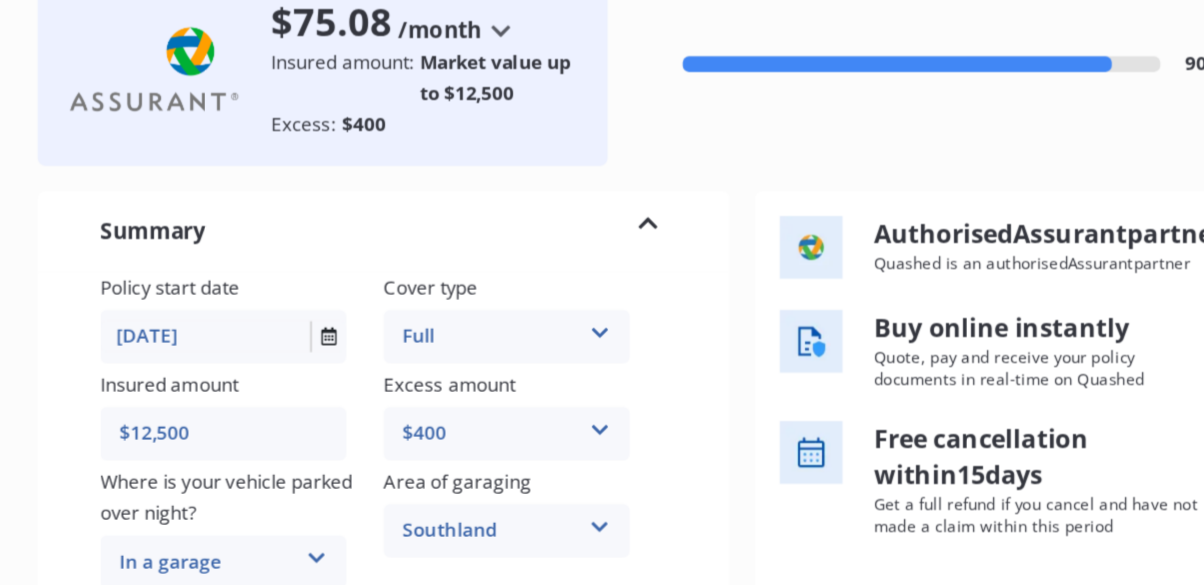 scroll, scrollTop: 0, scrollLeft: 0, axis: both 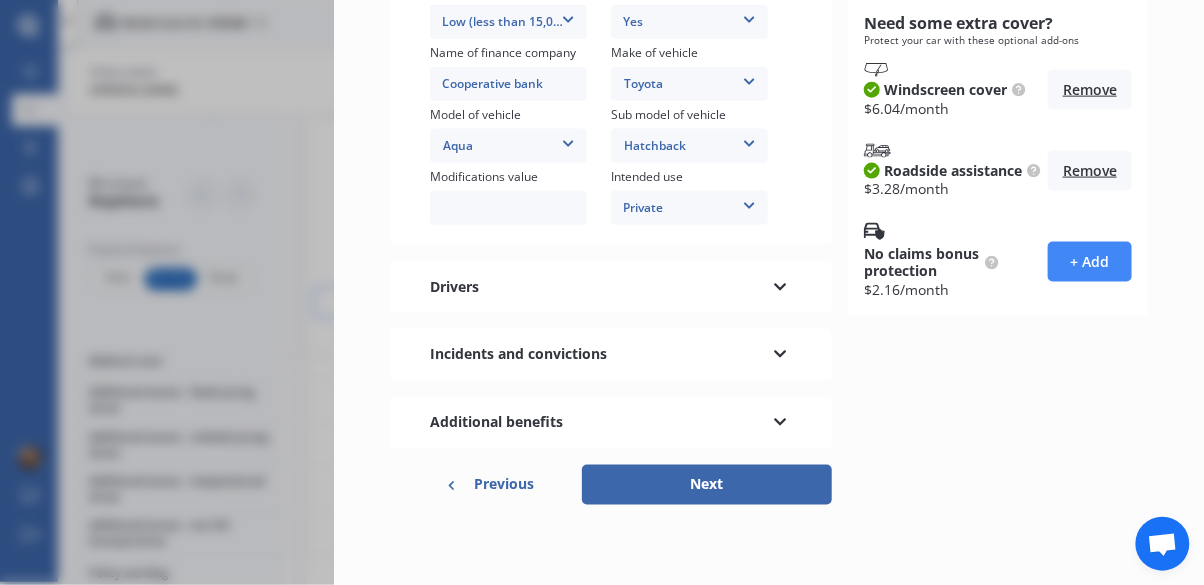 click at bounding box center [780, 352] 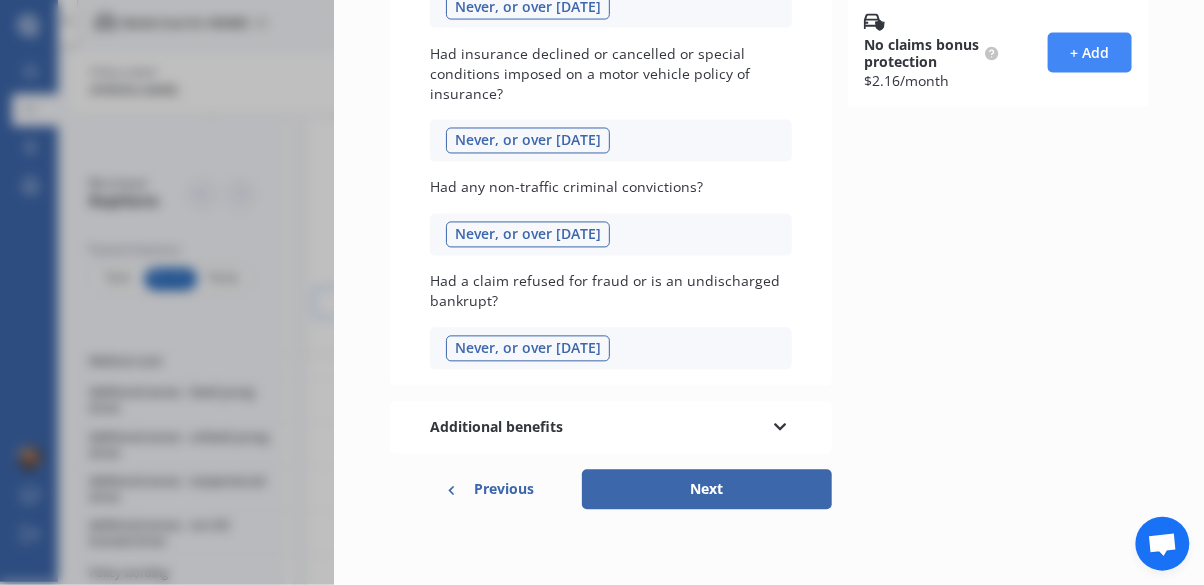 scroll, scrollTop: 748, scrollLeft: 0, axis: vertical 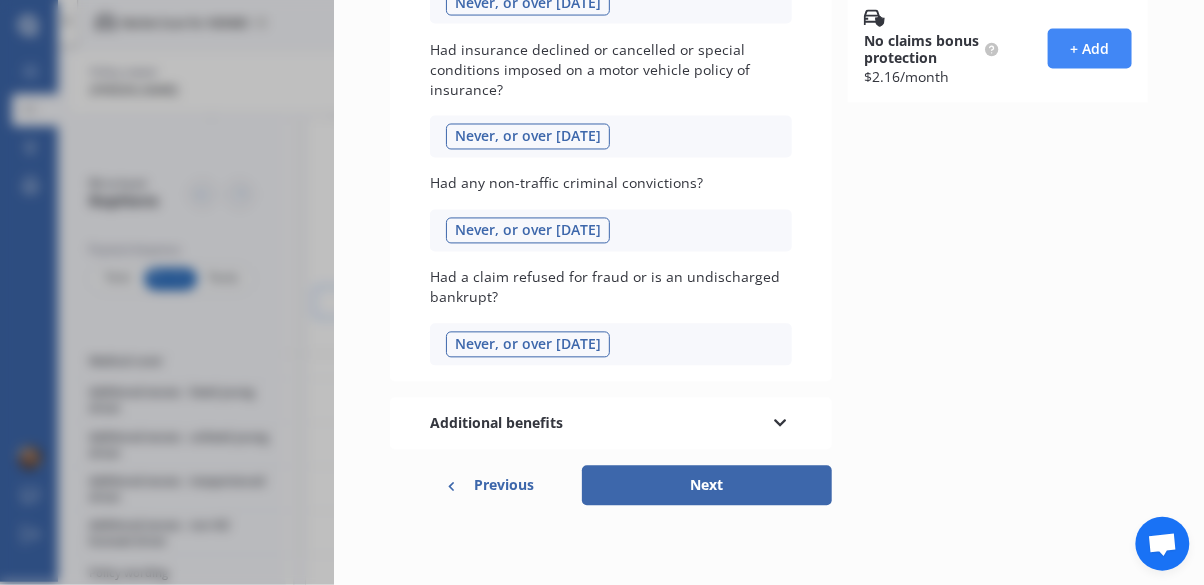 click at bounding box center [780, 421] 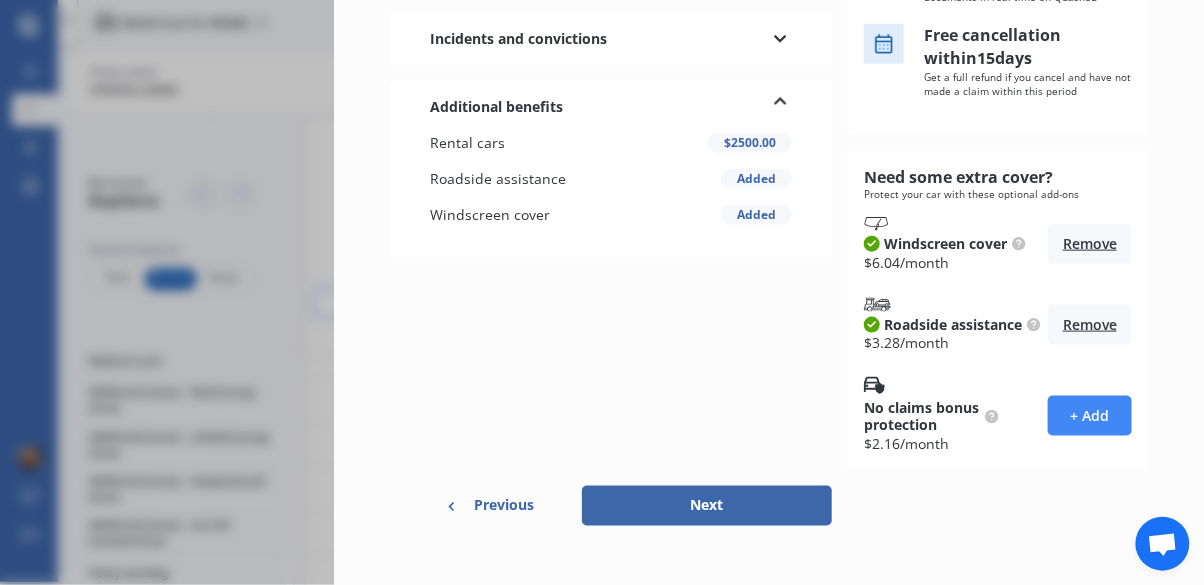 scroll, scrollTop: 422, scrollLeft: 0, axis: vertical 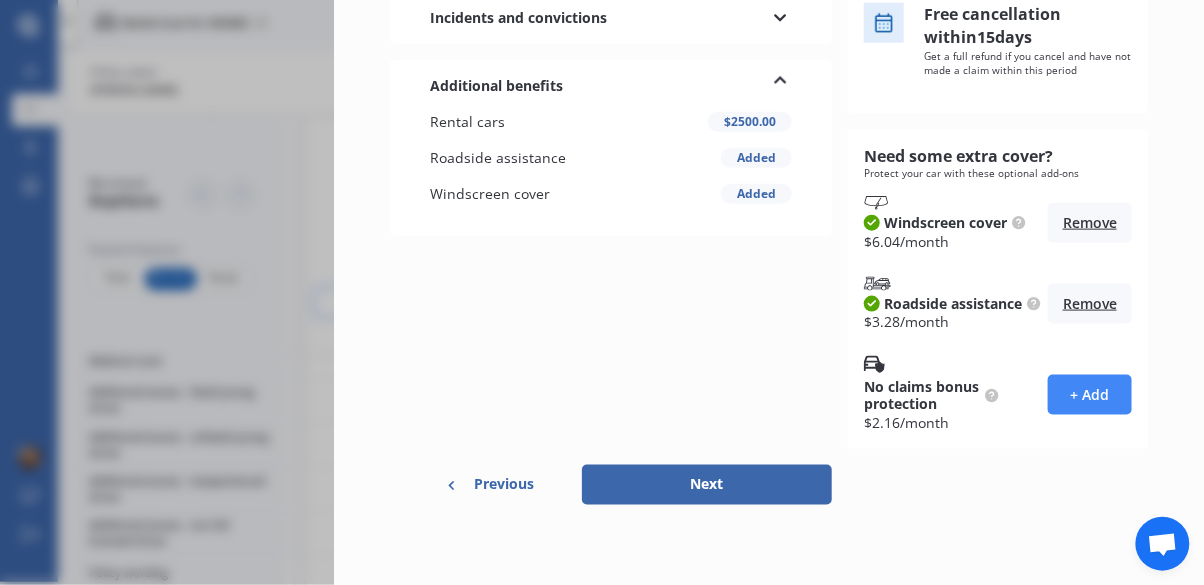 click on "Next" at bounding box center [707, 485] 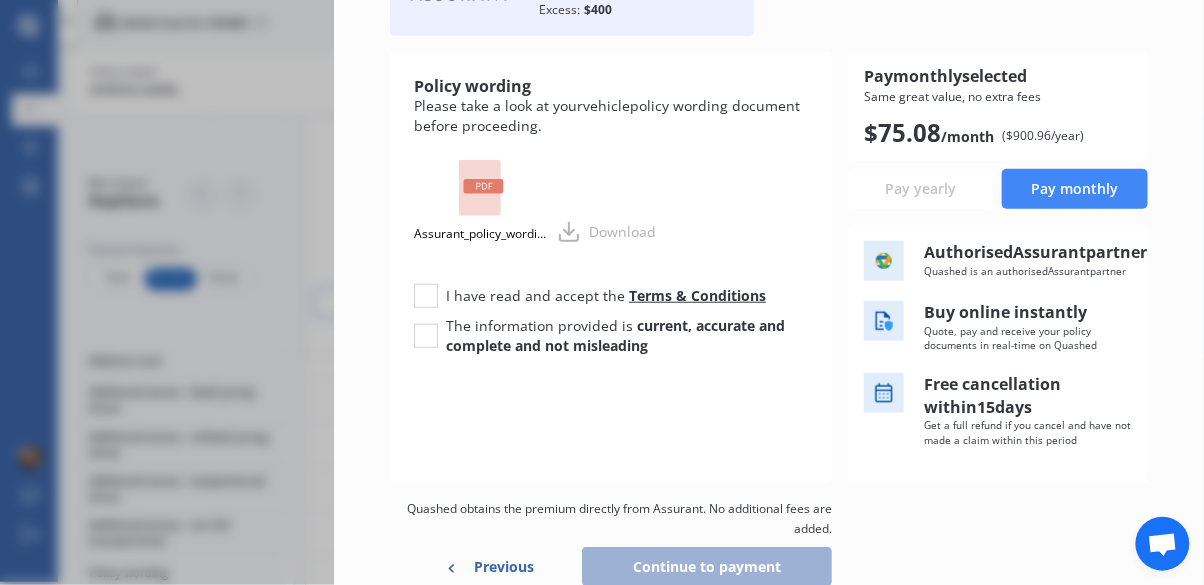 scroll, scrollTop: 207, scrollLeft: 0, axis: vertical 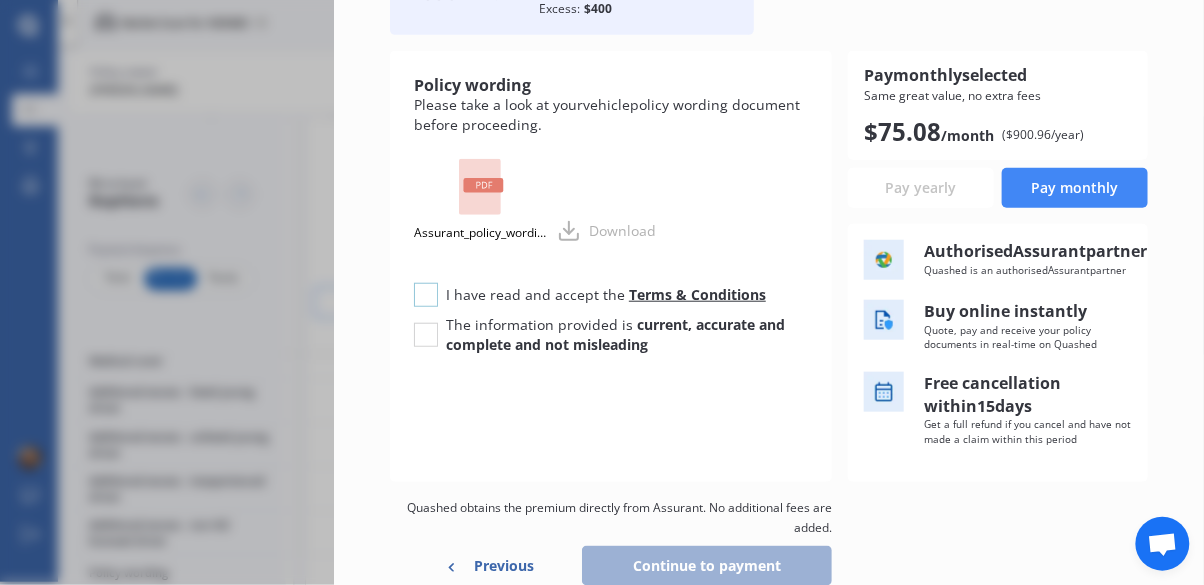 click at bounding box center (426, 283) 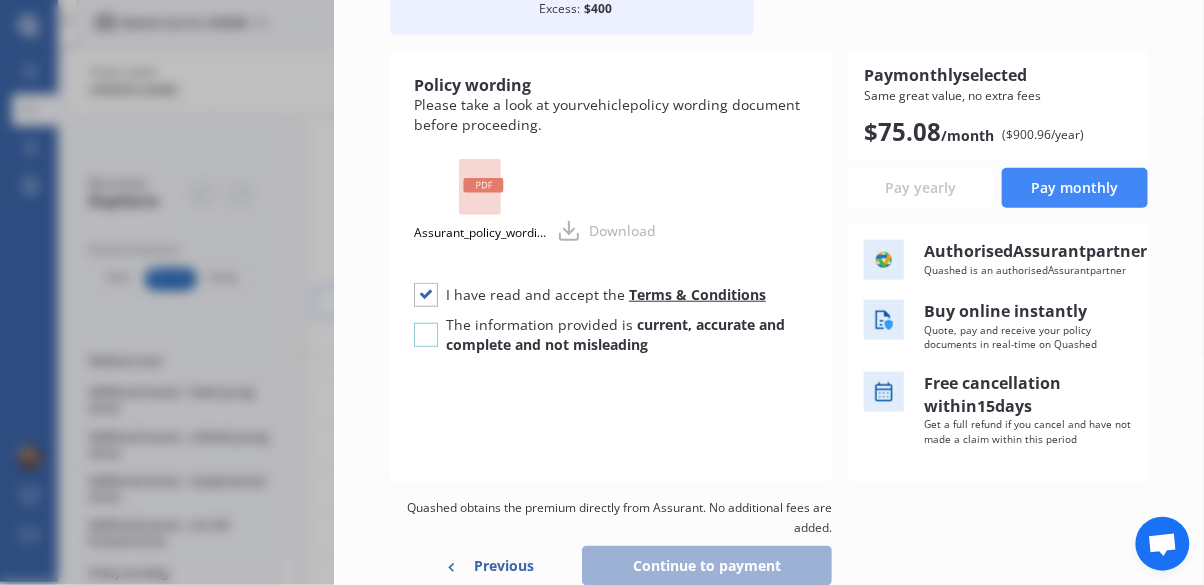 click at bounding box center (426, 323) 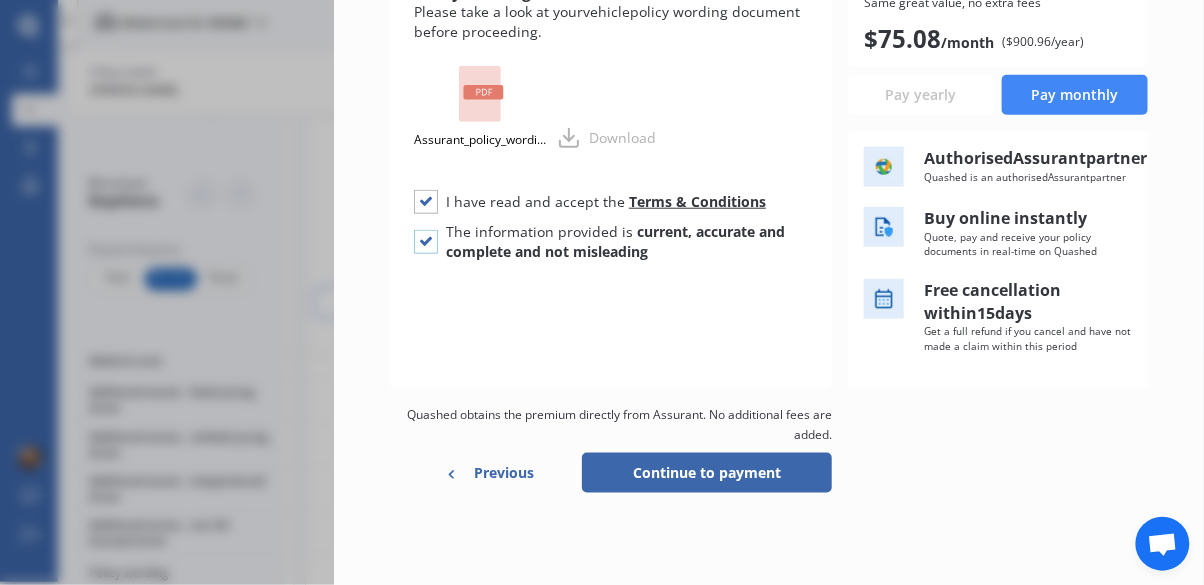 scroll, scrollTop: 324, scrollLeft: 0, axis: vertical 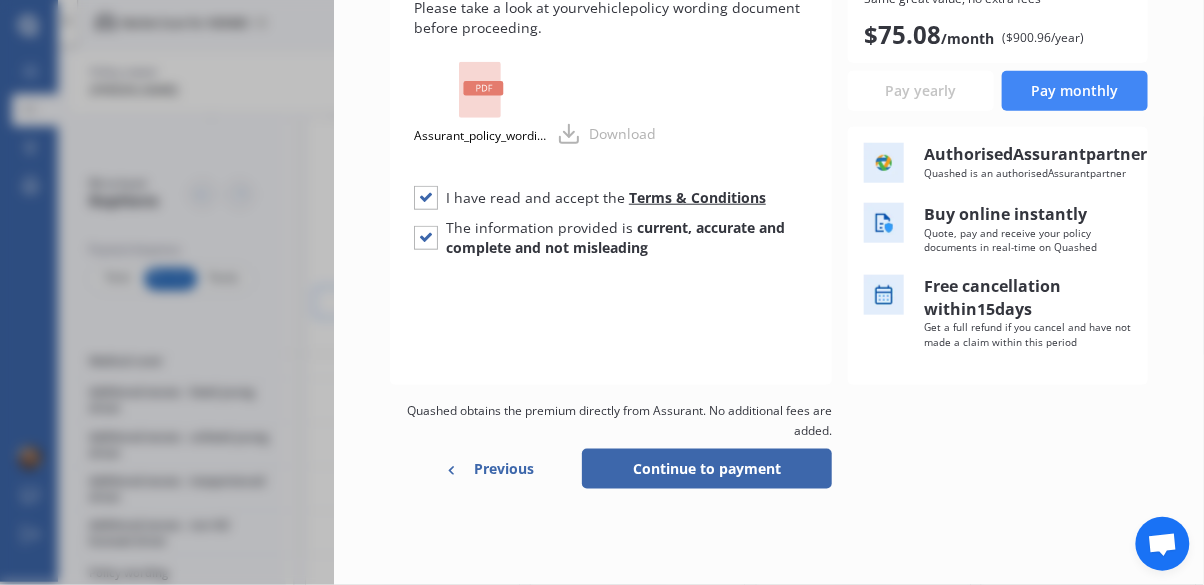 click at bounding box center [1163, 546] 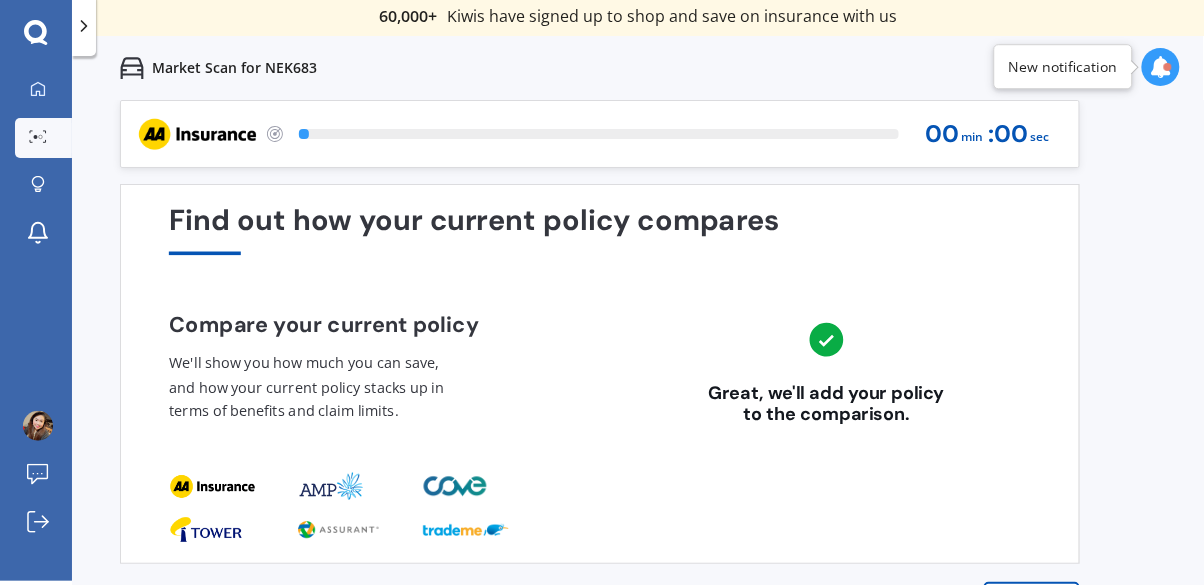 scroll, scrollTop: 4, scrollLeft: 0, axis: vertical 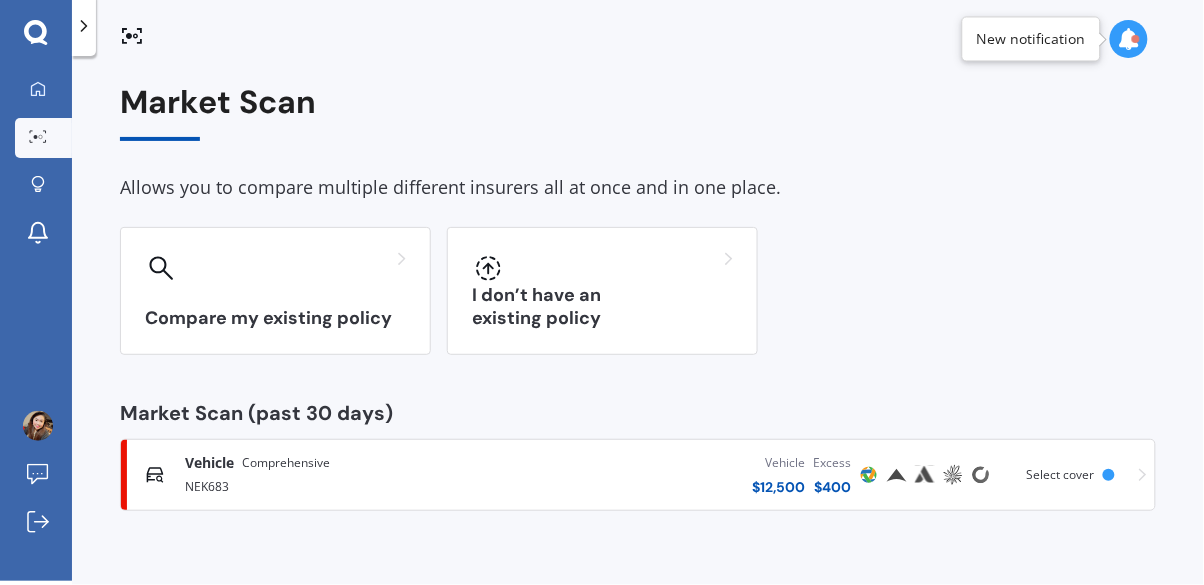 click on "NEK683" at bounding box center (342, 485) 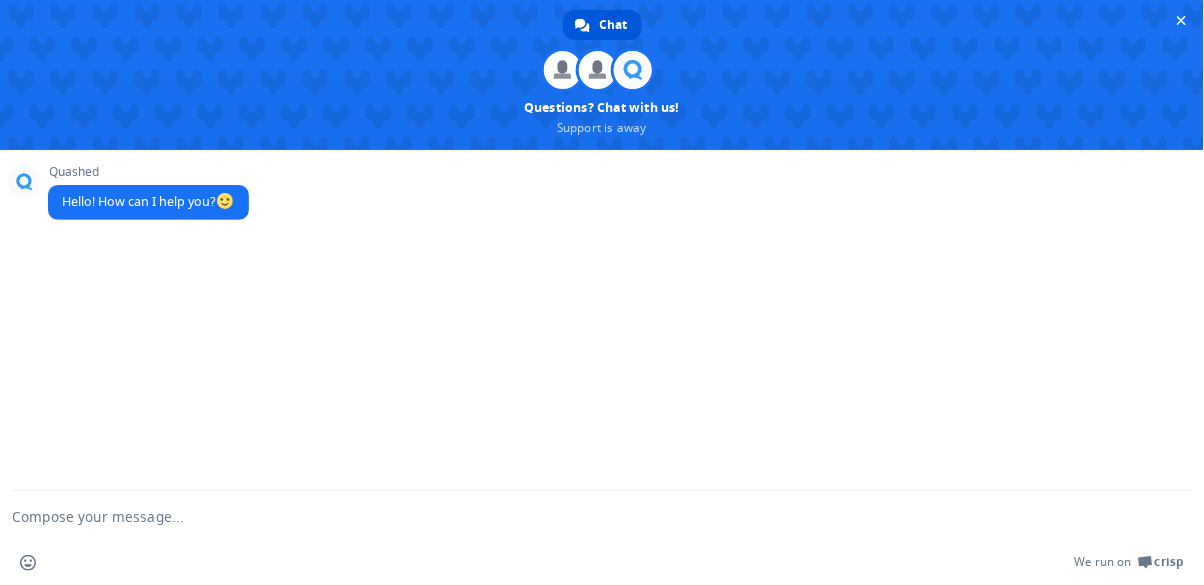 scroll, scrollTop: 4, scrollLeft: 0, axis: vertical 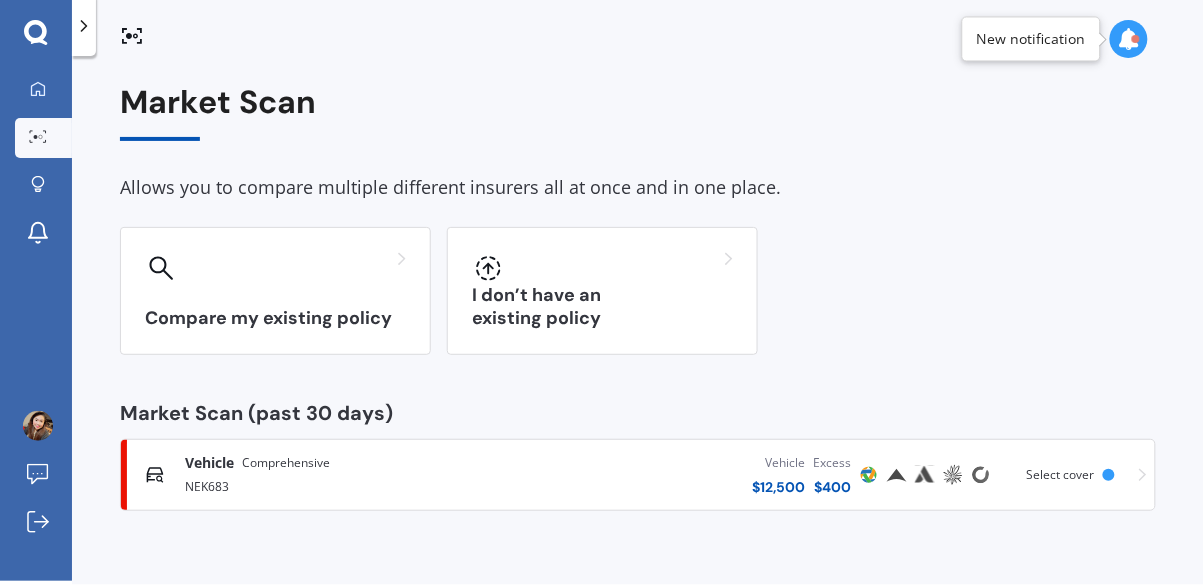 click at bounding box center (1129, 39) 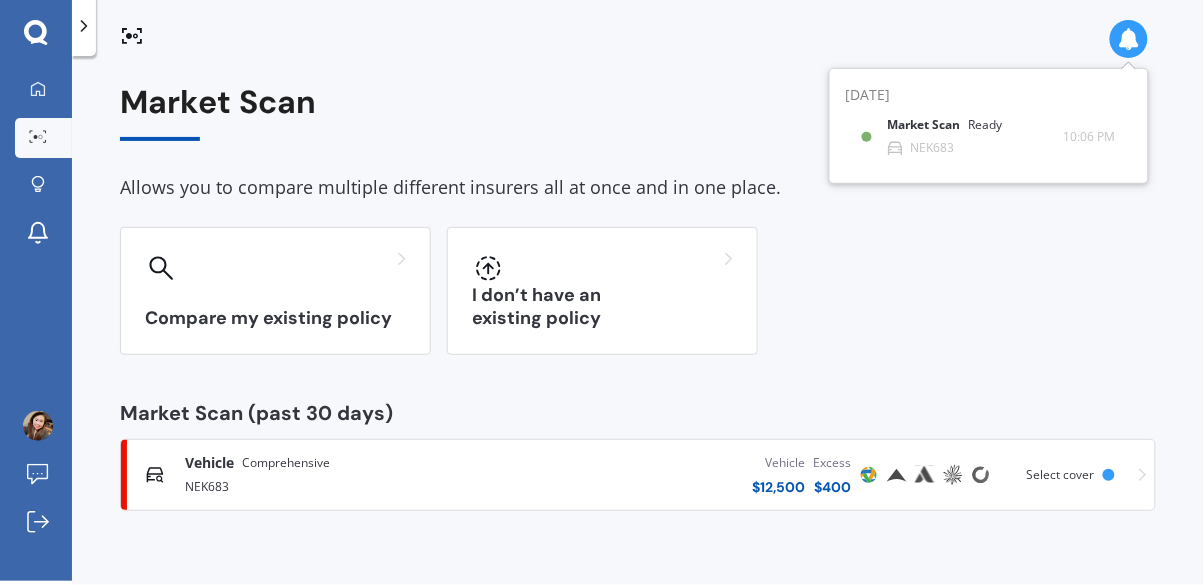 click on "Market Scan" at bounding box center (928, 125) 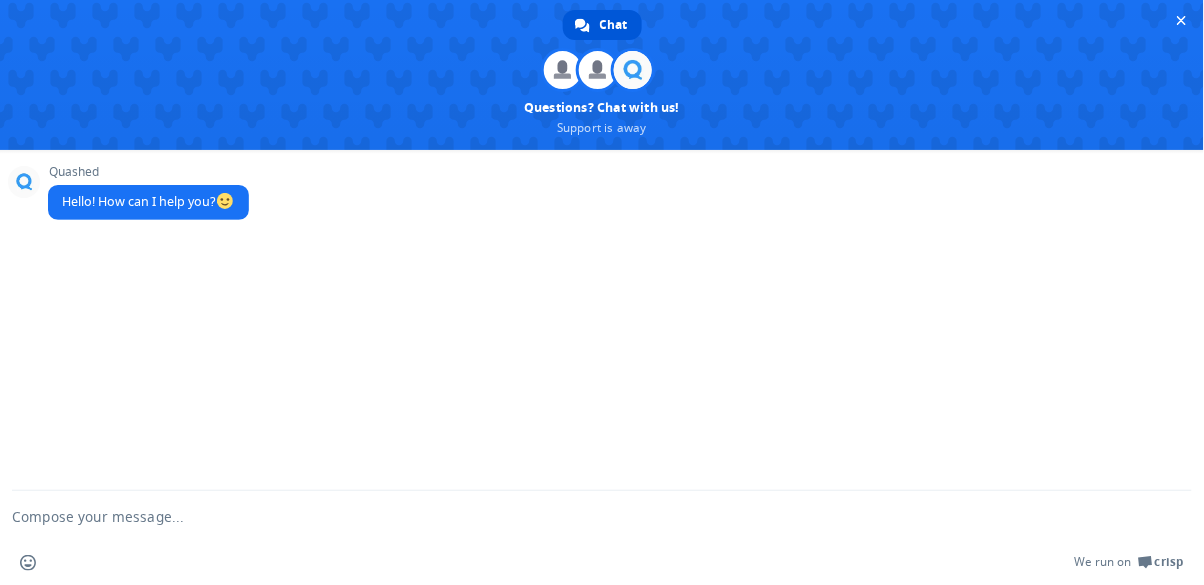 scroll, scrollTop: 4, scrollLeft: 0, axis: vertical 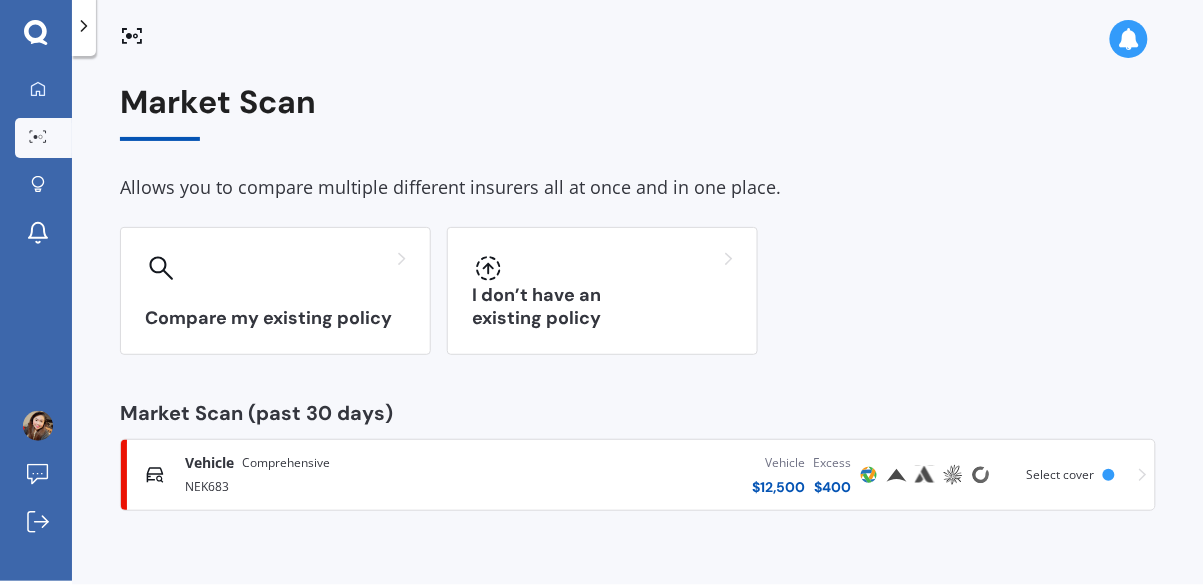 click at bounding box center (925, 475) 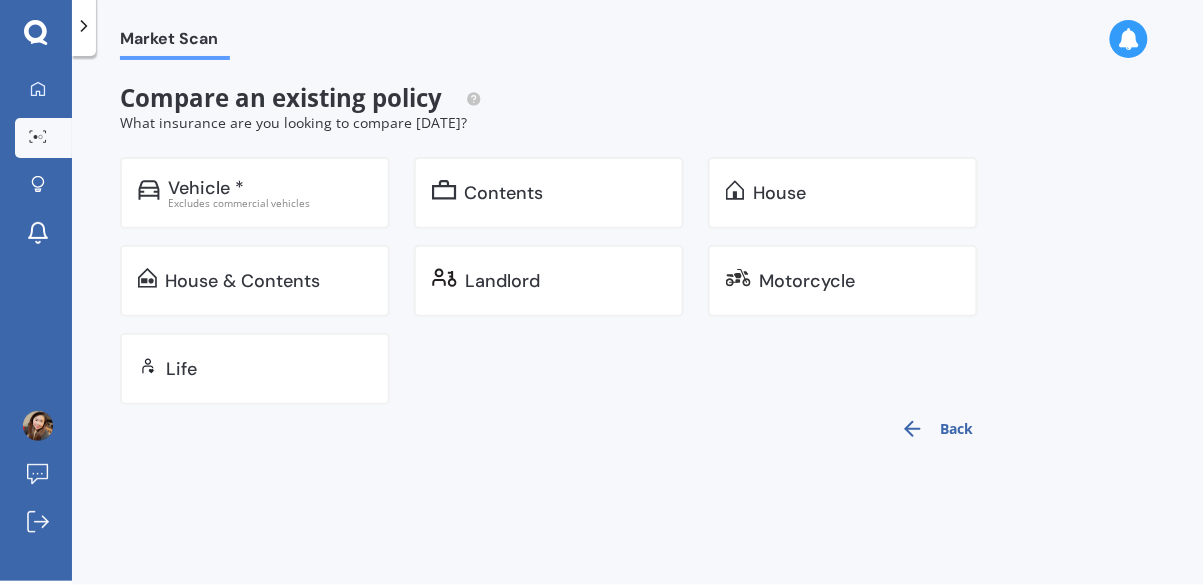 click on "Vehicle *" at bounding box center [206, 188] 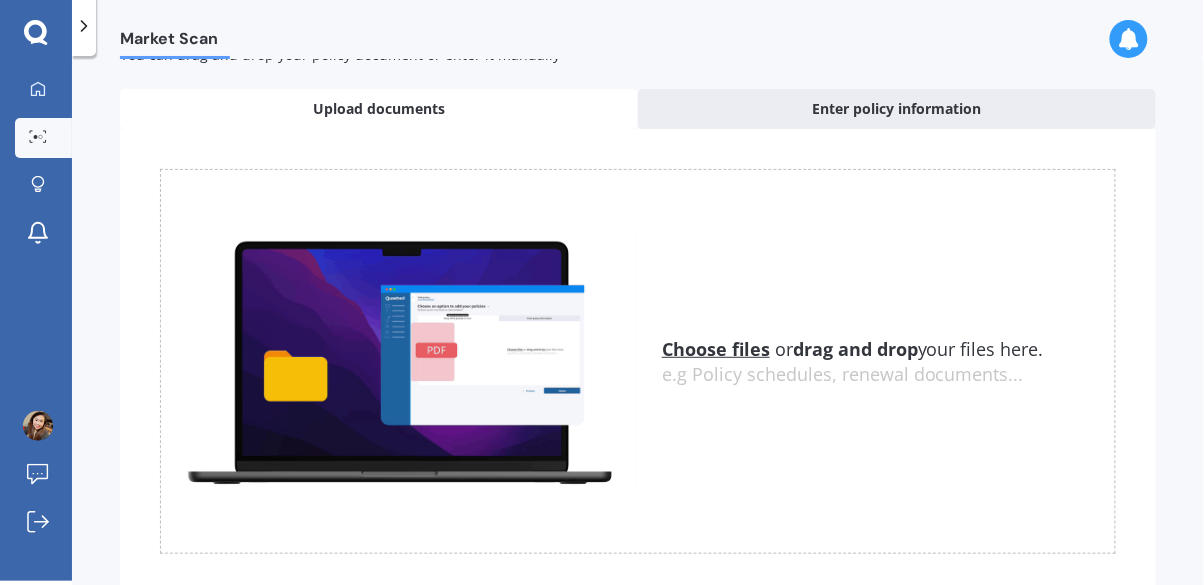 scroll, scrollTop: 24, scrollLeft: 0, axis: vertical 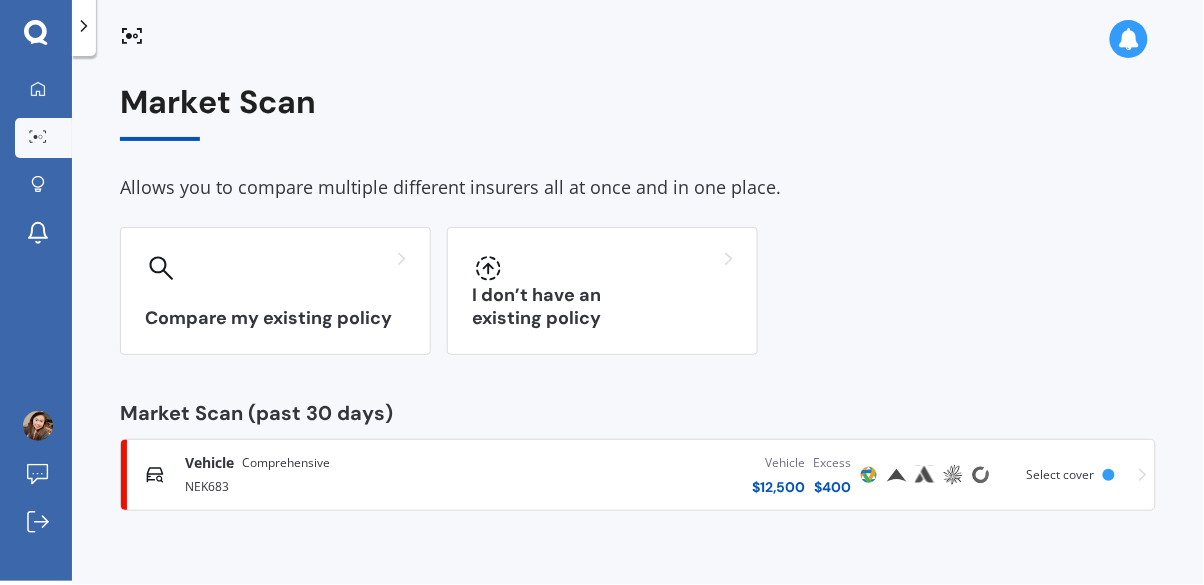 click on "Vehicle" at bounding box center (209, 463) 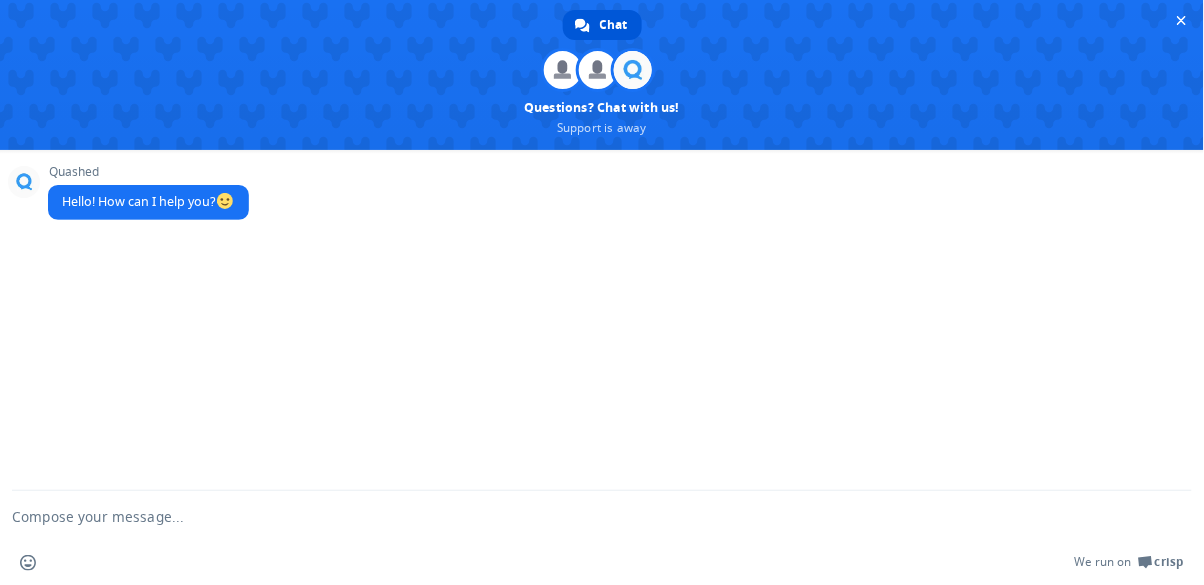 scroll, scrollTop: 4, scrollLeft: 0, axis: vertical 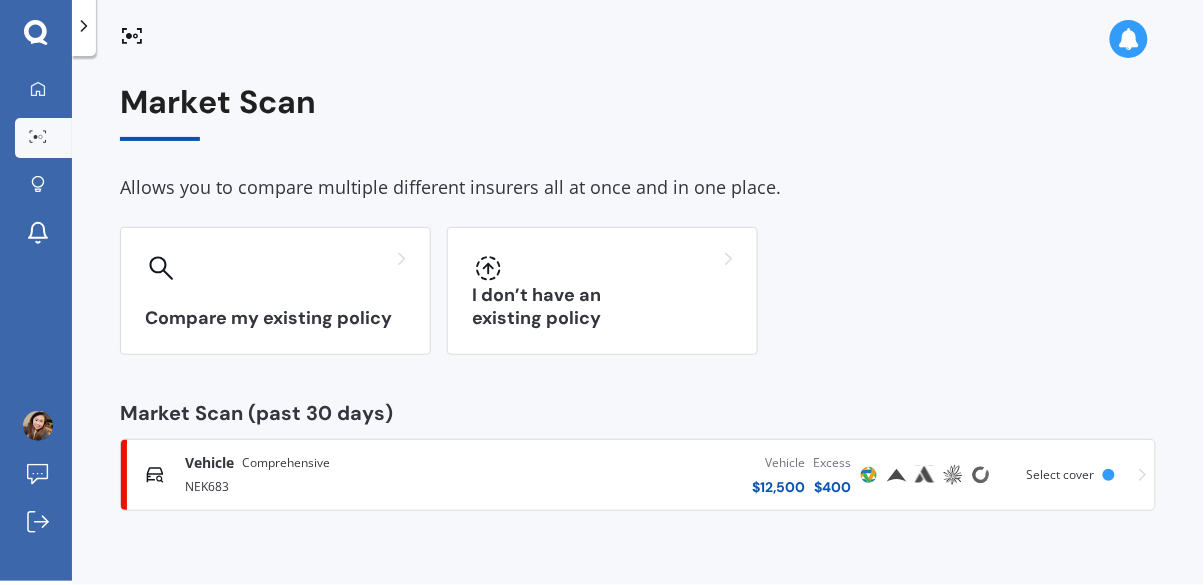 click on "Vehicle Comprehensive NEK683" at bounding box center [322, 475] 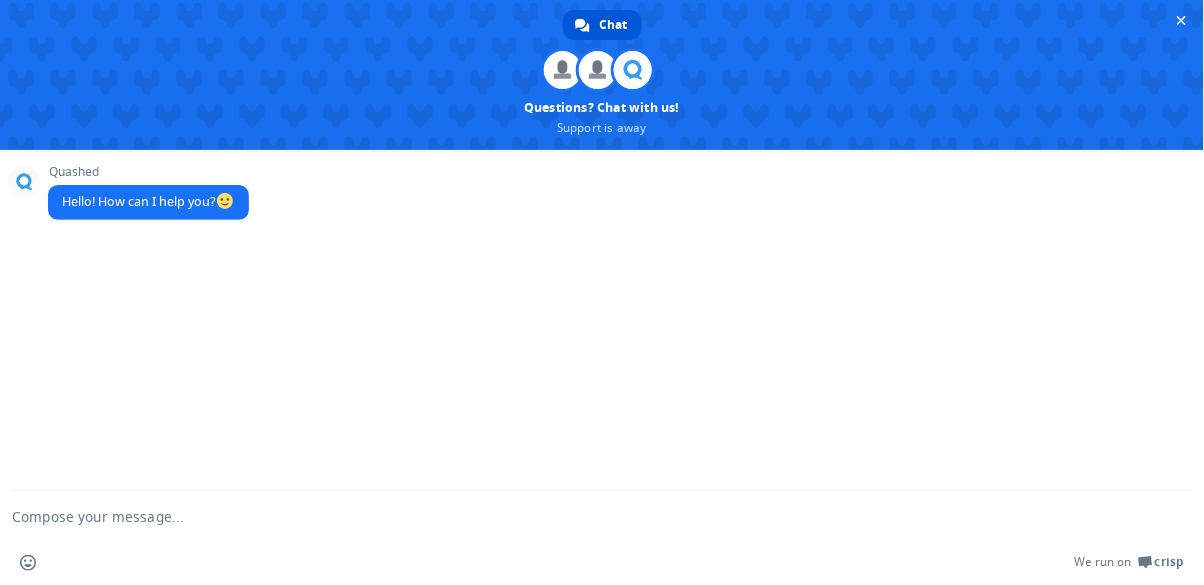 scroll, scrollTop: 96, scrollLeft: 0, axis: vertical 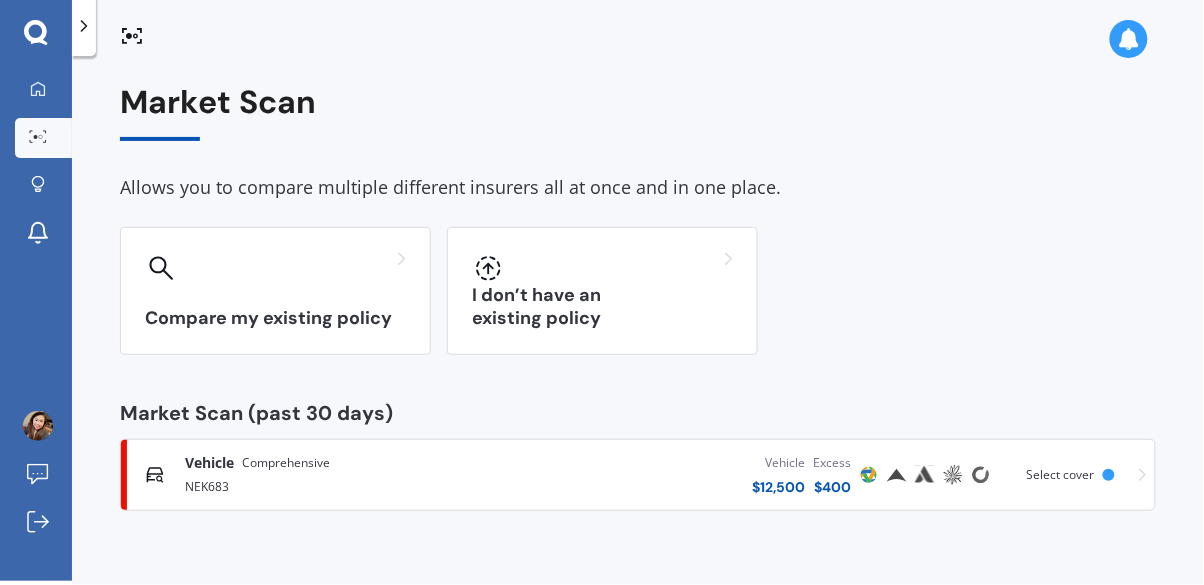 click on "Vehicle Comprehensive NEK683 Vehicle $ 12,500 Excess $ 400 Scanned 13 minutes ago Select cover" at bounding box center [638, 475] 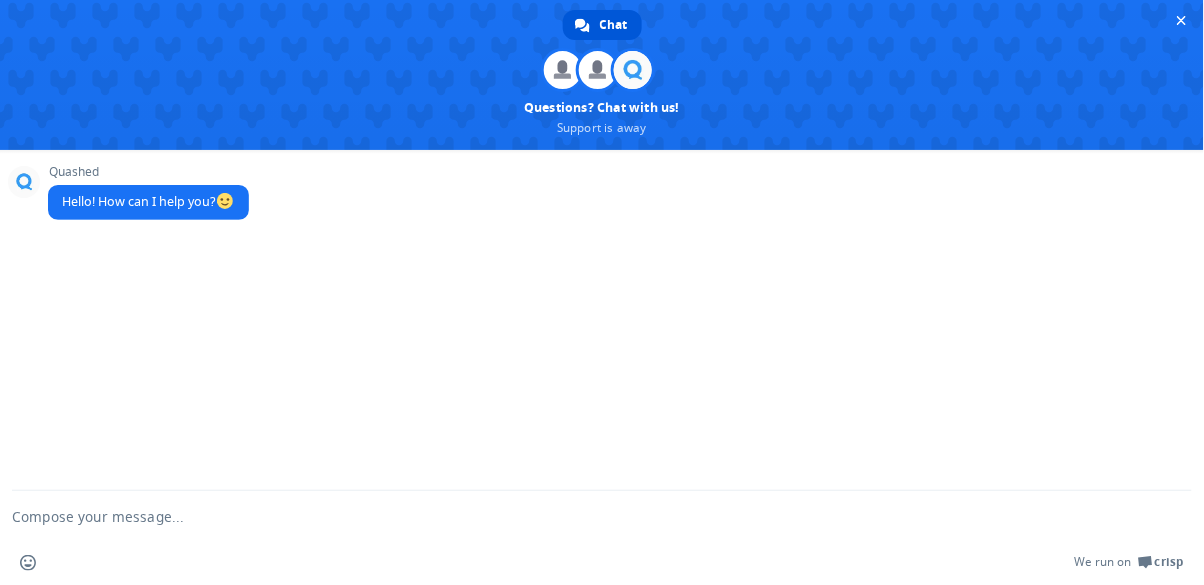 scroll, scrollTop: 0, scrollLeft: 0, axis: both 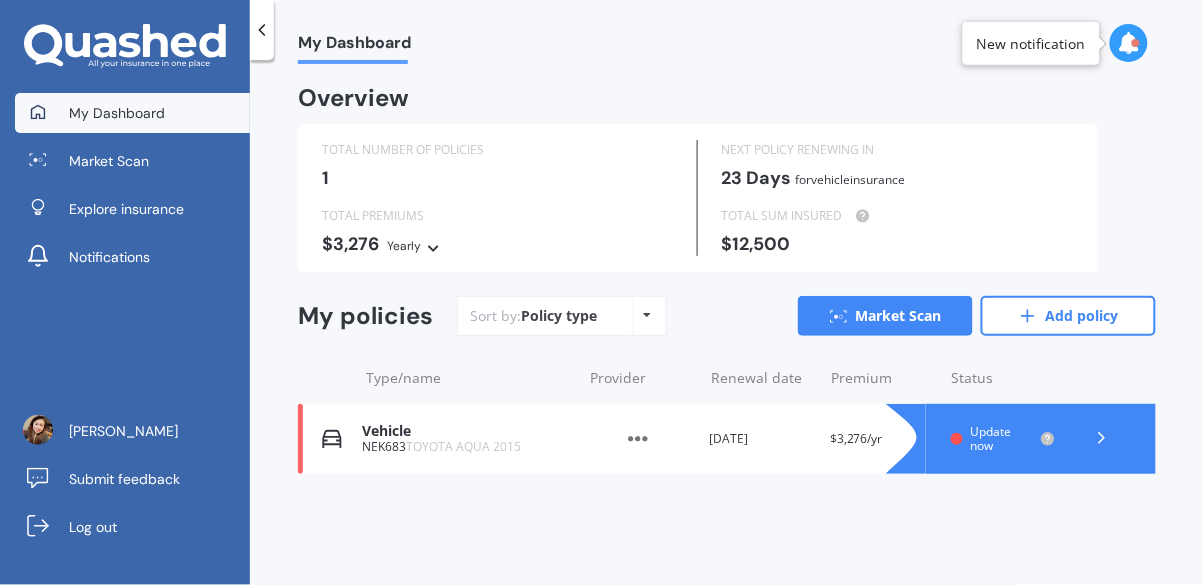 click on "Update now" at bounding box center (1001, 439) 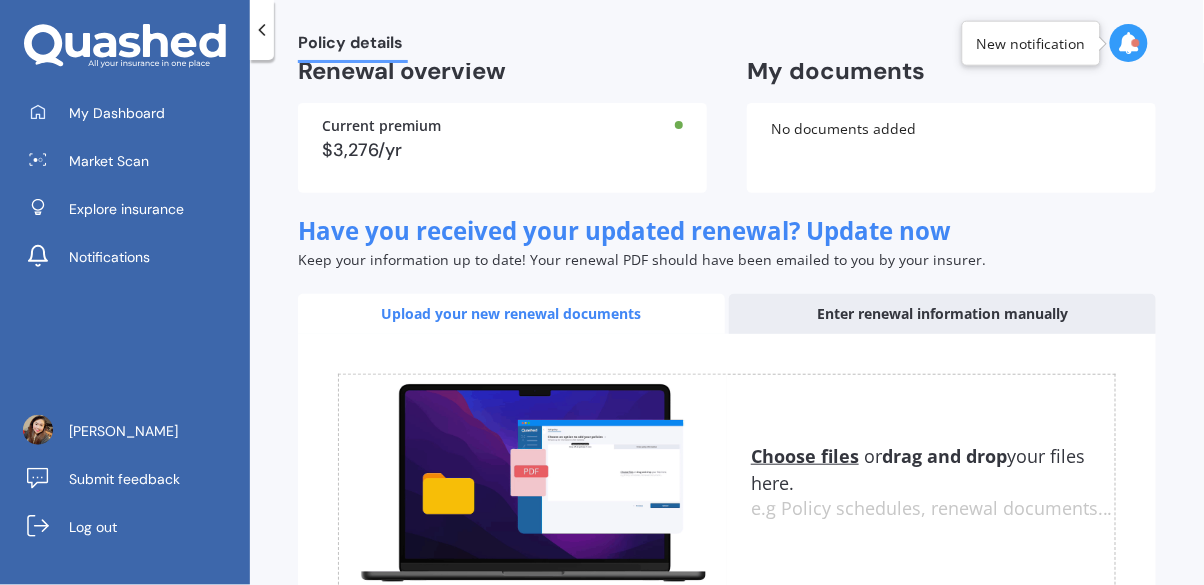 scroll, scrollTop: 211, scrollLeft: 0, axis: vertical 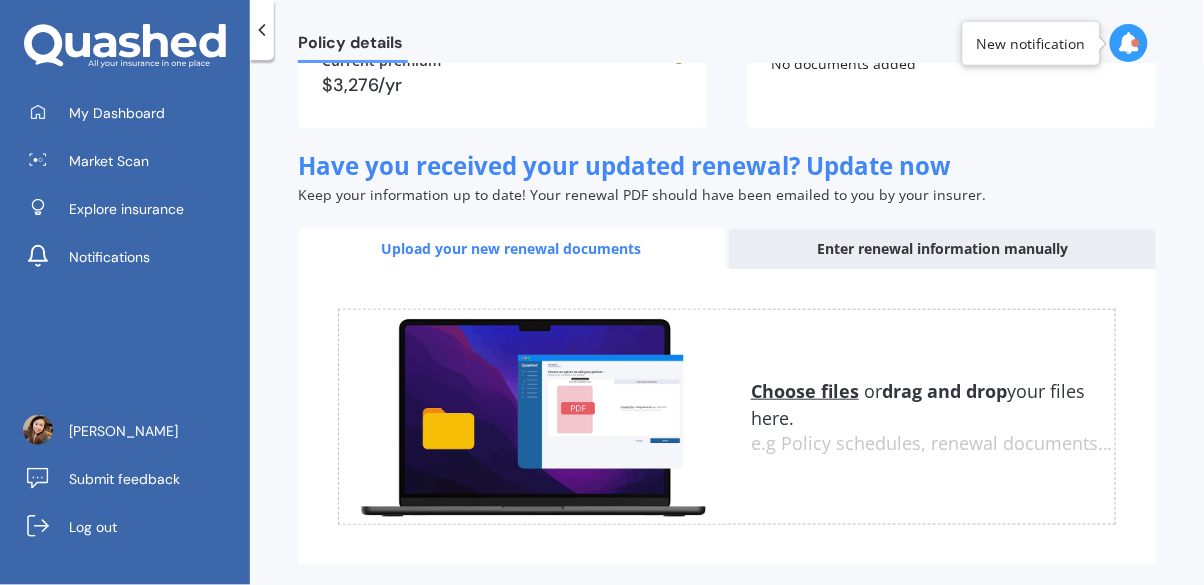 click on "Uploading Choose files   or  drag and drop  your files here. Choose files or photos e.g Policy schedules, renewal documents... The file name   already exists, would you like to replace it? Confirm Cancel" at bounding box center [727, 417] 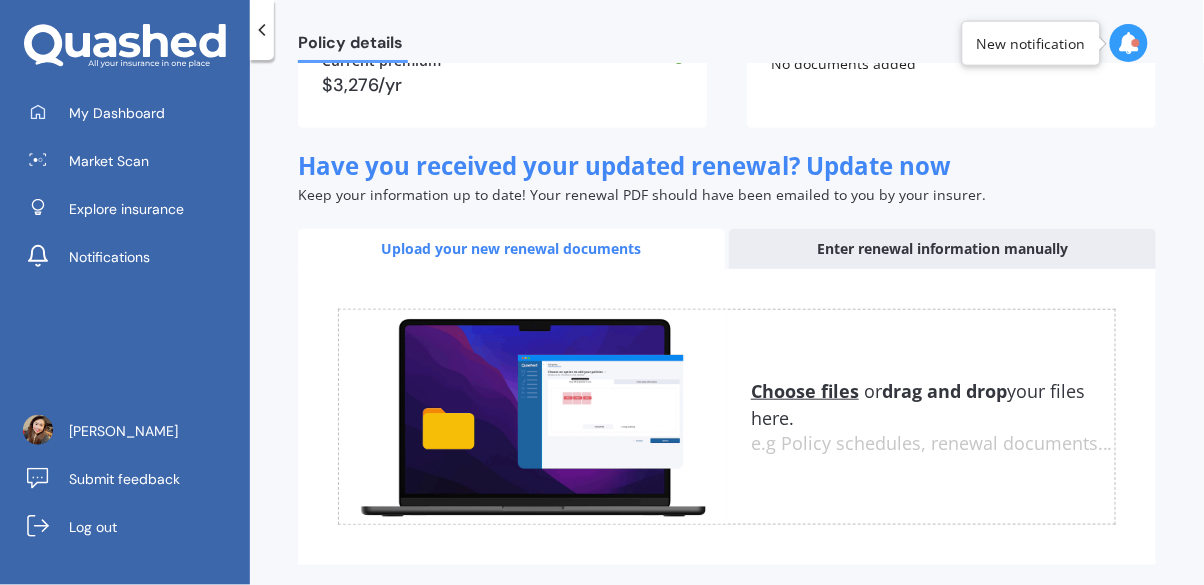 scroll, scrollTop: 96, scrollLeft: 0, axis: vertical 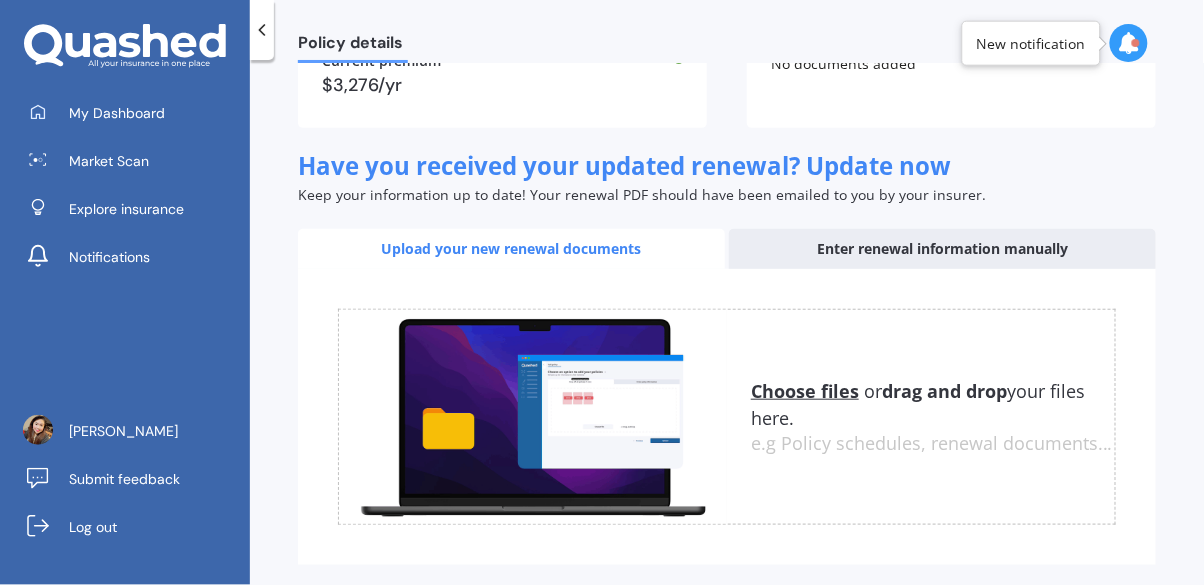 click on "Back to dashboard" at bounding box center (1031, 605) 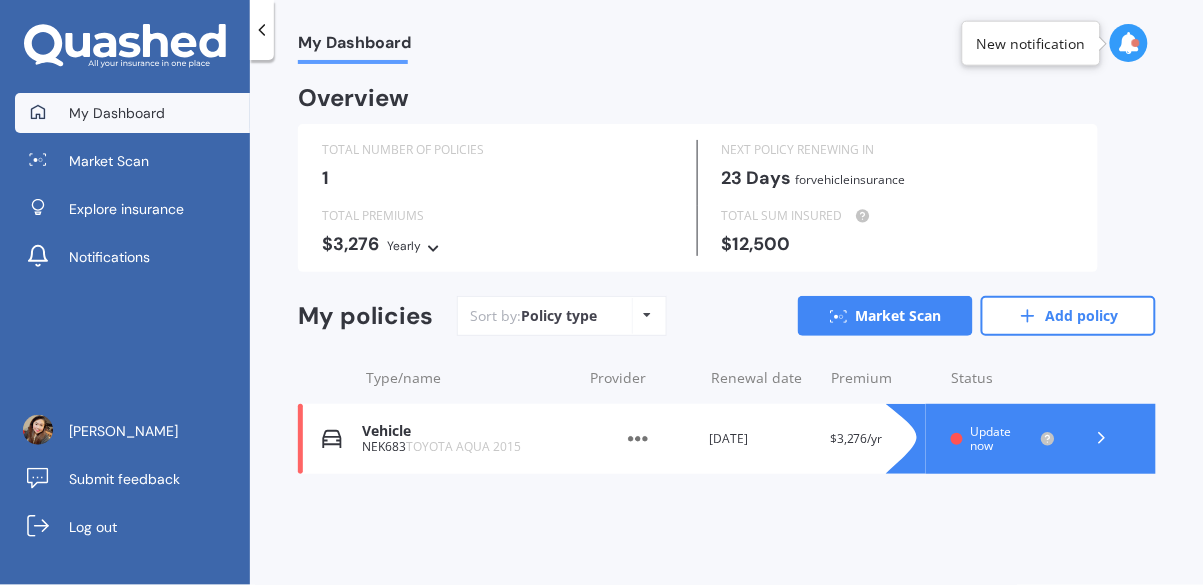 scroll, scrollTop: 0, scrollLeft: 0, axis: both 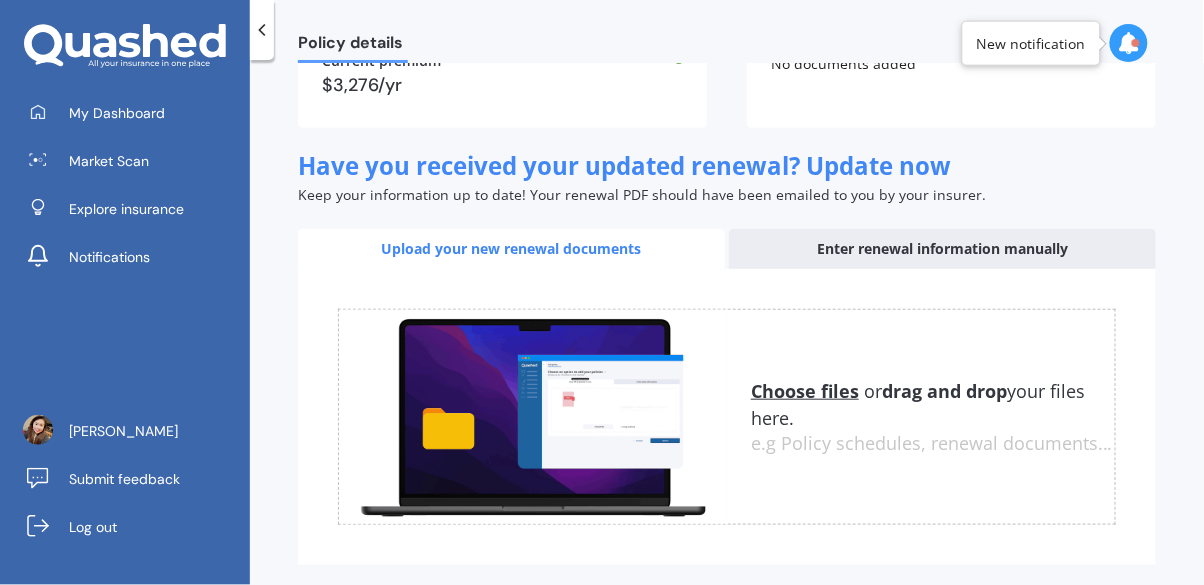 click on "Back to dashboard" at bounding box center (1031, 605) 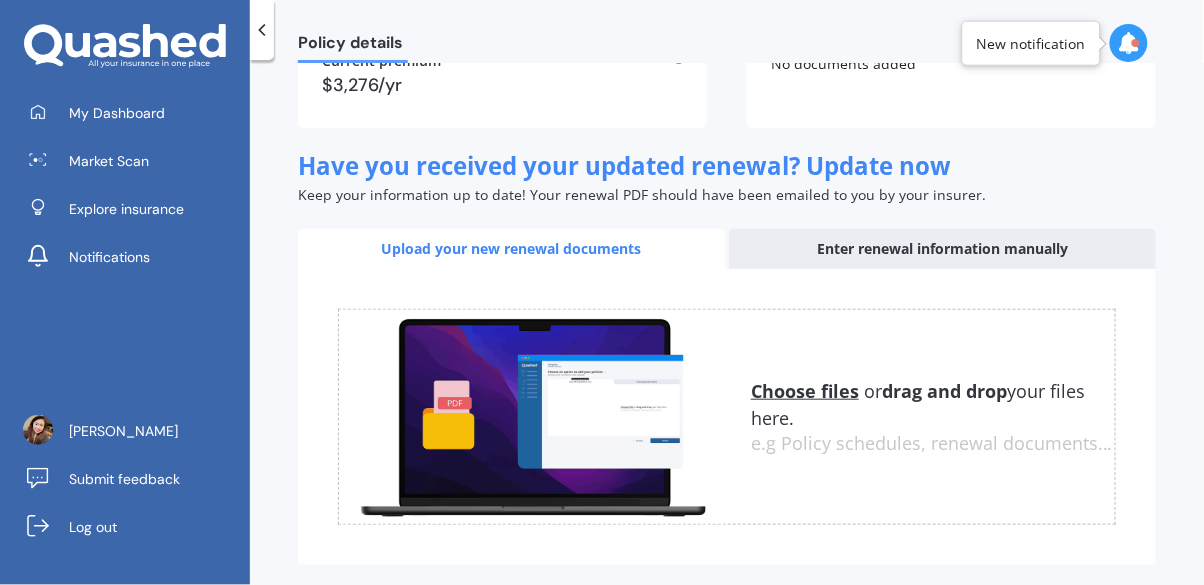 scroll, scrollTop: 0, scrollLeft: 0, axis: both 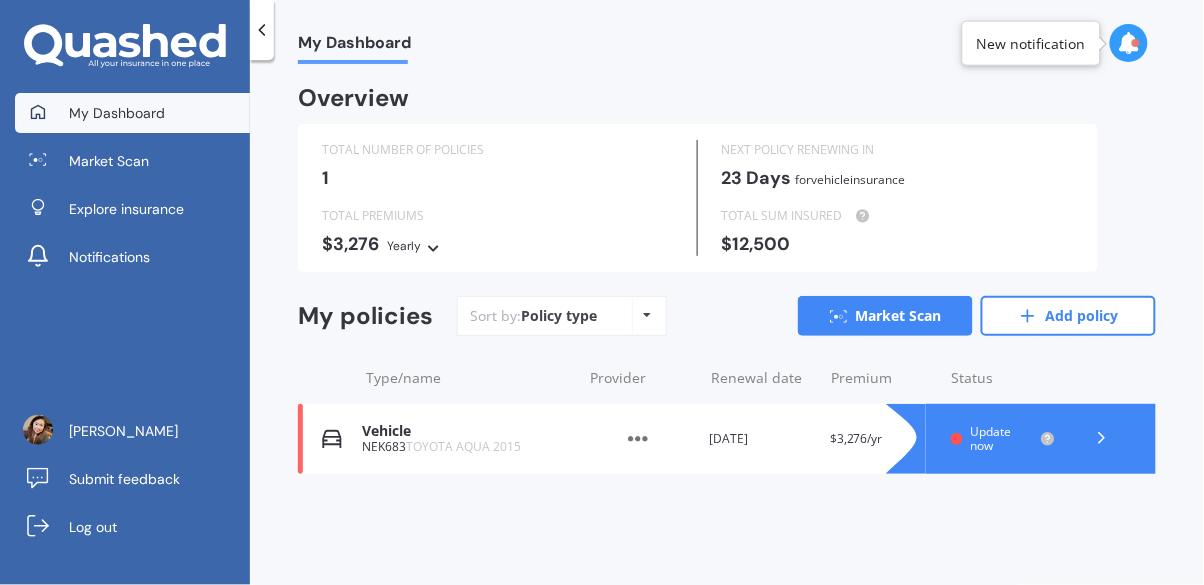 click 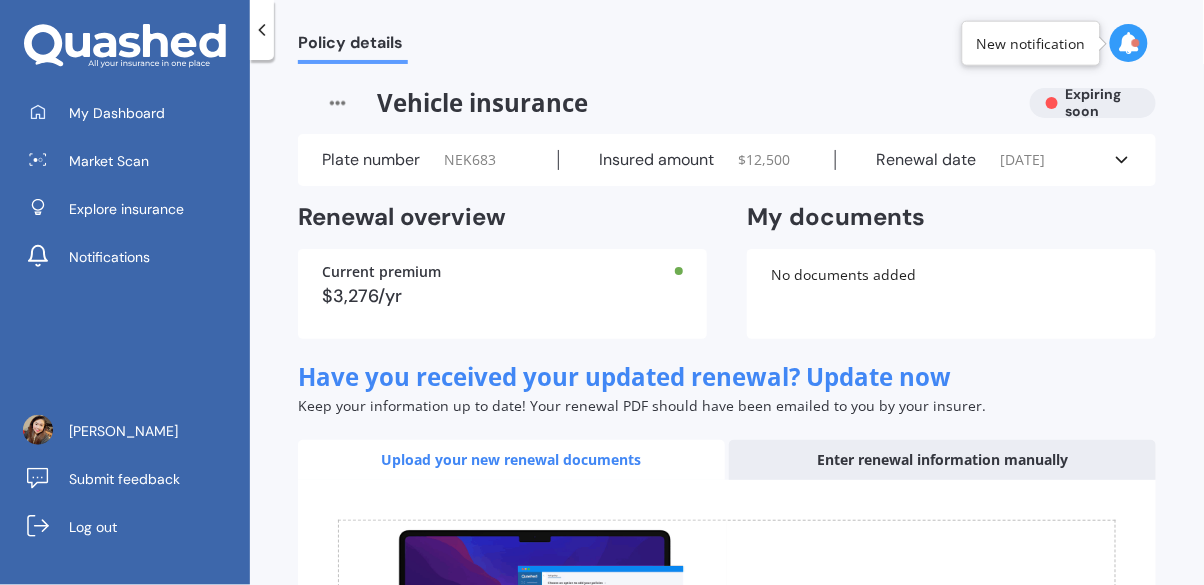 click on "Uploading Choose files   or  drag and drop  your files here. Choose files or photos e.g Policy schedules, renewal documents... The file name   already exists, would you like to replace it? Confirm Cancel" at bounding box center (727, 628) 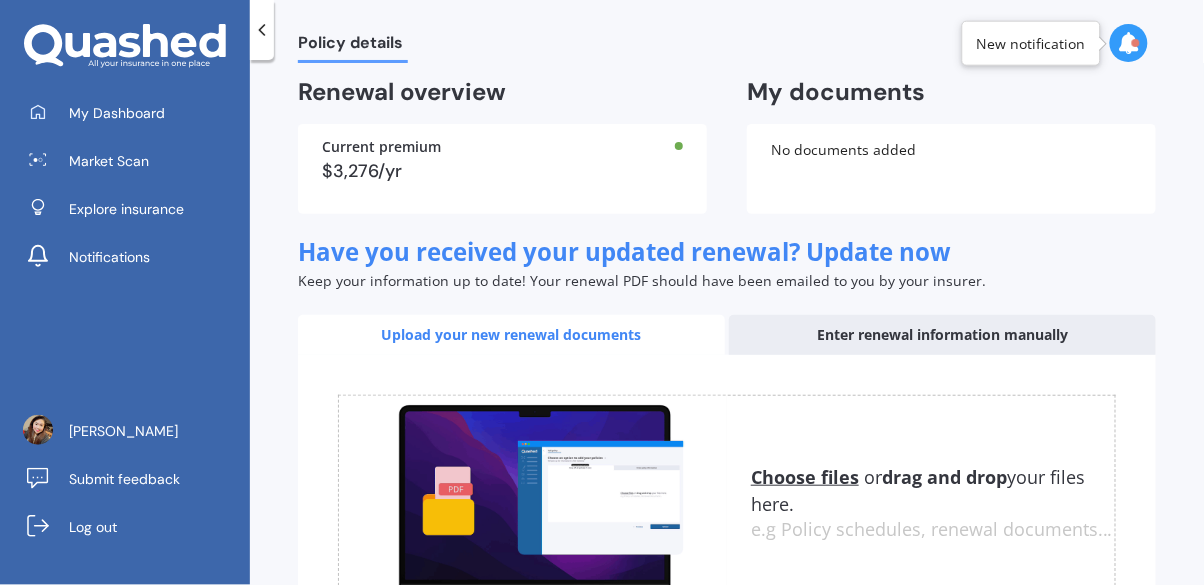 scroll, scrollTop: 0, scrollLeft: 0, axis: both 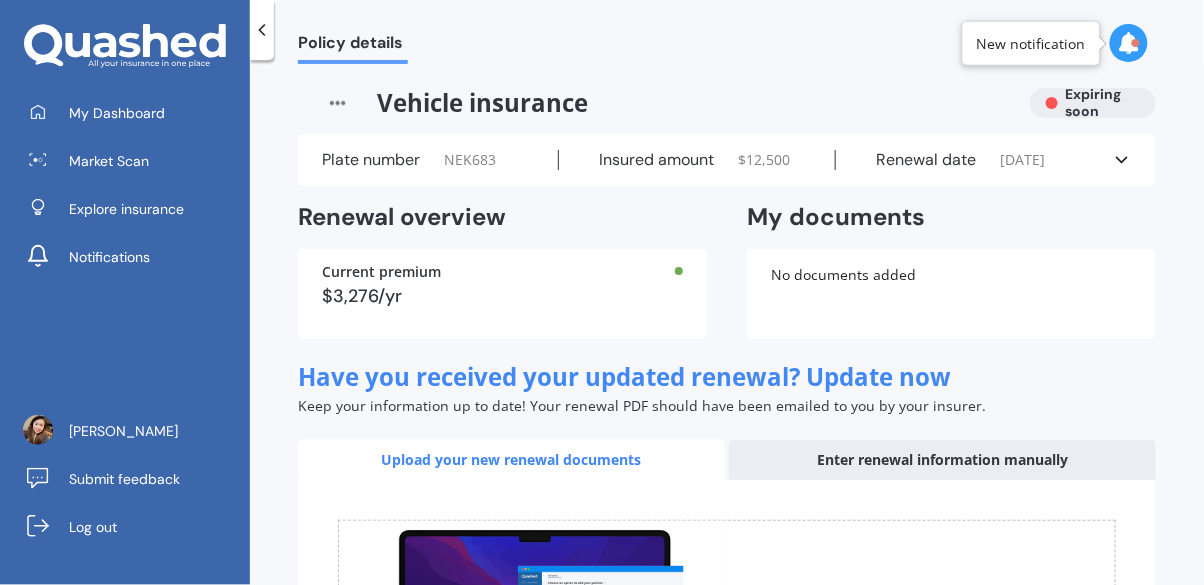 click on "Renewal date 08/08/2025" at bounding box center (974, 160) 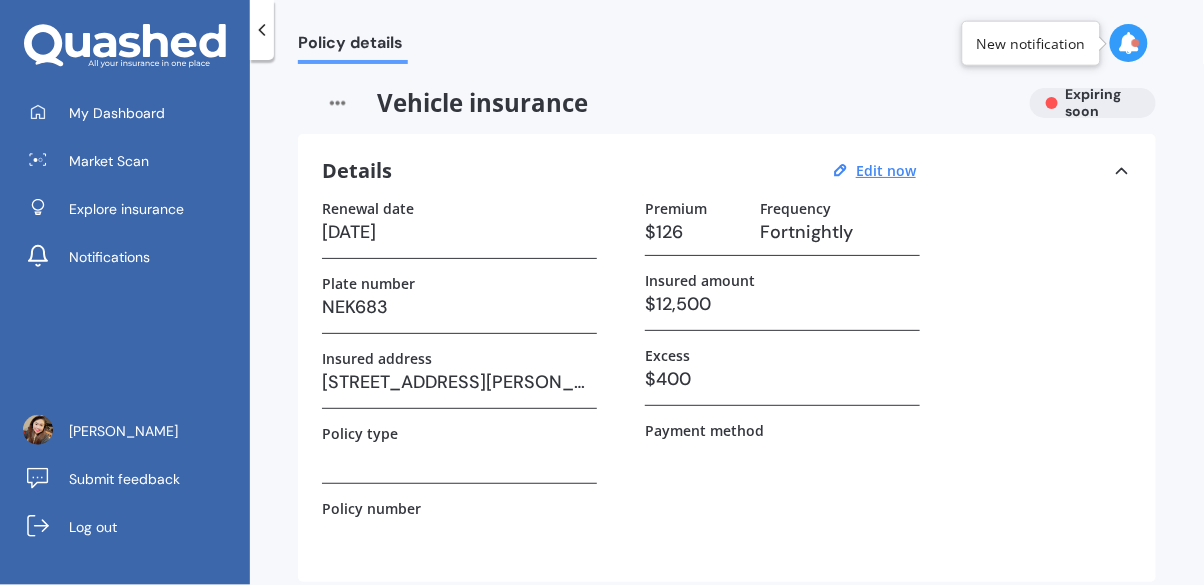 click on "Edit now" at bounding box center [886, 170] 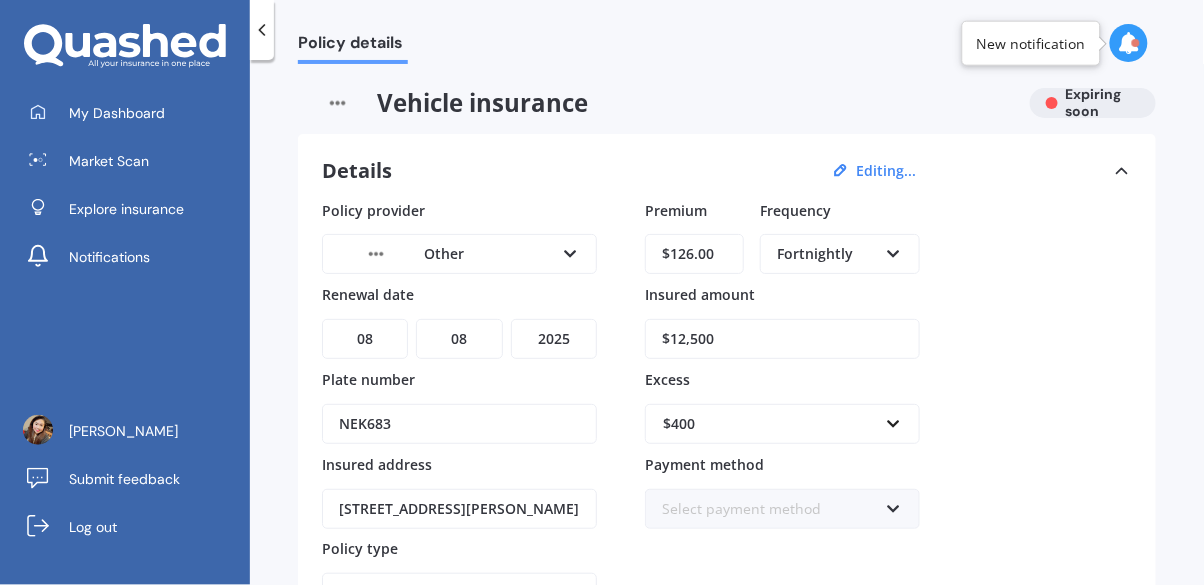 click on "DD 01 02 03 04 05 06 07 08 09 10 11 12 13 14 15 16 17 18 19 20 21 22 23 24 25 26 27 28 29 30 31" at bounding box center [365, 339] 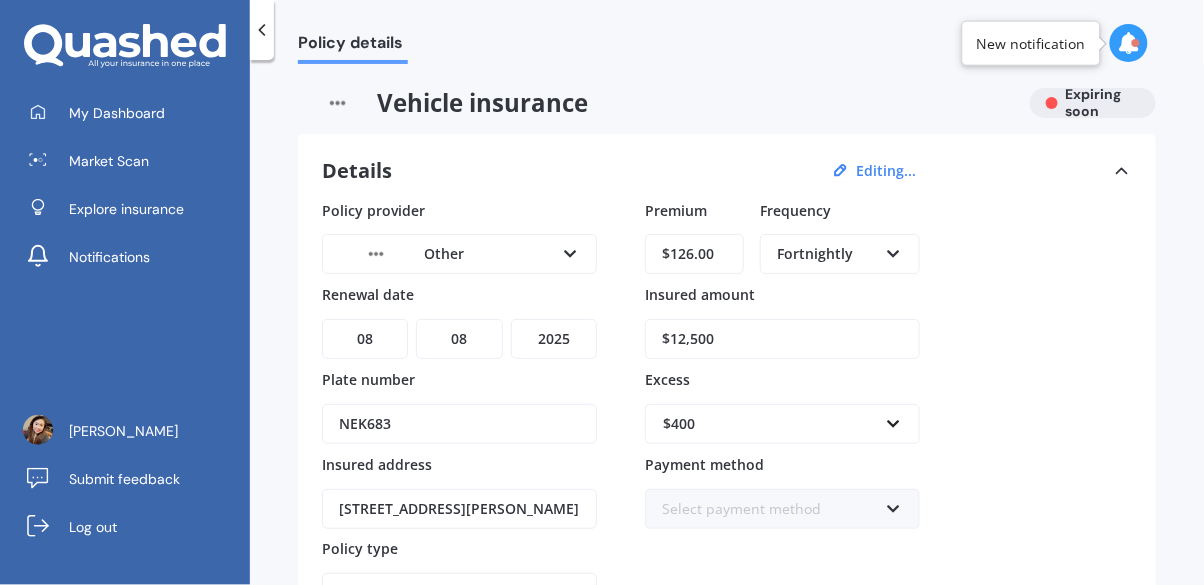 select on "20" 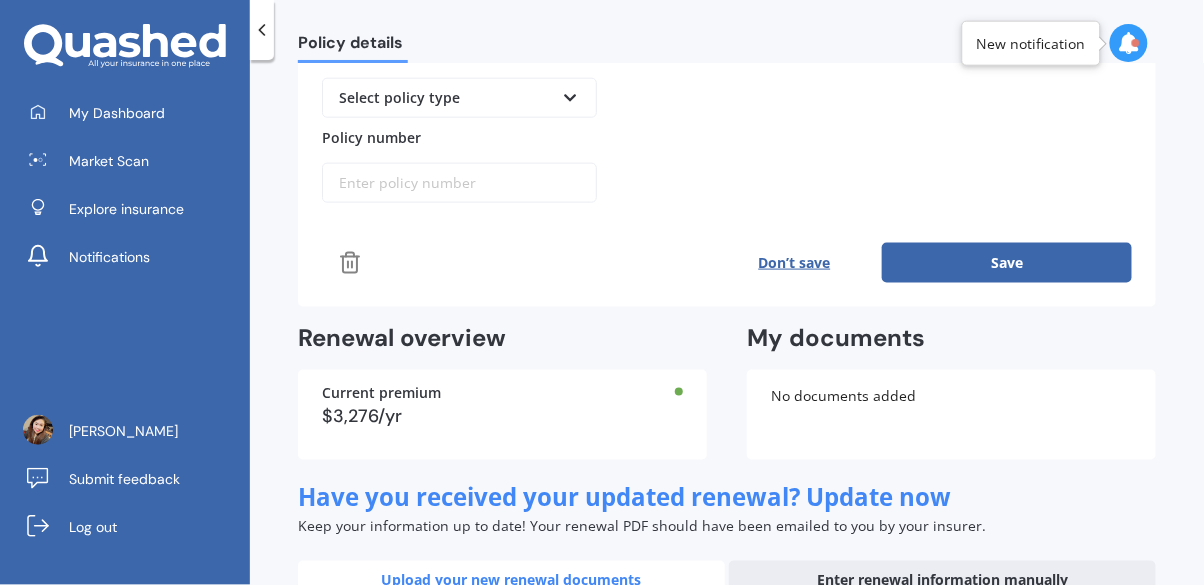 scroll, scrollTop: 489, scrollLeft: 0, axis: vertical 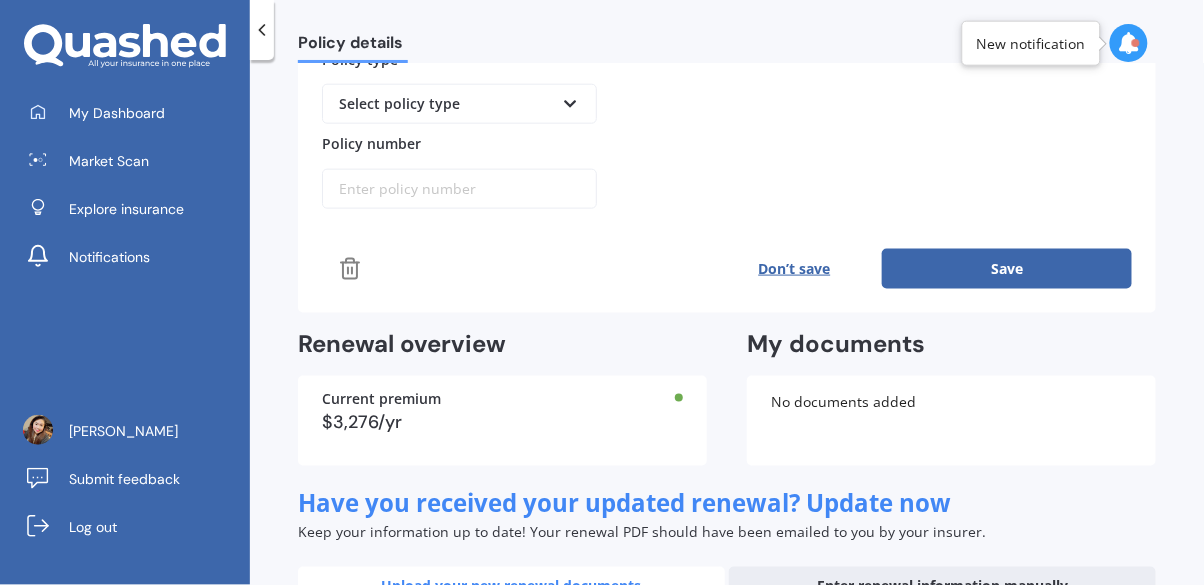click on "Save" at bounding box center [1007, 269] 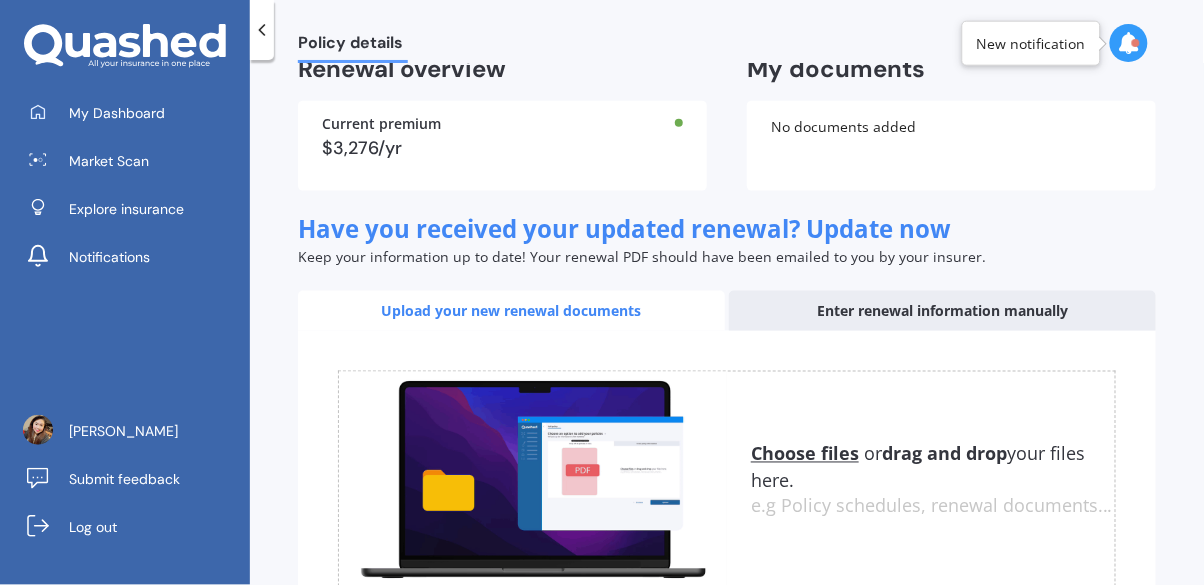 scroll, scrollTop: 525, scrollLeft: 0, axis: vertical 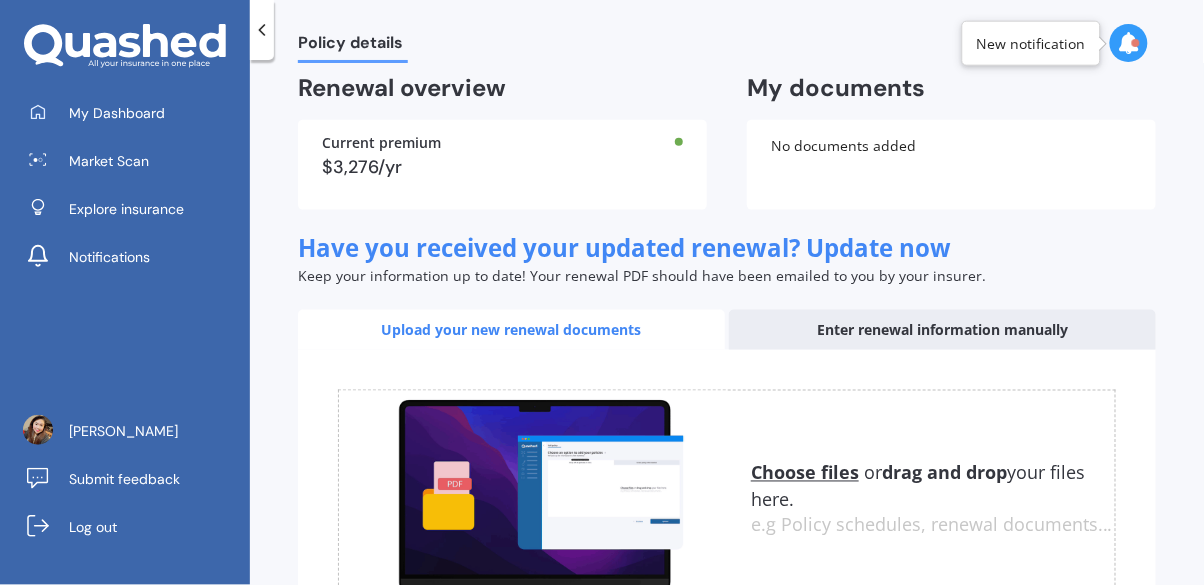 click on "Uploading Choose files   or  drag and drop  your files here. Choose files or photos e.g Policy schedules, renewal documents... The file name   already exists, would you like to replace it? Confirm Cancel" at bounding box center (727, 498) 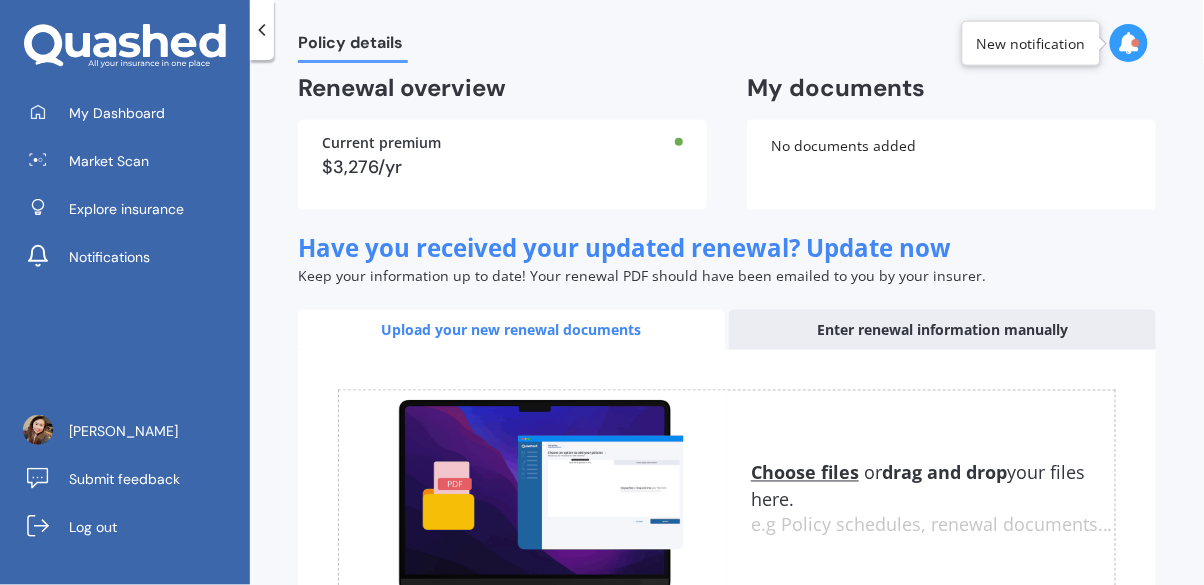 click on "Enter renewal information manually" at bounding box center [942, 330] 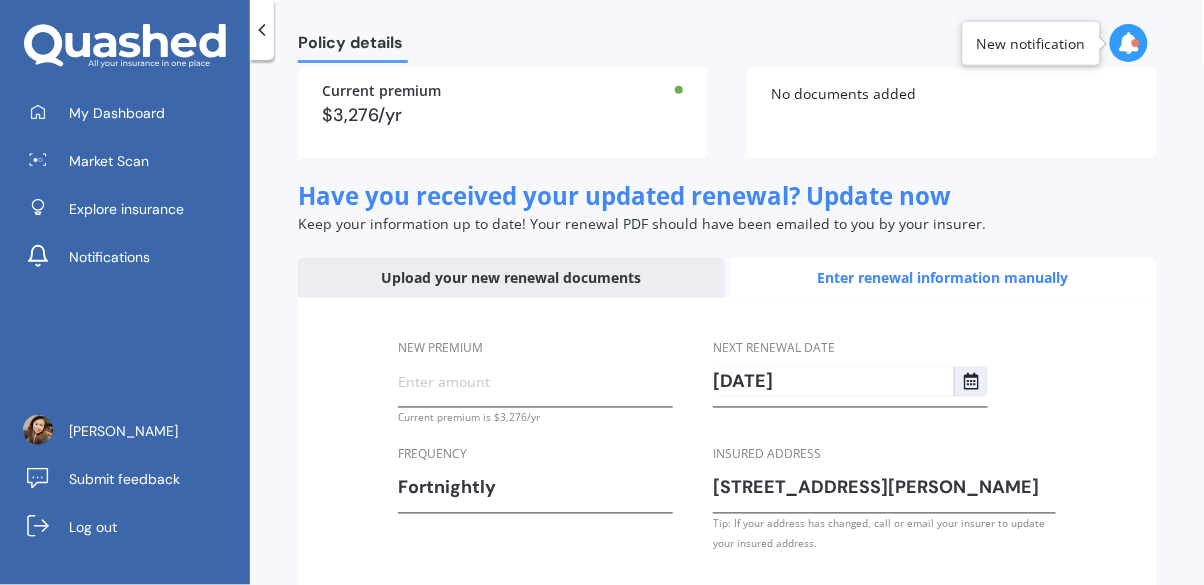 scroll, scrollTop: 589, scrollLeft: 0, axis: vertical 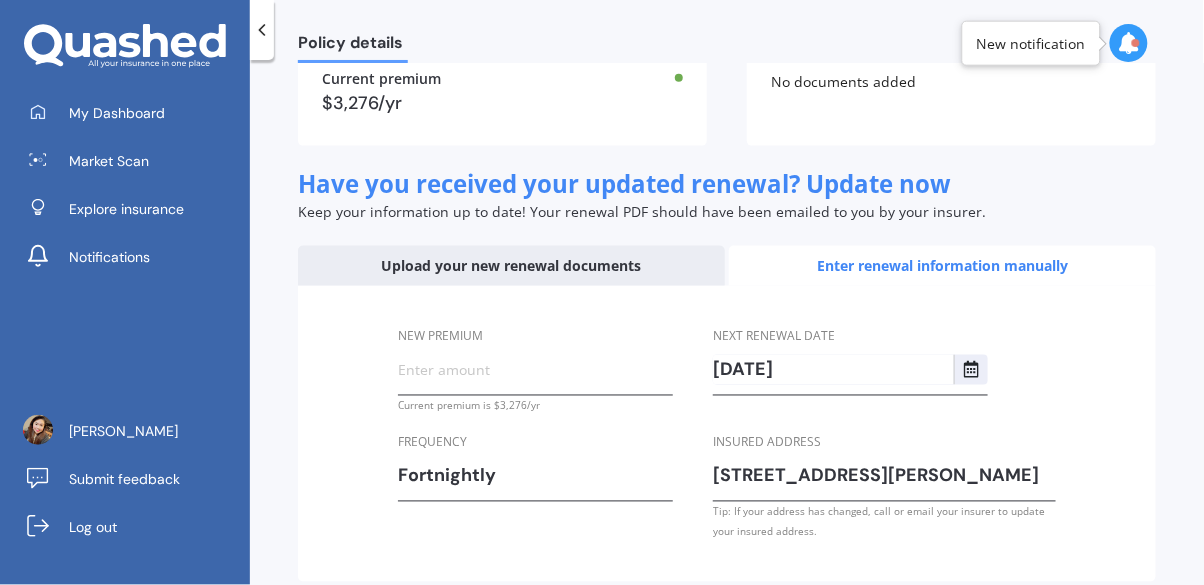 click on "New premium" at bounding box center [535, 370] 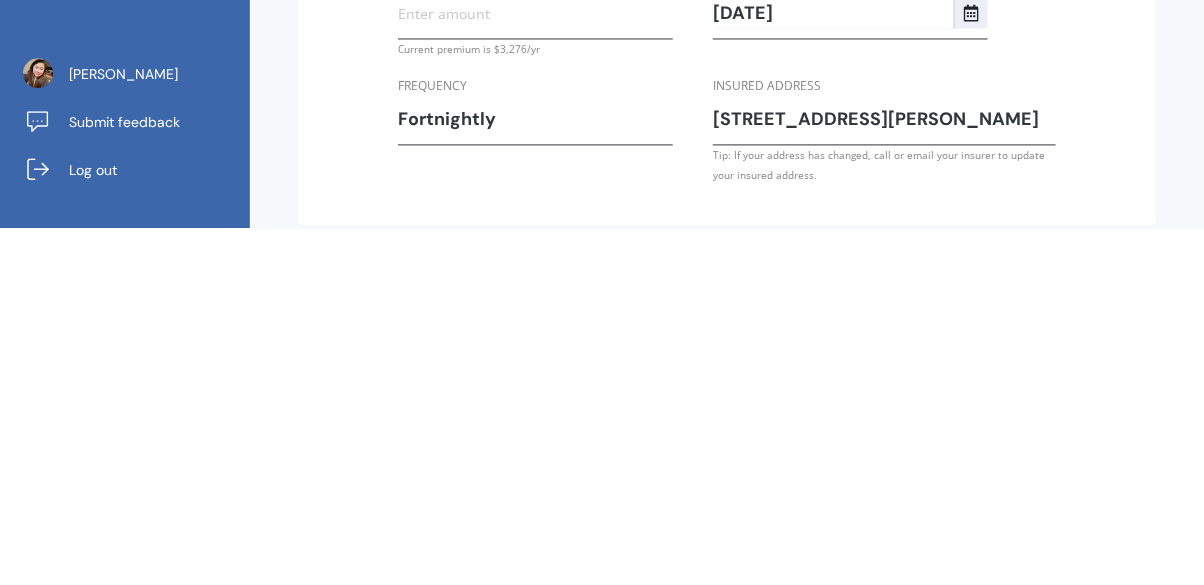 scroll, scrollTop: 96, scrollLeft: 0, axis: vertical 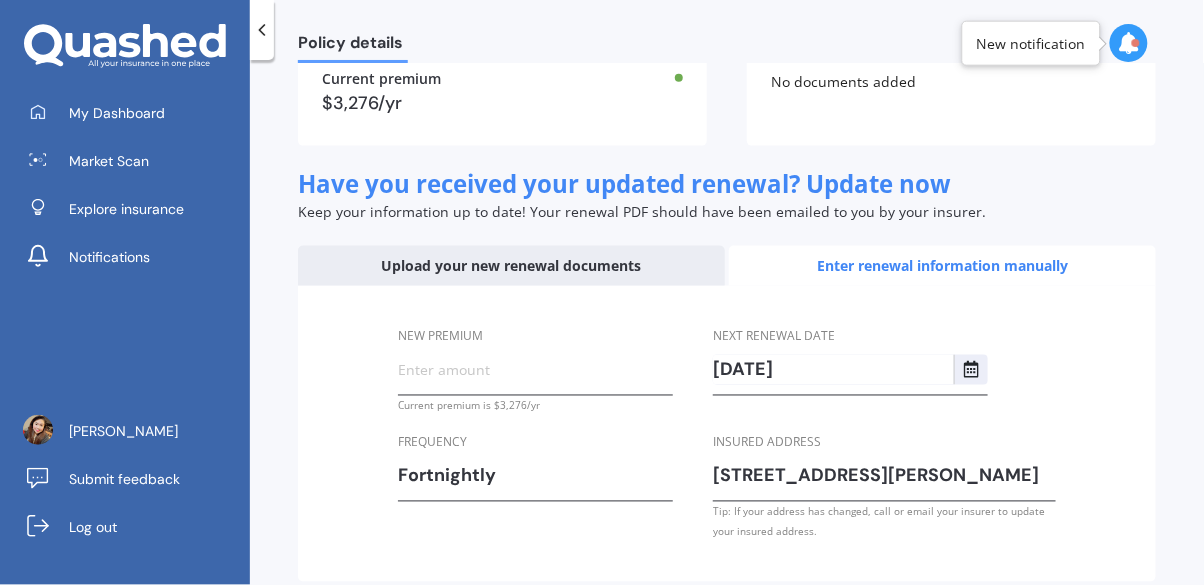 click on "New premium" at bounding box center [535, 370] 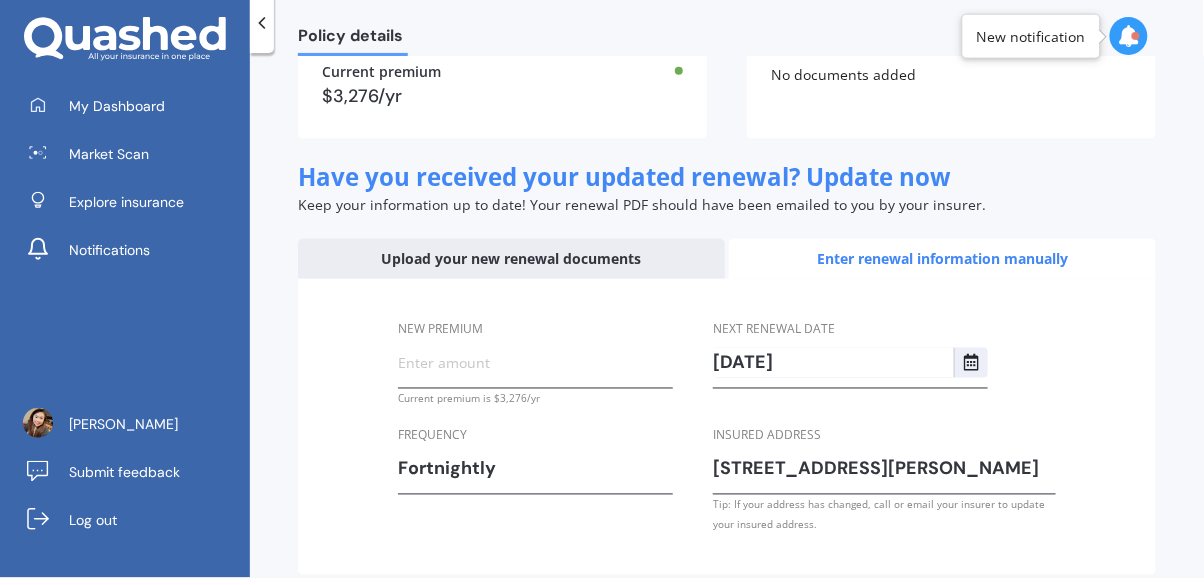 scroll, scrollTop: 96, scrollLeft: 0, axis: vertical 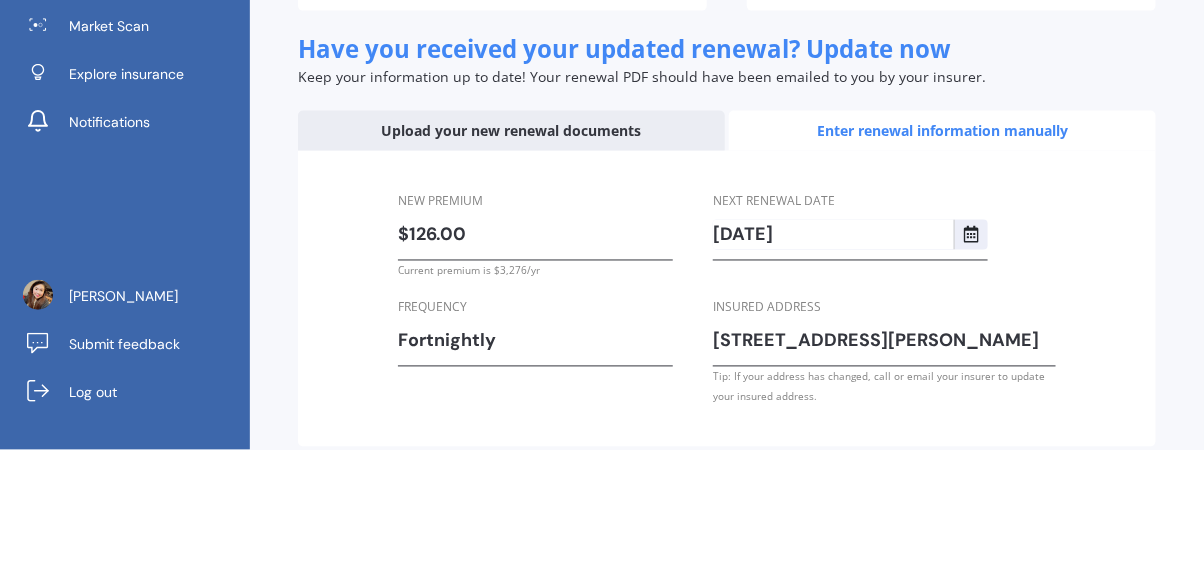 type on "$126.00" 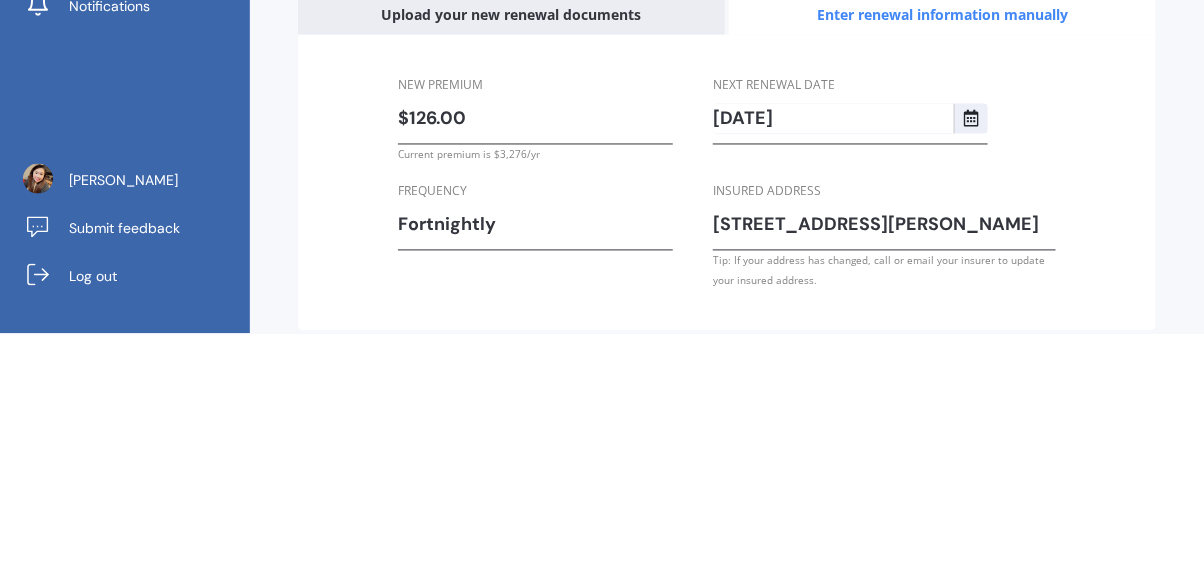 scroll, scrollTop: 96, scrollLeft: 0, axis: vertical 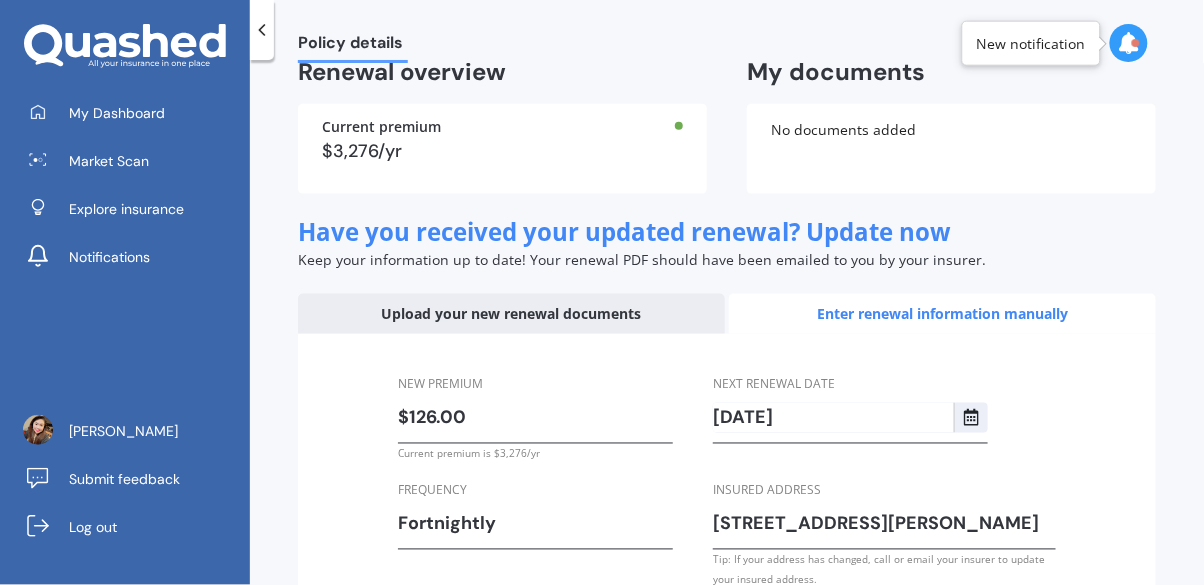 click on "Explore insurance" at bounding box center (132, 209) 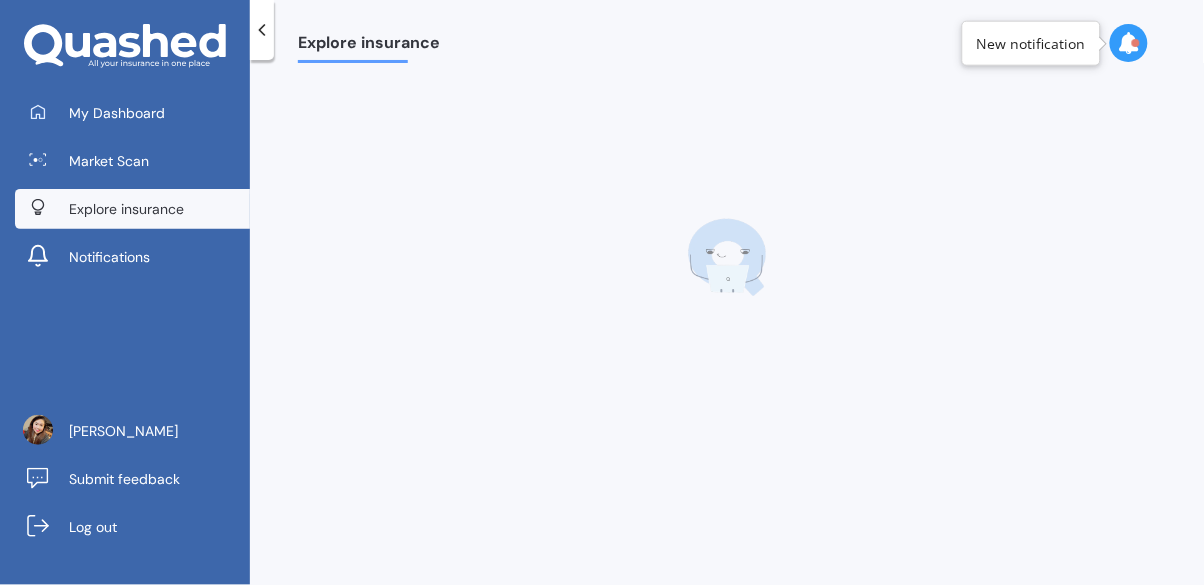 scroll, scrollTop: 0, scrollLeft: 0, axis: both 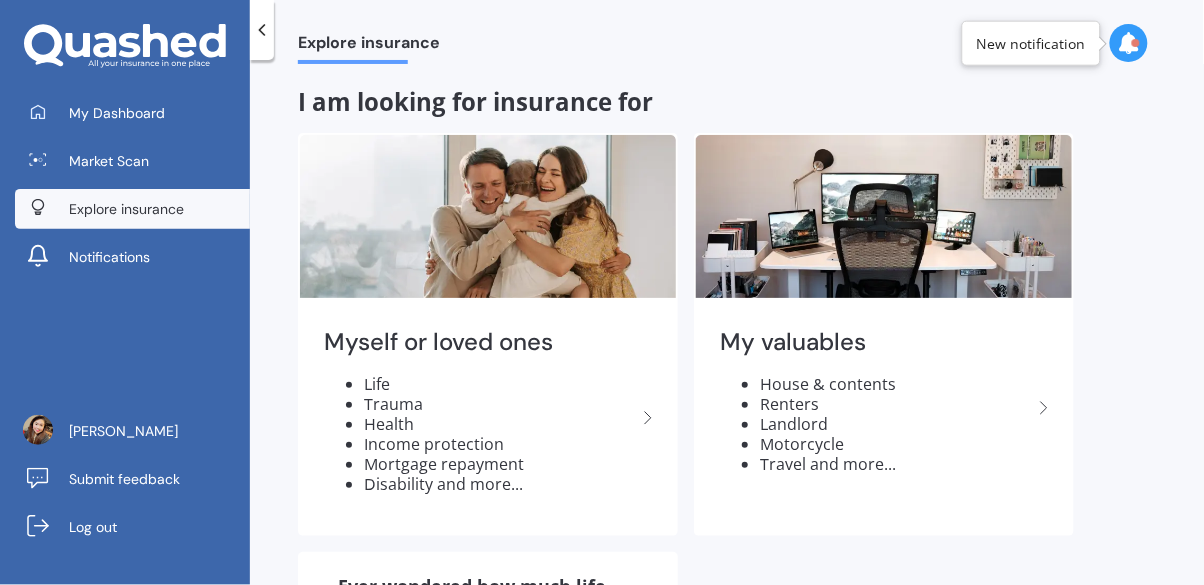 click on "Market Scan" at bounding box center [132, 161] 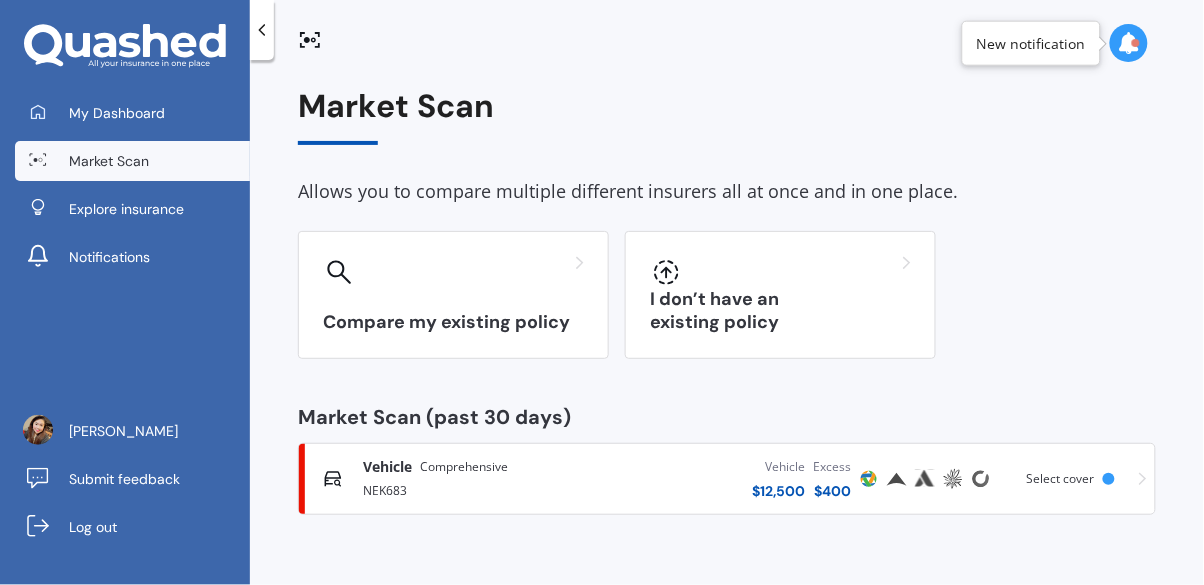 scroll, scrollTop: 72, scrollLeft: 0, axis: vertical 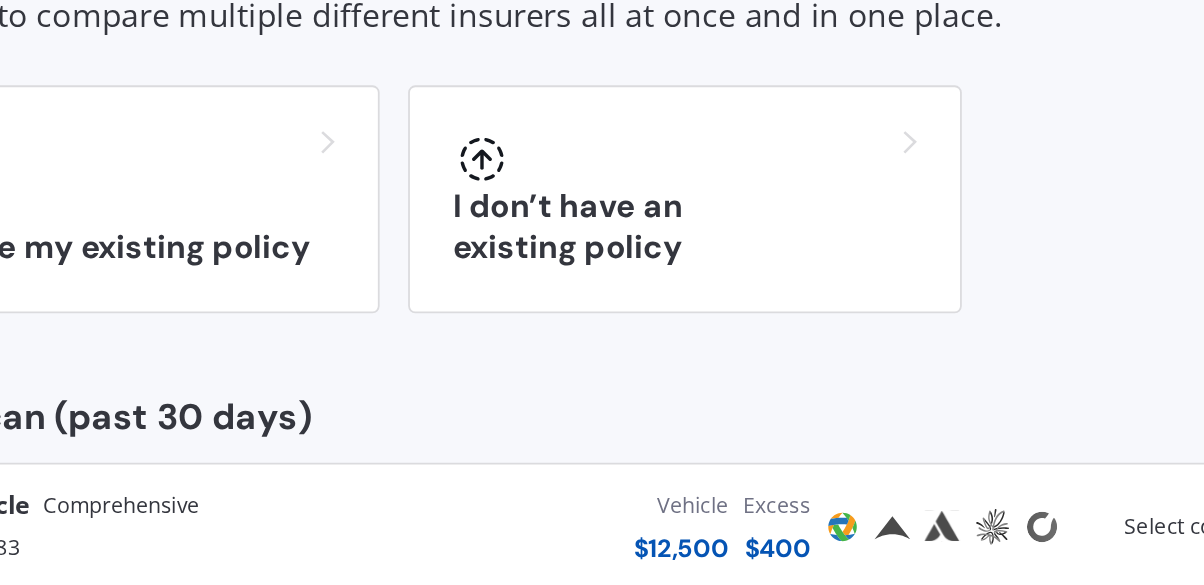 click at bounding box center (869, 479) 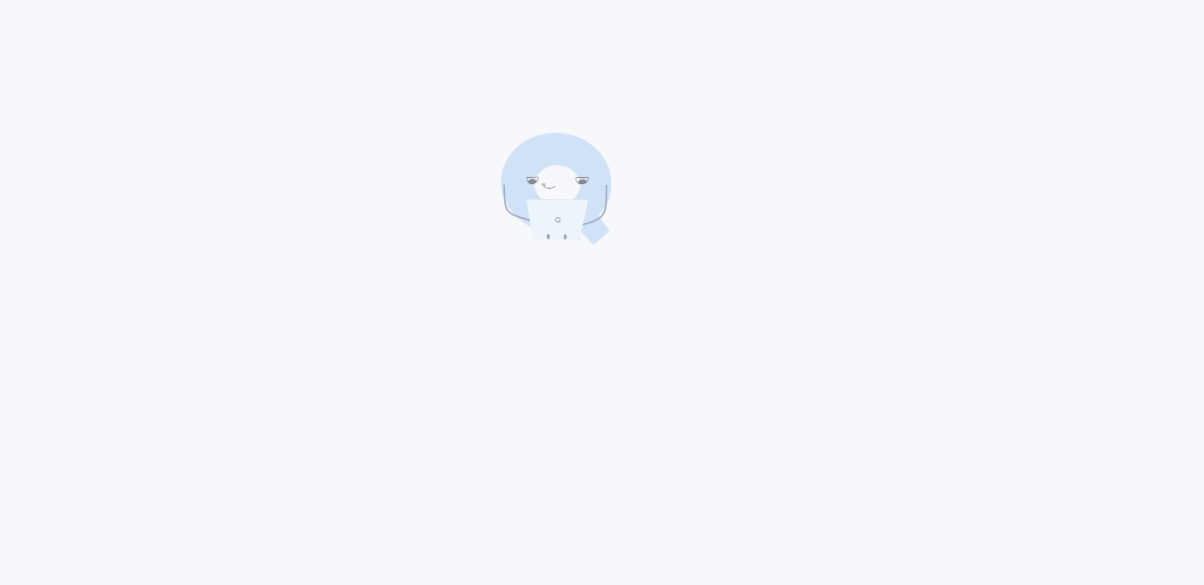 scroll, scrollTop: 0, scrollLeft: 0, axis: both 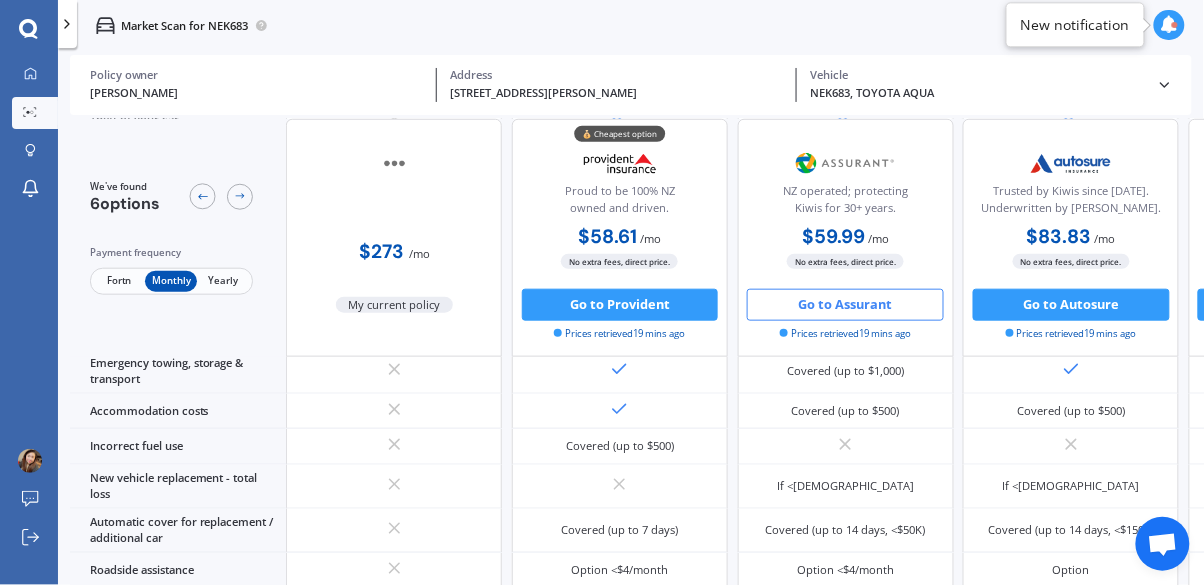 click on "Automatic cover for replacement / additional car" at bounding box center (178, 531) 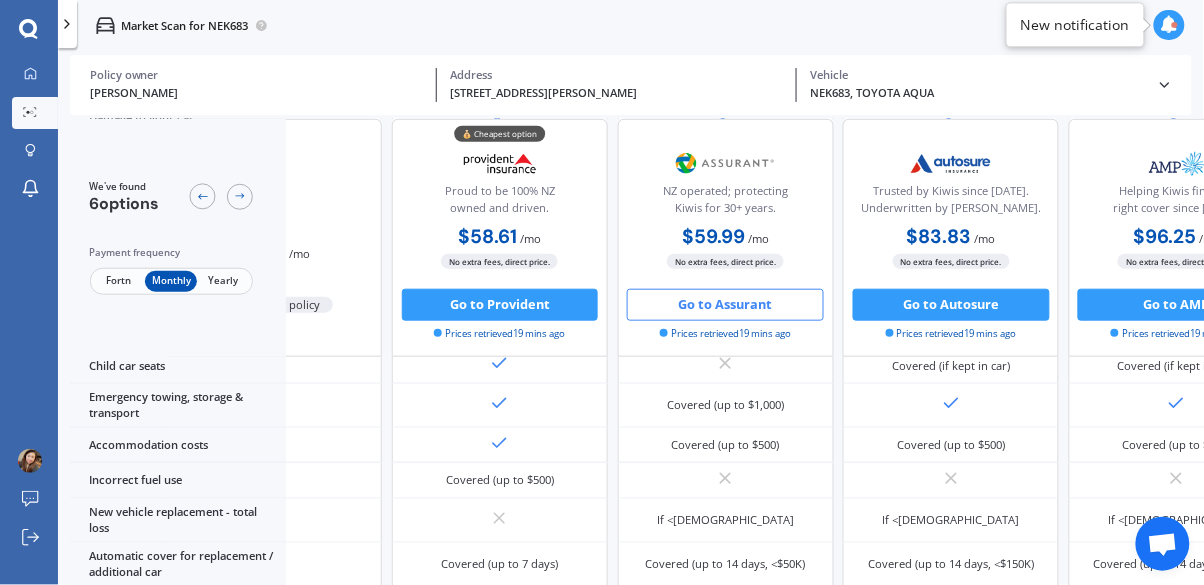 scroll, scrollTop: 455, scrollLeft: 151, axis: both 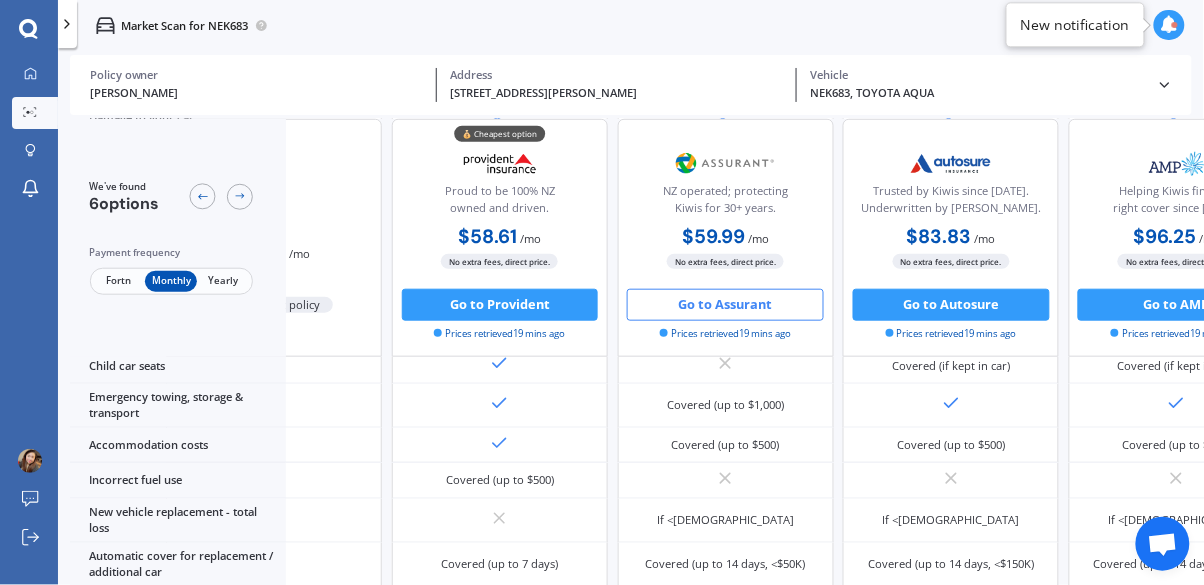 click on "Go to Assurant" at bounding box center (725, 305) 